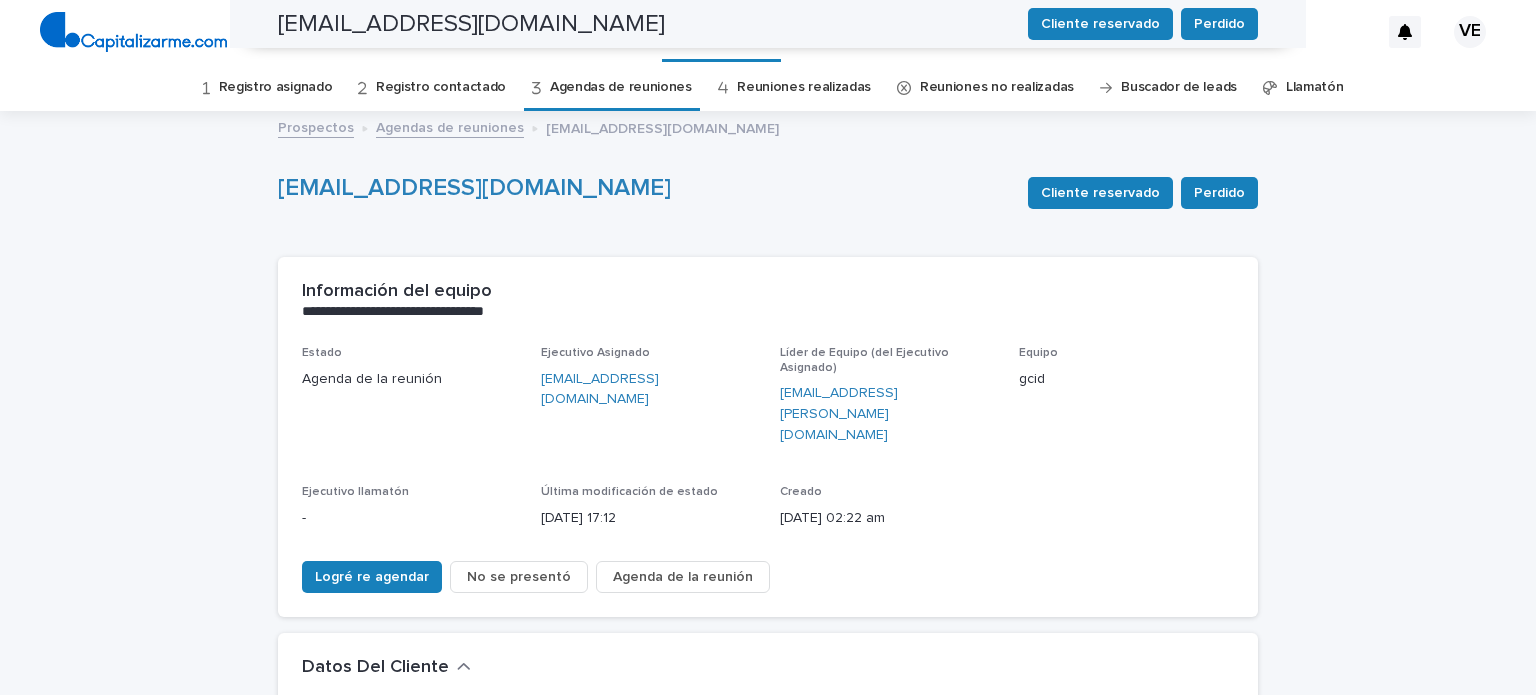 scroll, scrollTop: 0, scrollLeft: 0, axis: both 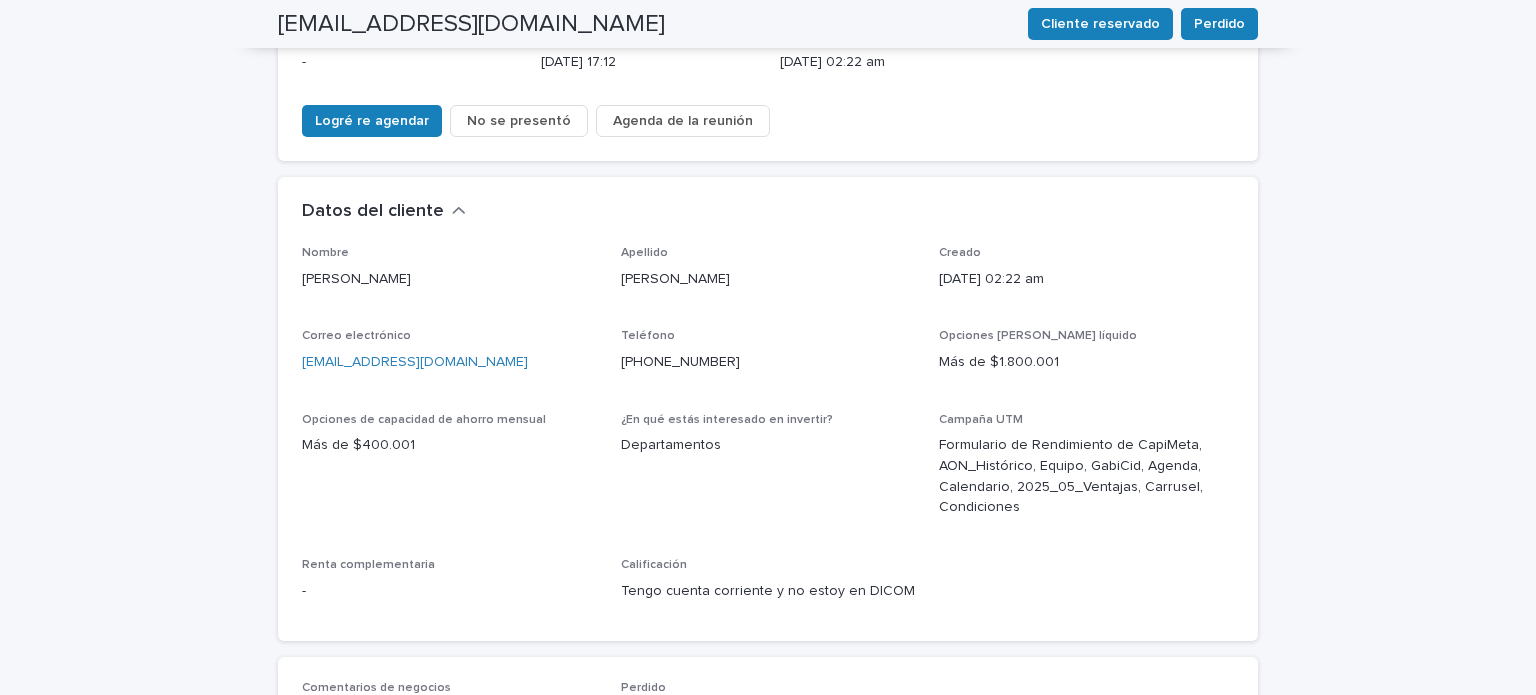 drag, startPoint x: 511, startPoint y: 319, endPoint x: 283, endPoint y: 335, distance: 228.56071 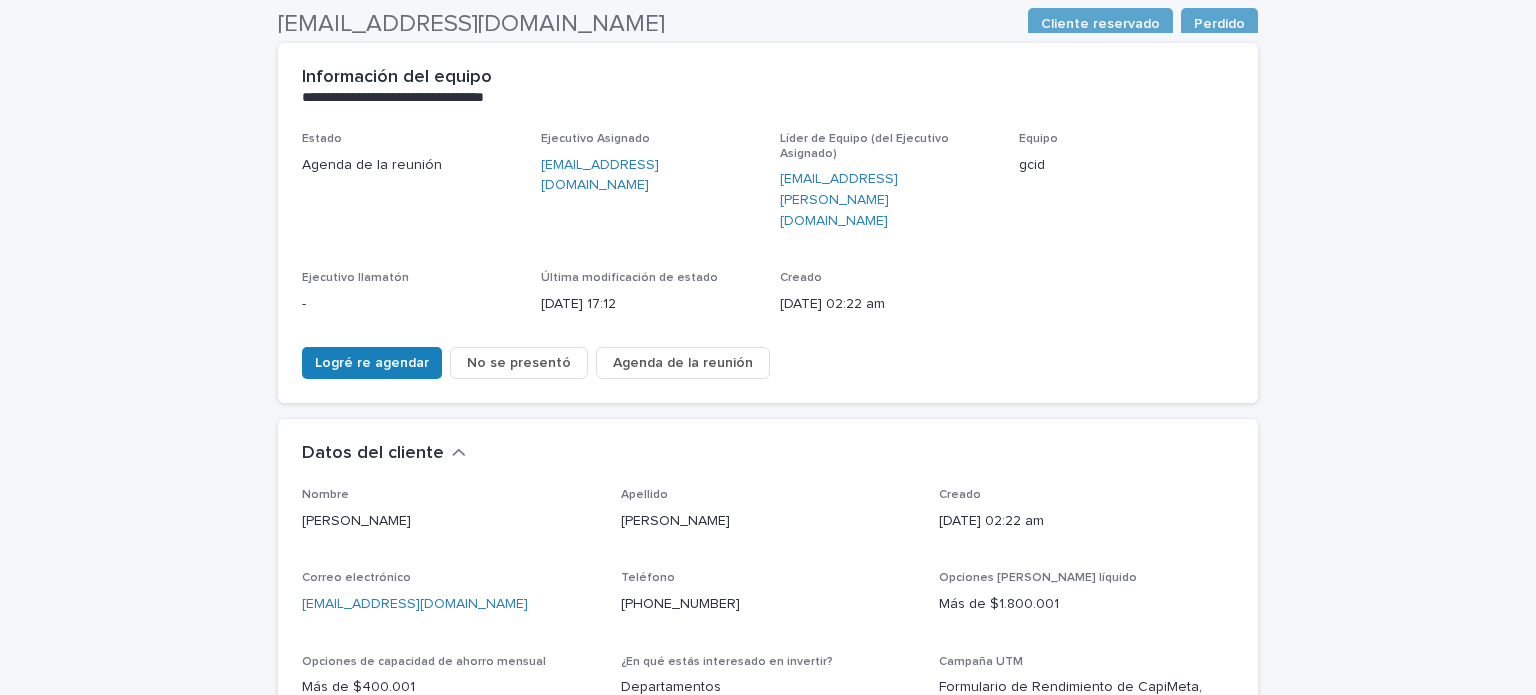 scroll, scrollTop: 204, scrollLeft: 0, axis: vertical 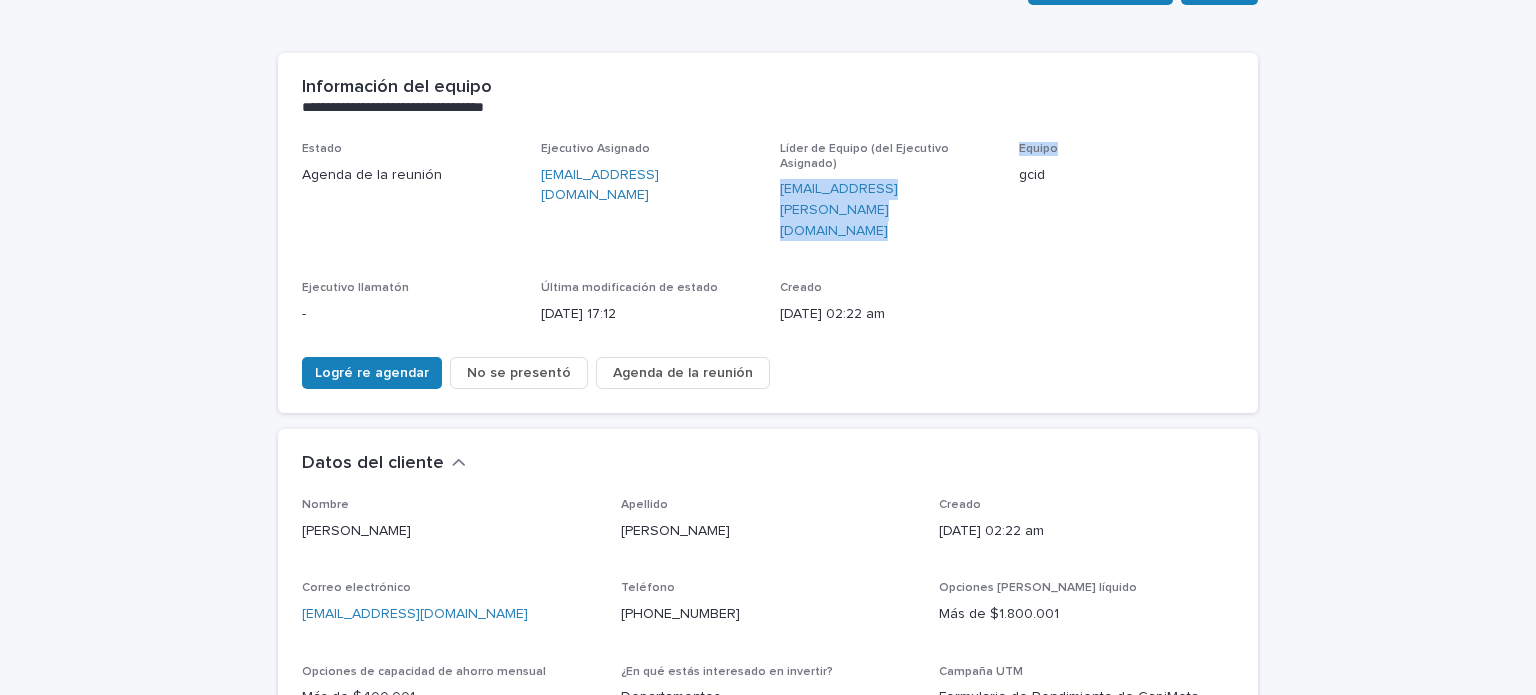 drag, startPoint x: 761, startPoint y: 190, endPoint x: 1008, endPoint y: 191, distance: 247.00203 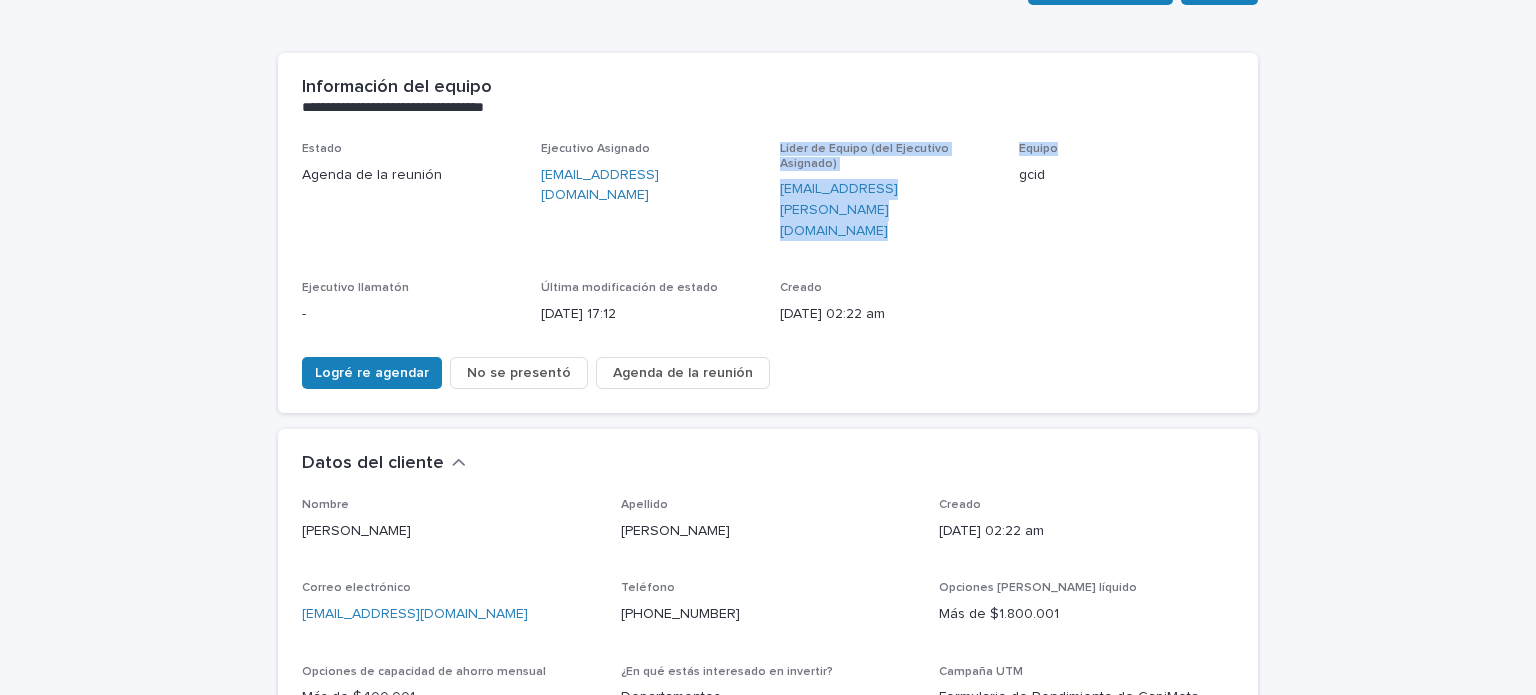 drag, startPoint x: 1008, startPoint y: 191, endPoint x: 724, endPoint y: 207, distance: 284.45035 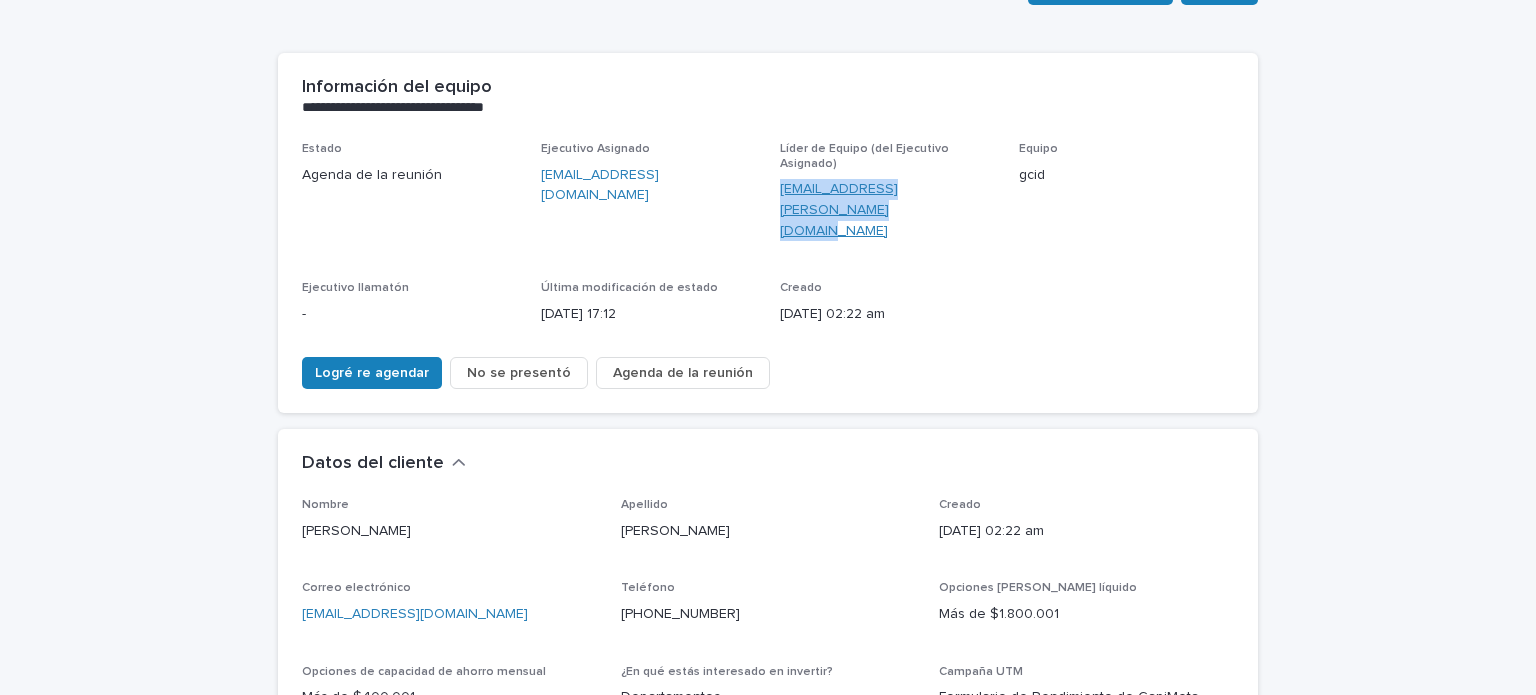 drag, startPoint x: 765, startPoint y: 191, endPoint x: 1002, endPoint y: 189, distance: 237.00844 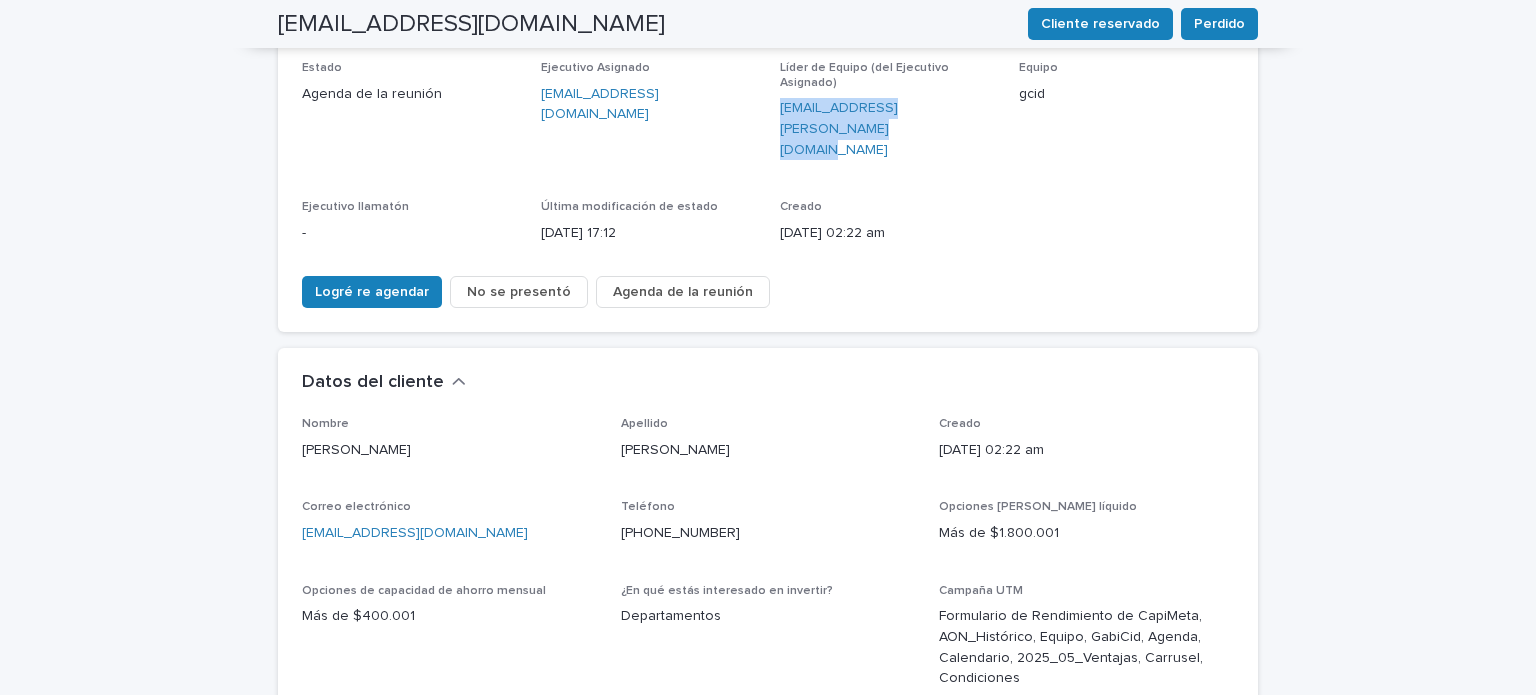 scroll, scrollTop: 174, scrollLeft: 0, axis: vertical 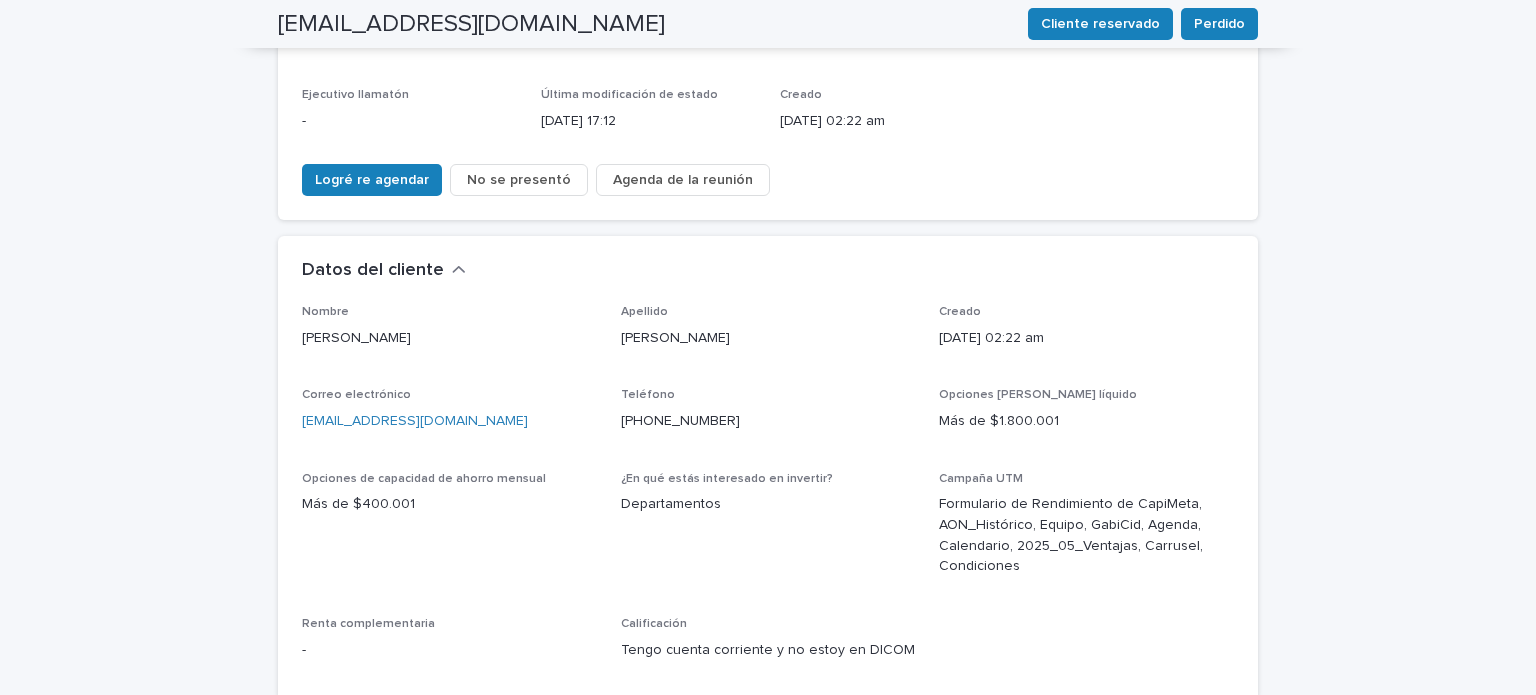 drag, startPoint x: 280, startPoint y: 380, endPoint x: 492, endPoint y: 392, distance: 212.33936 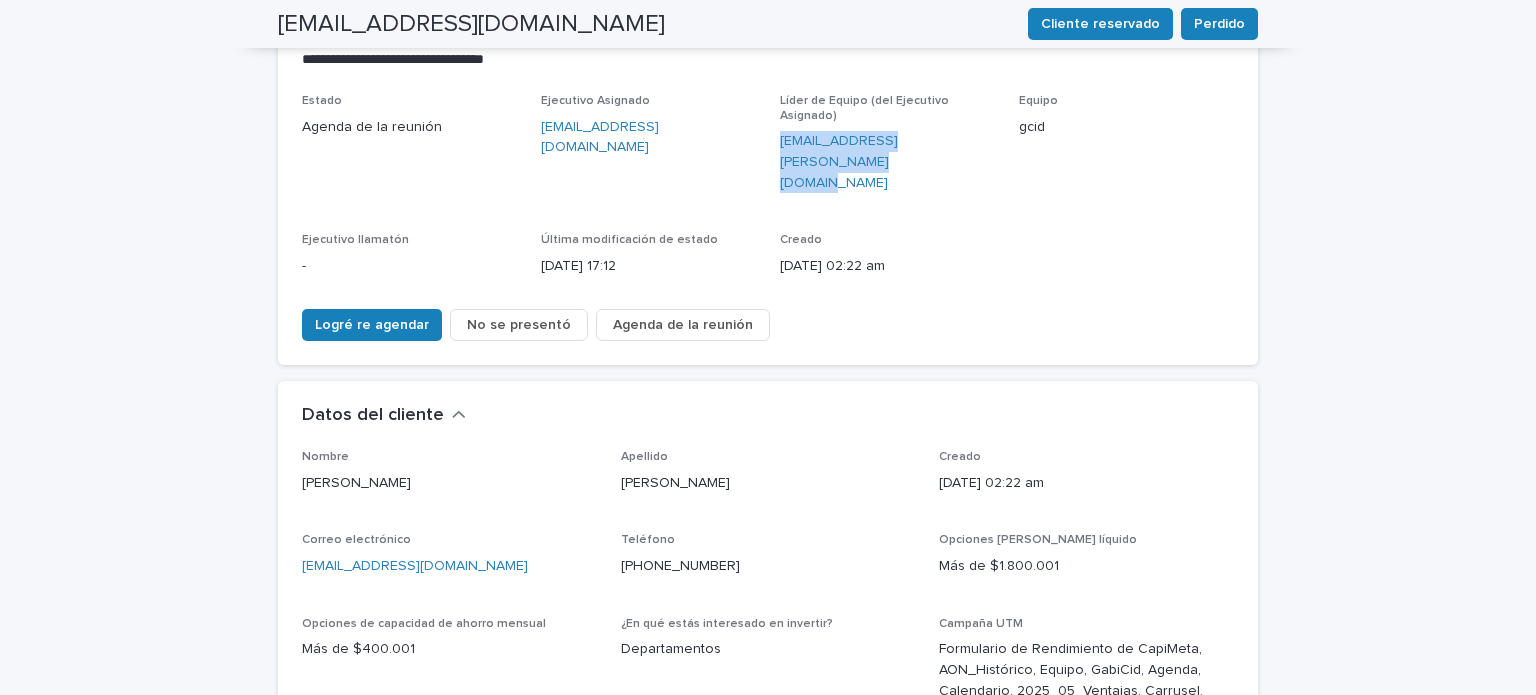 scroll, scrollTop: 0, scrollLeft: 0, axis: both 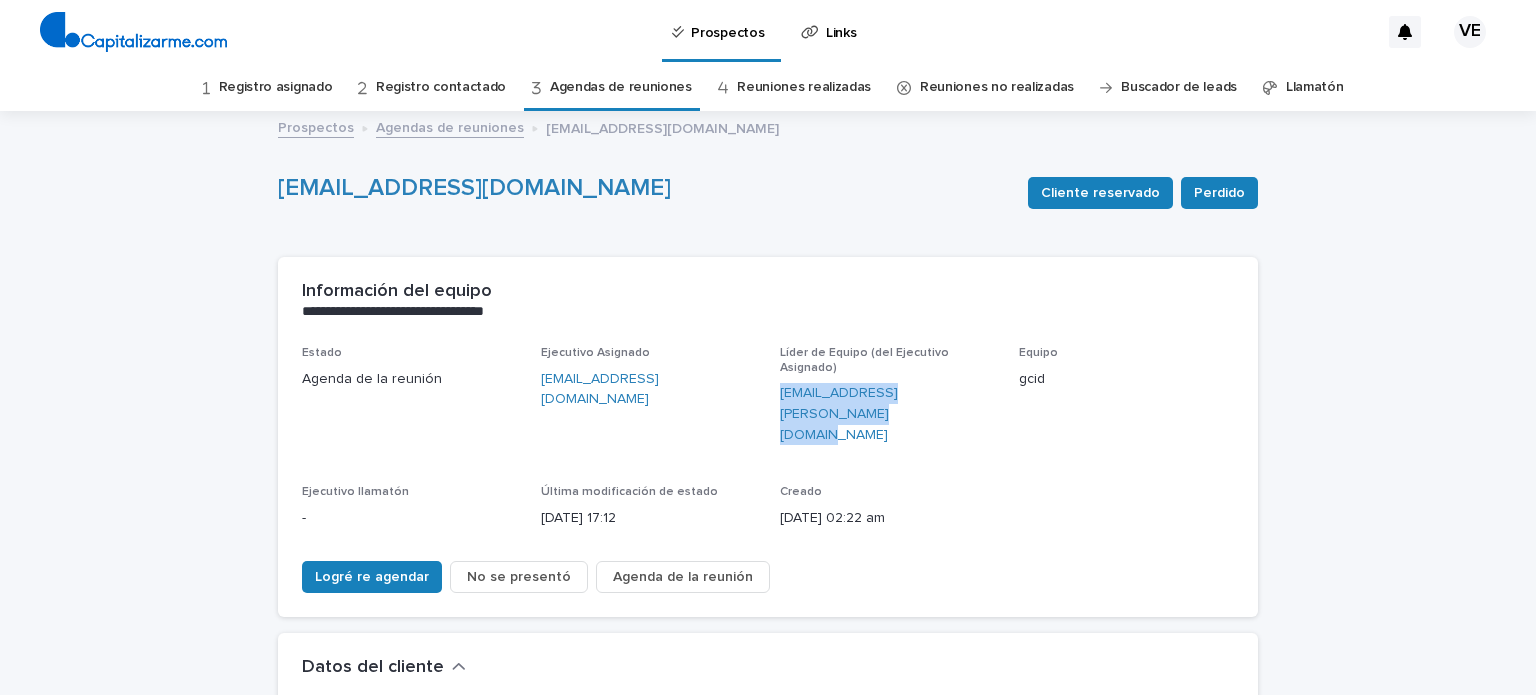 click on "Reuniones realizadas" at bounding box center (804, 87) 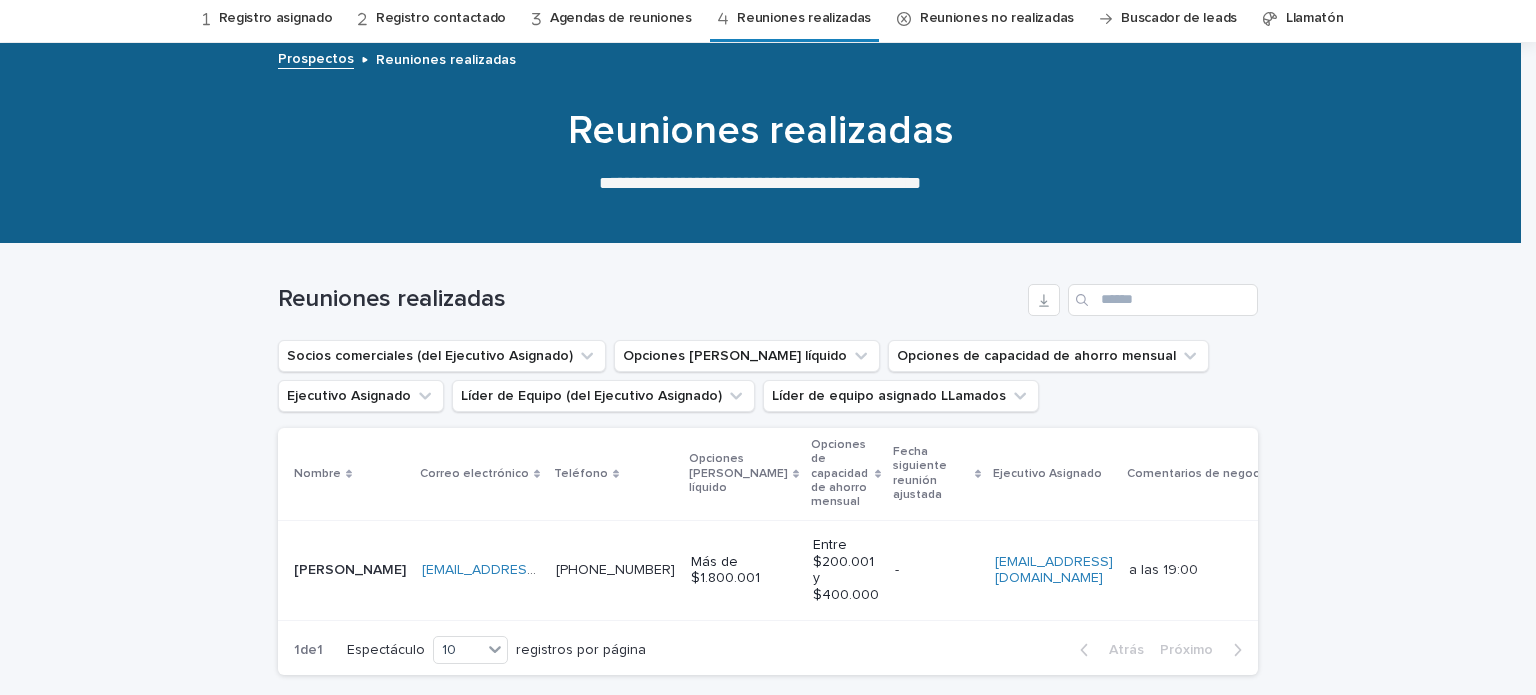 scroll, scrollTop: 0, scrollLeft: 0, axis: both 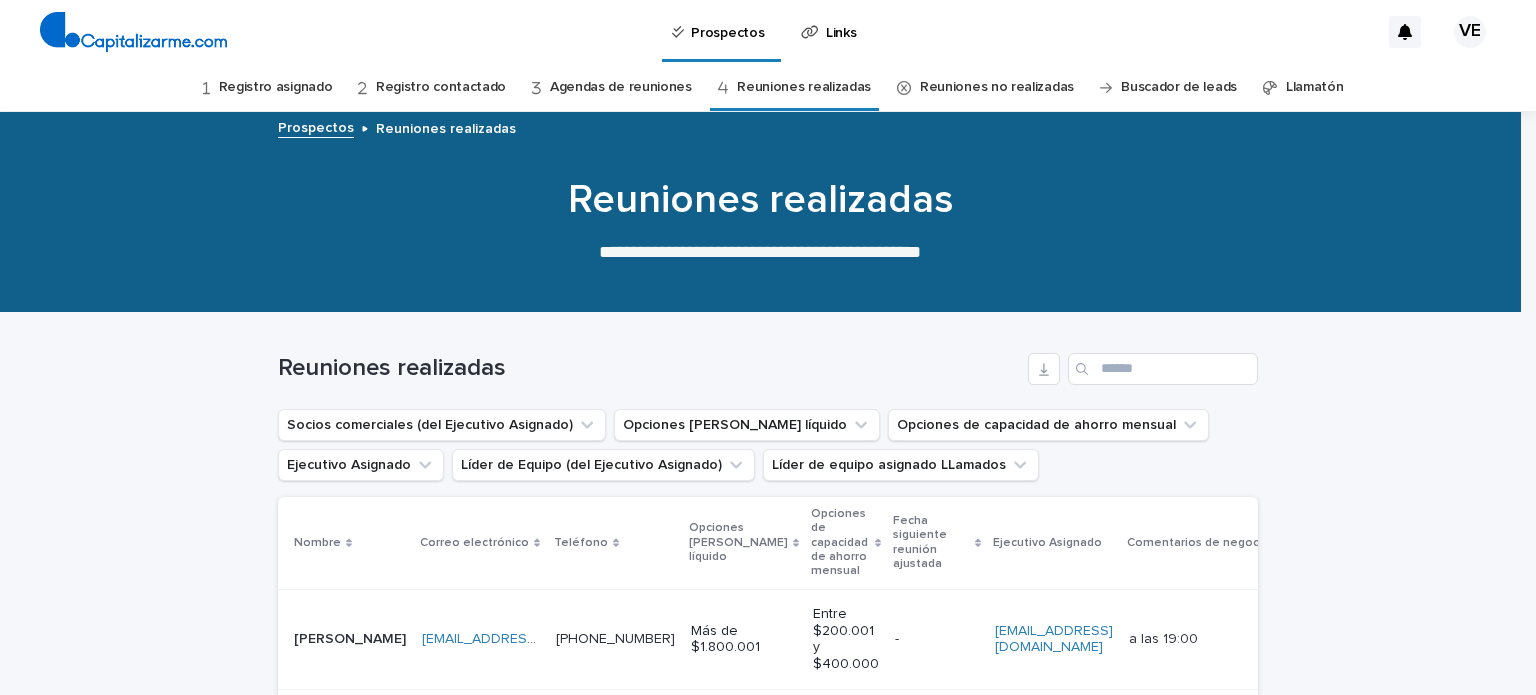 click on "Agendas de reuniones" at bounding box center [621, 87] 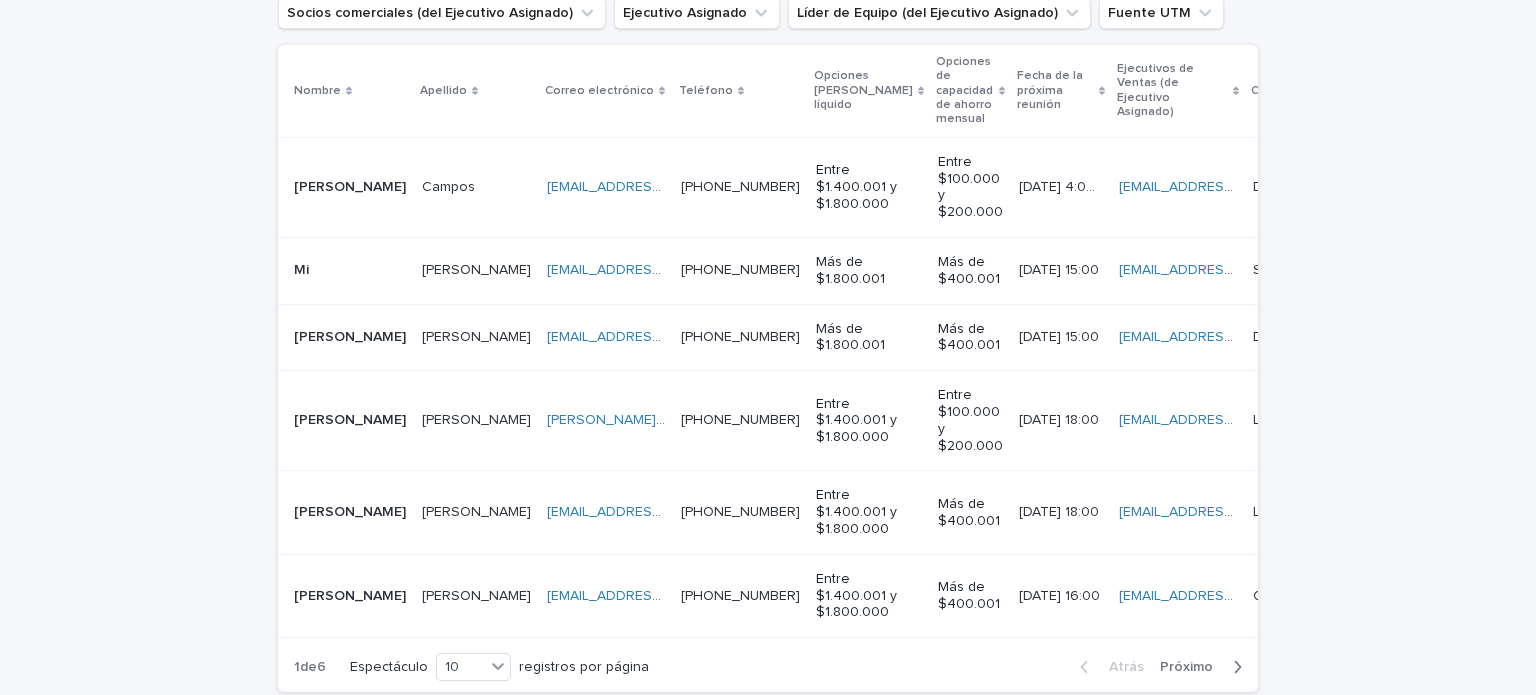 scroll, scrollTop: 458, scrollLeft: 0, axis: vertical 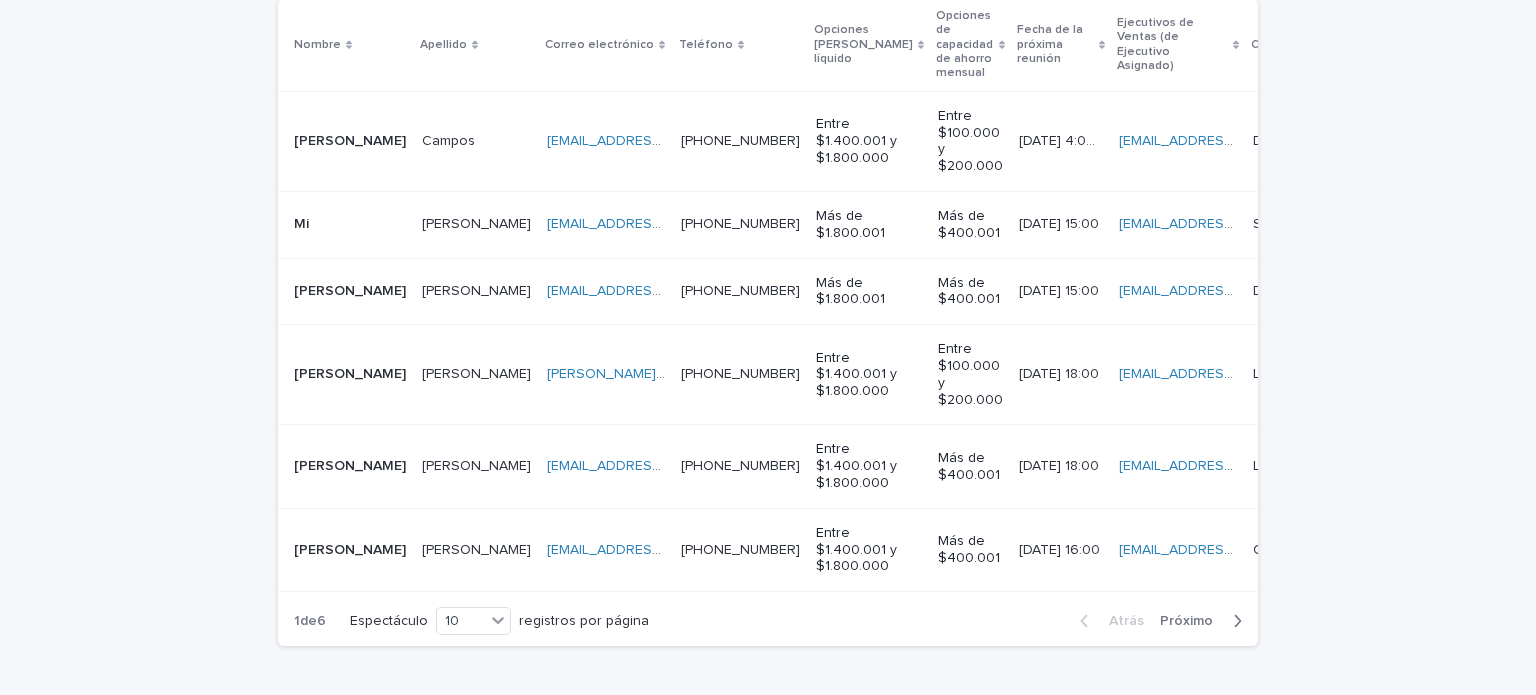 click on "[PERSON_NAME]" at bounding box center (476, 374) 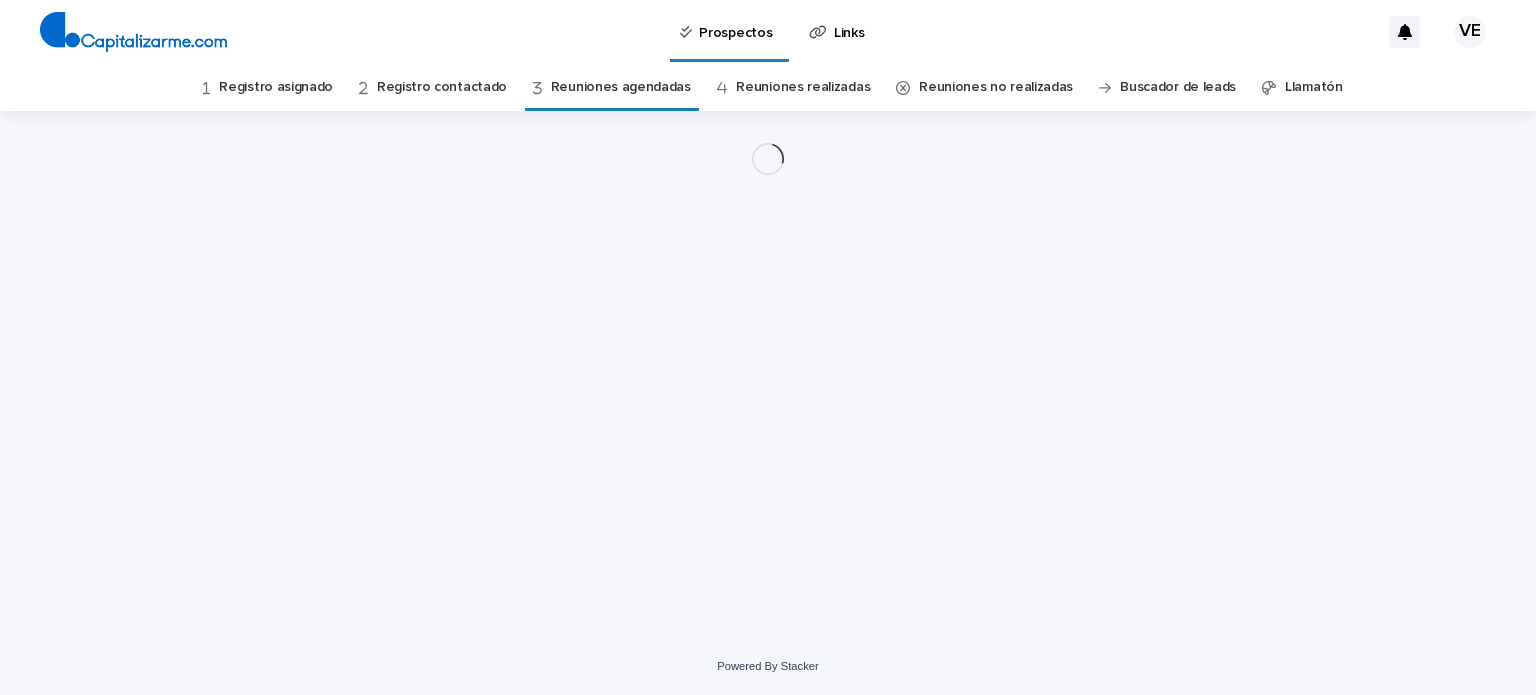 scroll, scrollTop: 0, scrollLeft: 0, axis: both 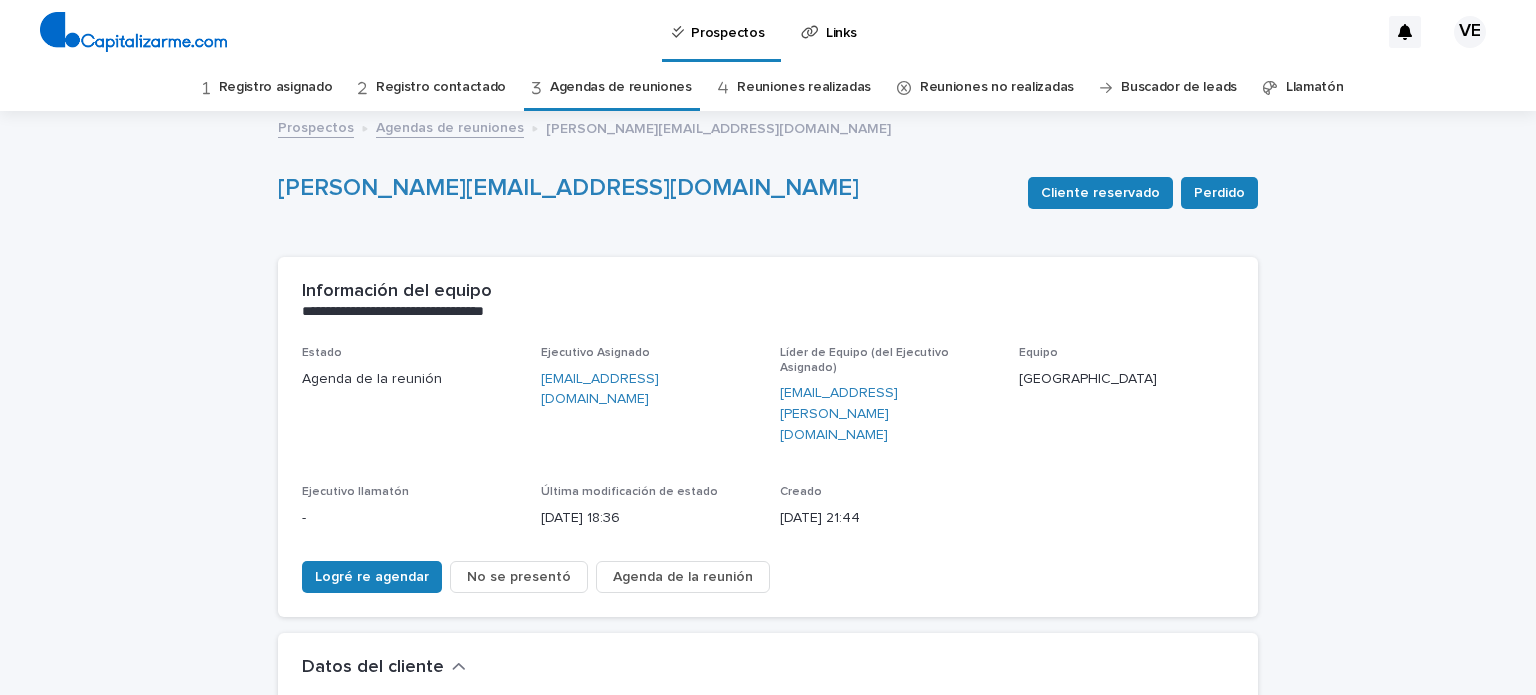 click on "Agenda de la reunión" at bounding box center [683, 577] 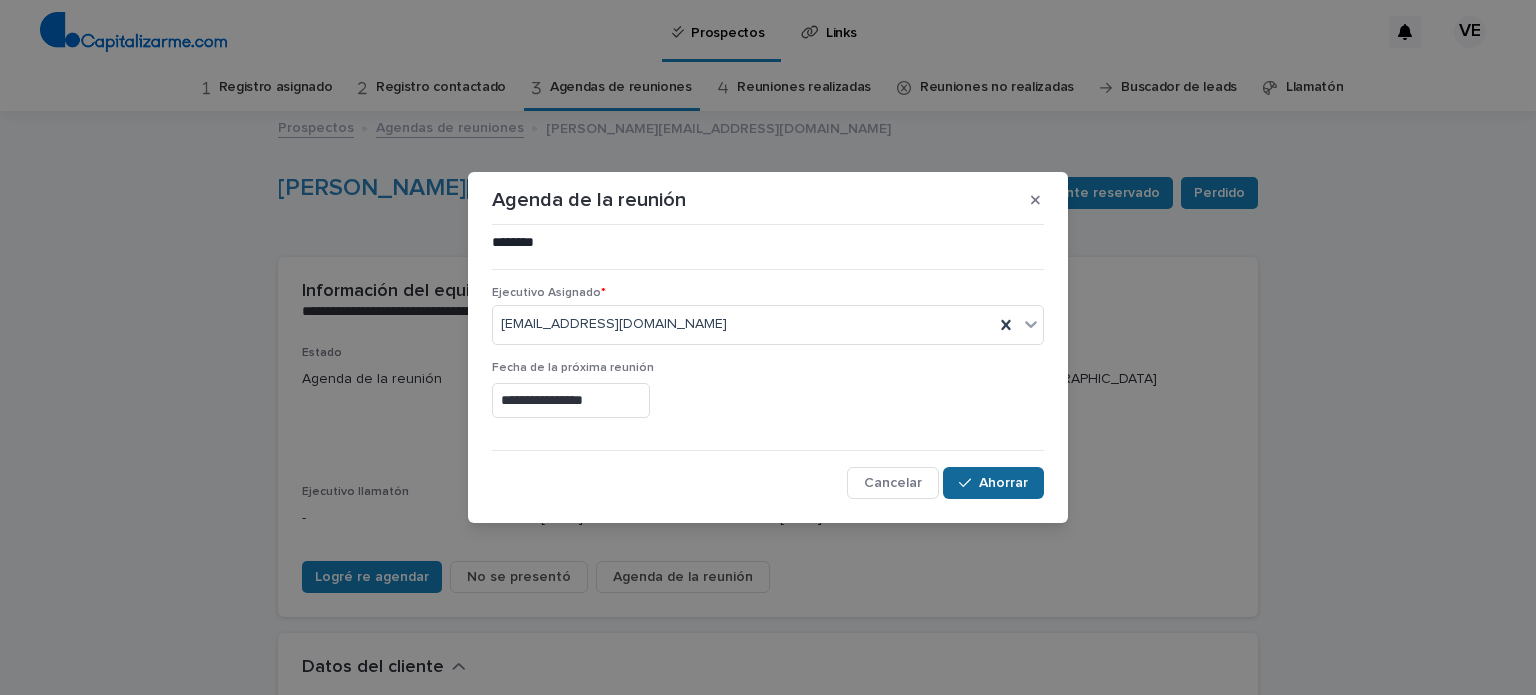 click on "Ahorrar" at bounding box center (993, 483) 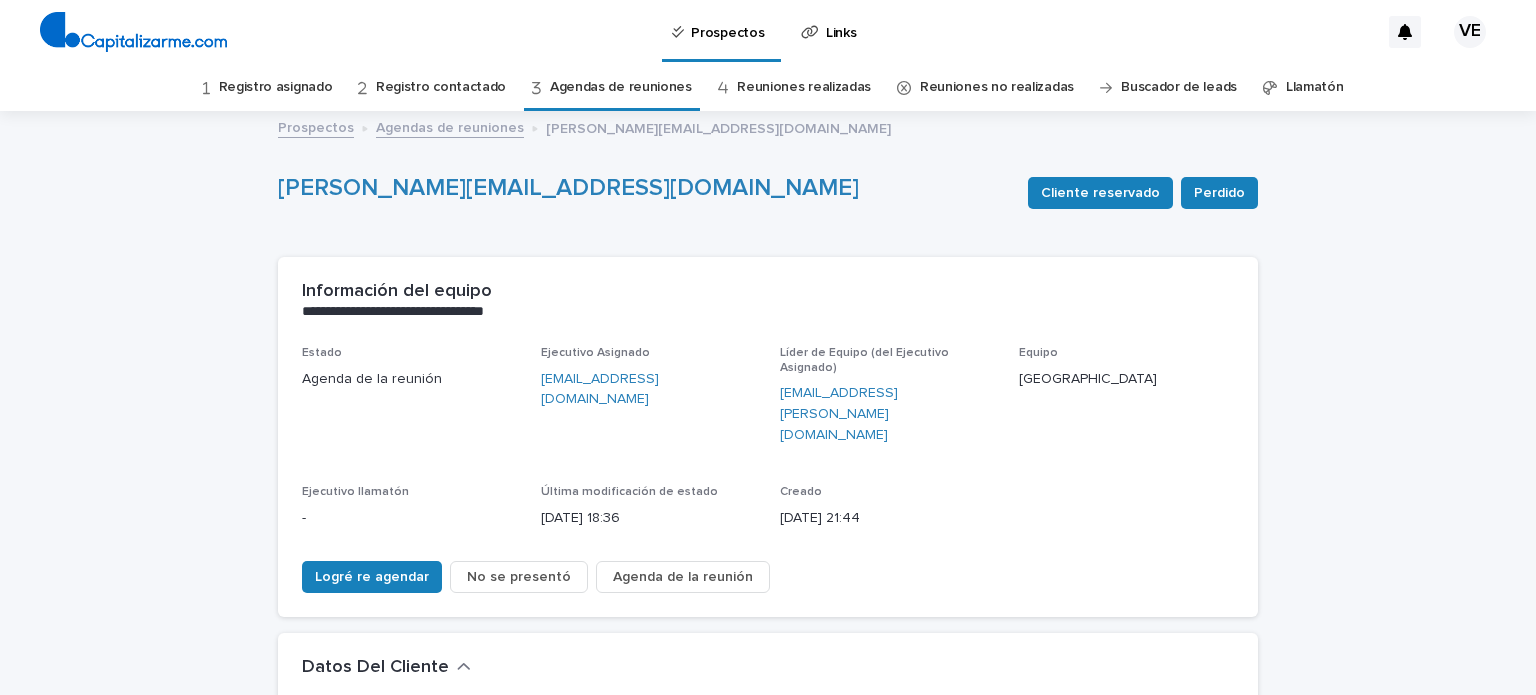 drag, startPoint x: 1535, startPoint y: 223, endPoint x: 1535, endPoint y: 293, distance: 70 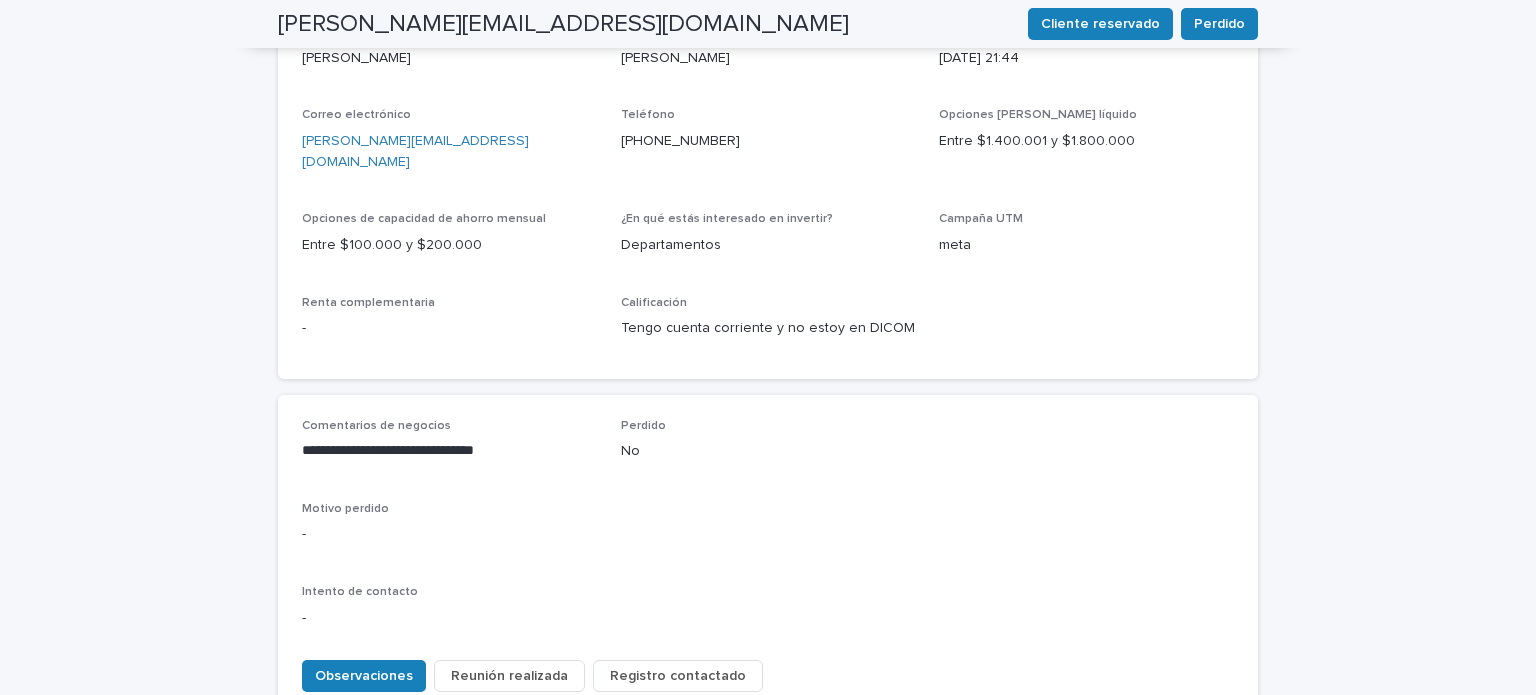 scroll, scrollTop: 725, scrollLeft: 0, axis: vertical 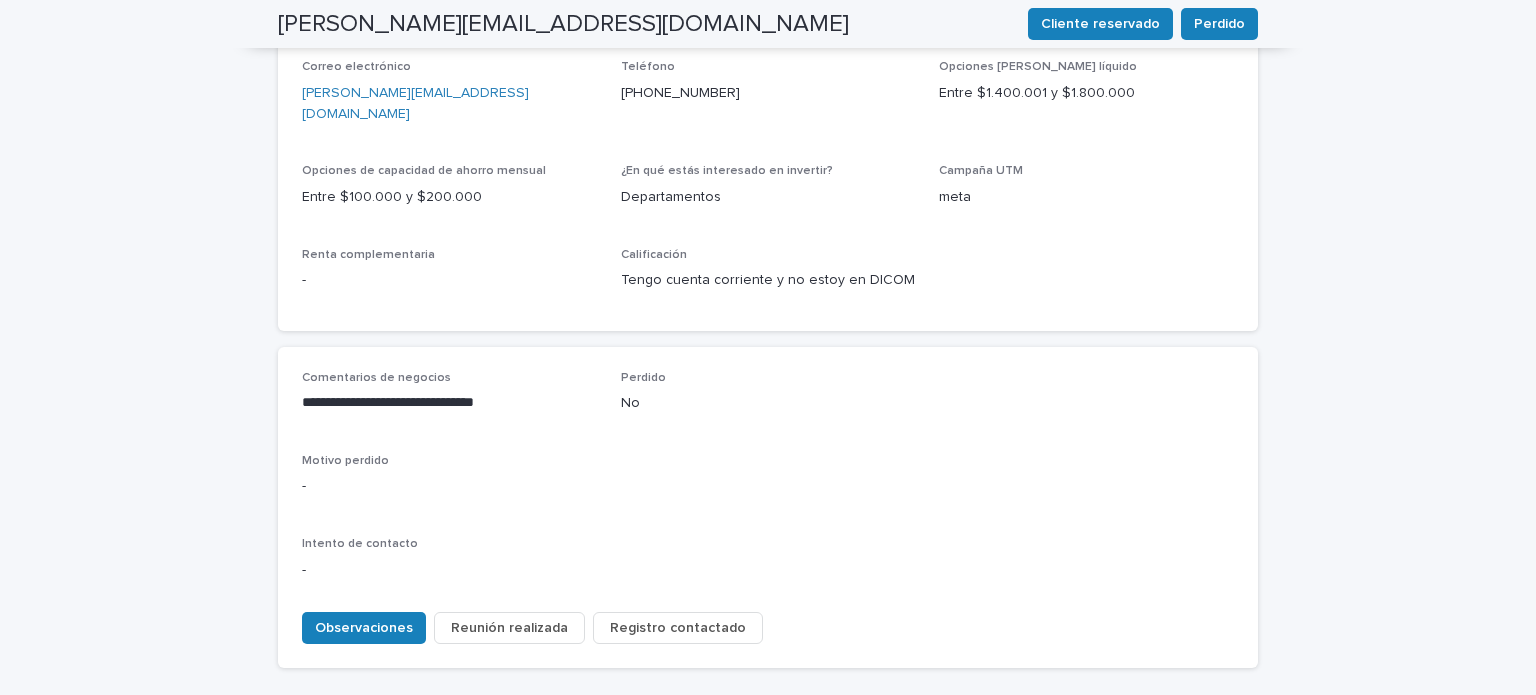 click on "Reunión realizada" at bounding box center [509, 628] 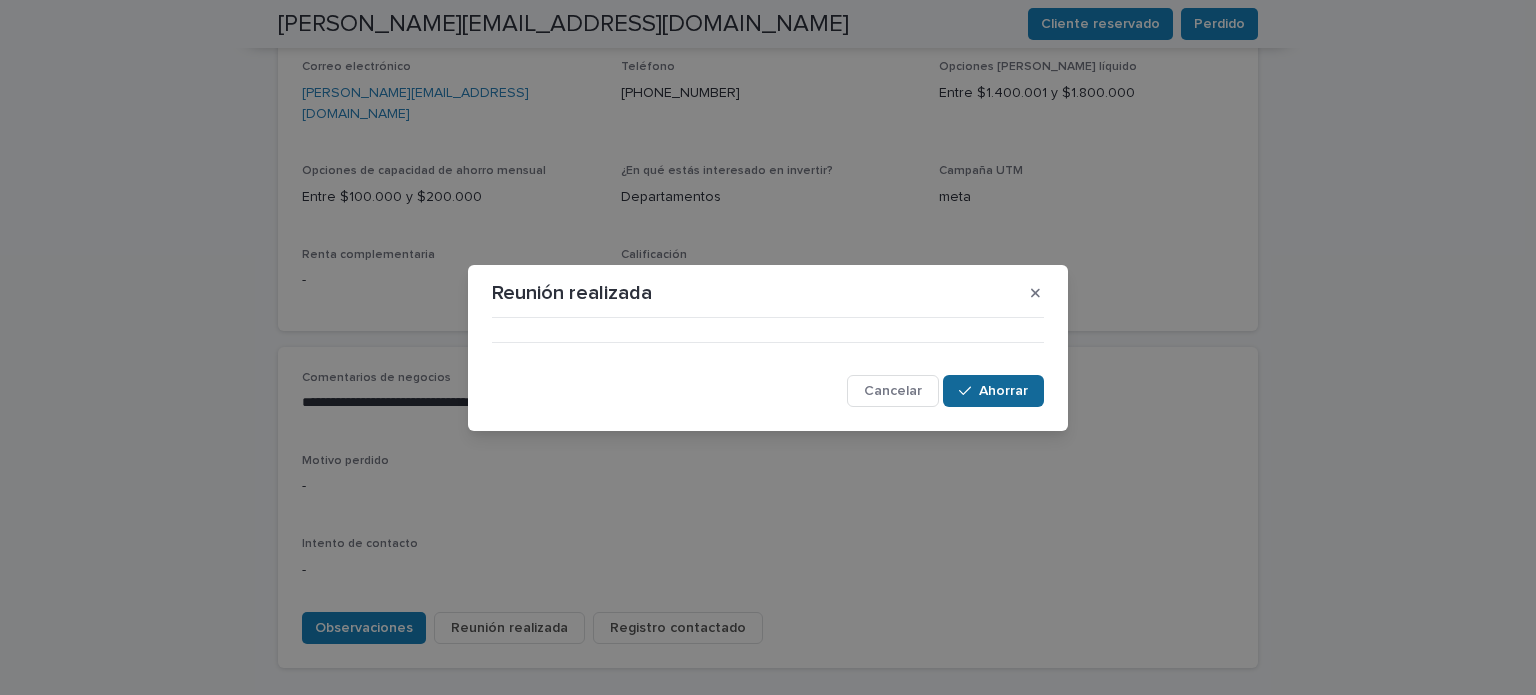 click on "Ahorrar" at bounding box center [1003, 391] 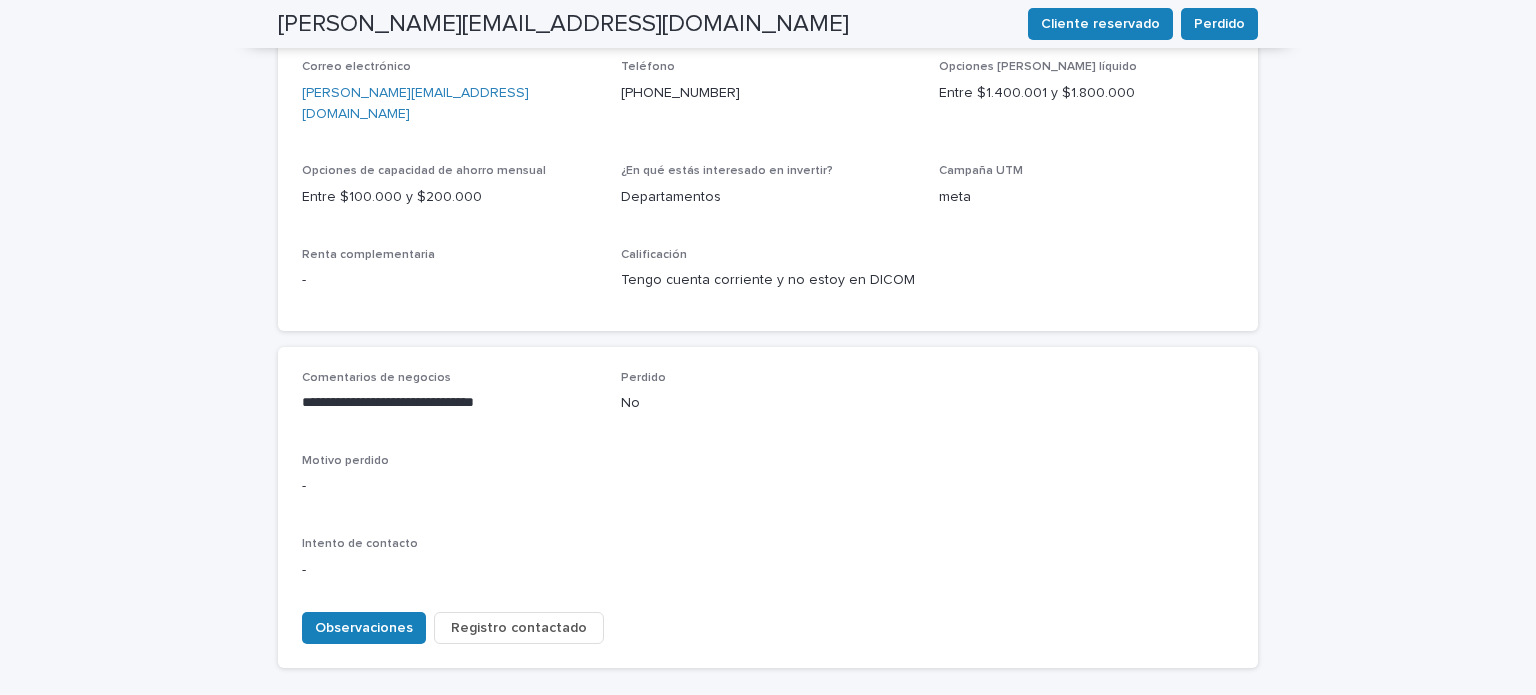 scroll, scrollTop: 0, scrollLeft: 0, axis: both 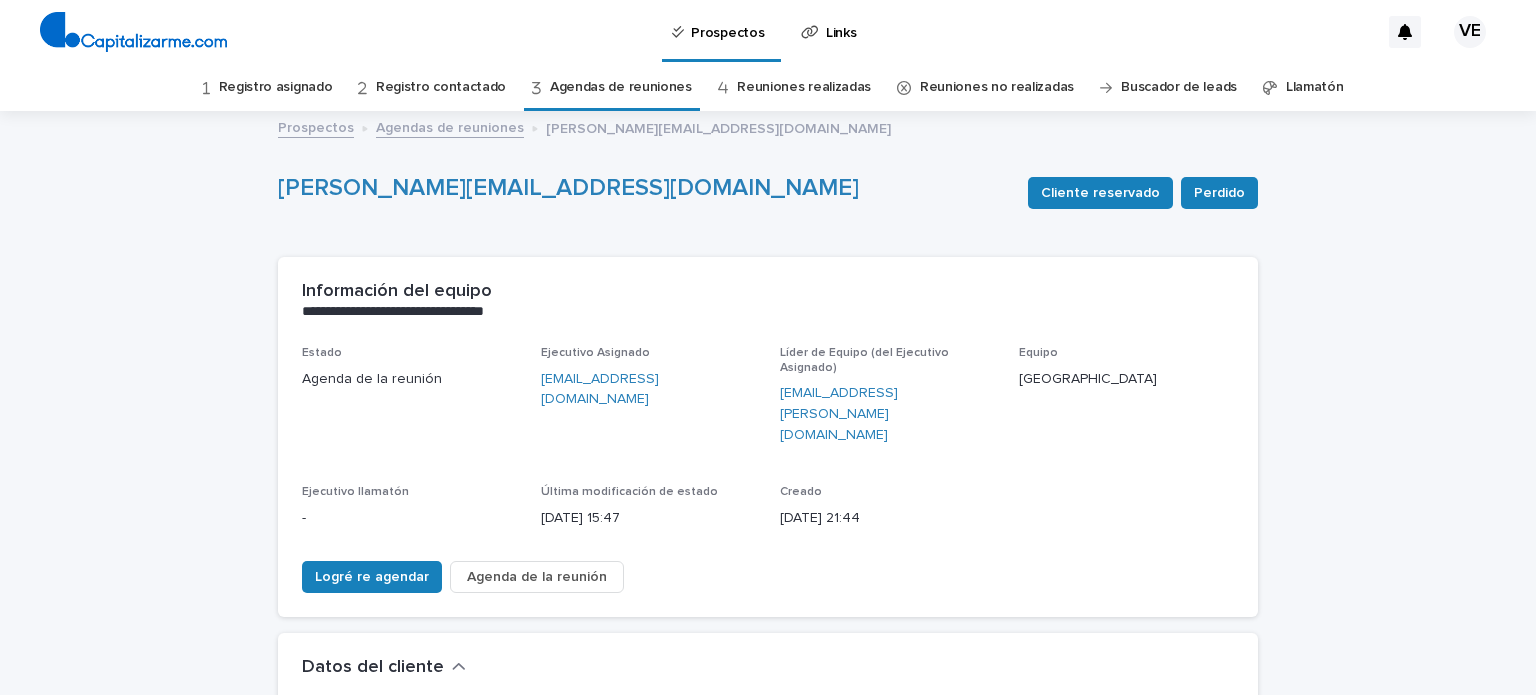 click on "Reuniones realizadas" at bounding box center (804, 87) 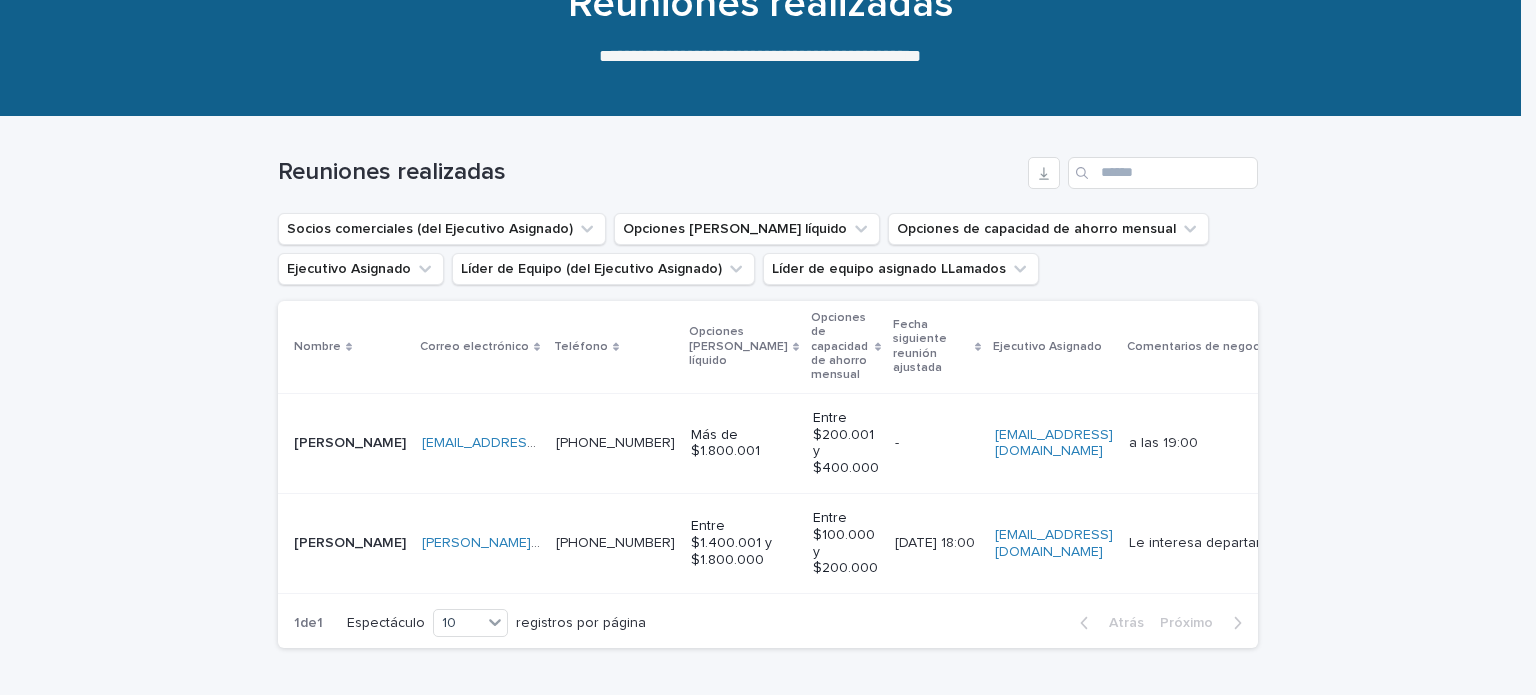 scroll, scrollTop: 223, scrollLeft: 0, axis: vertical 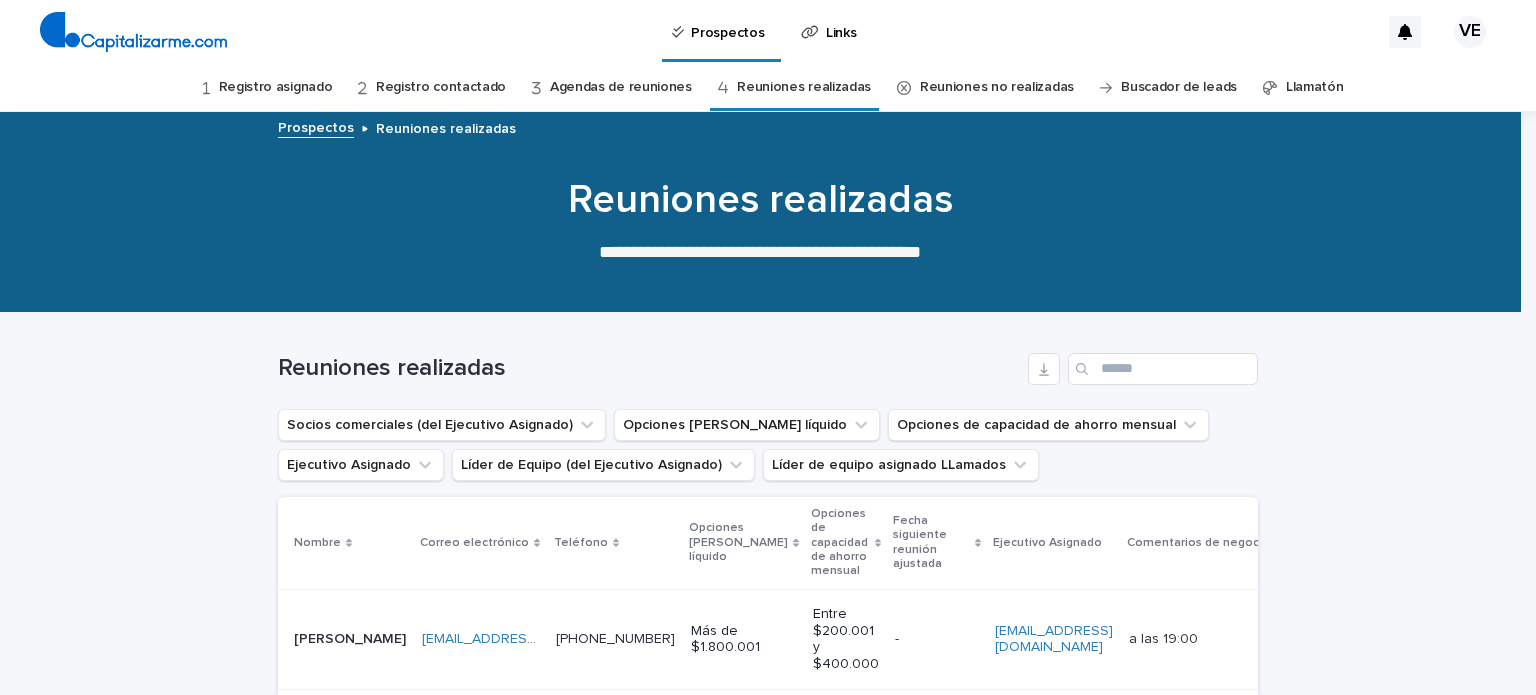 click on "Agendas de reuniones" at bounding box center [621, 87] 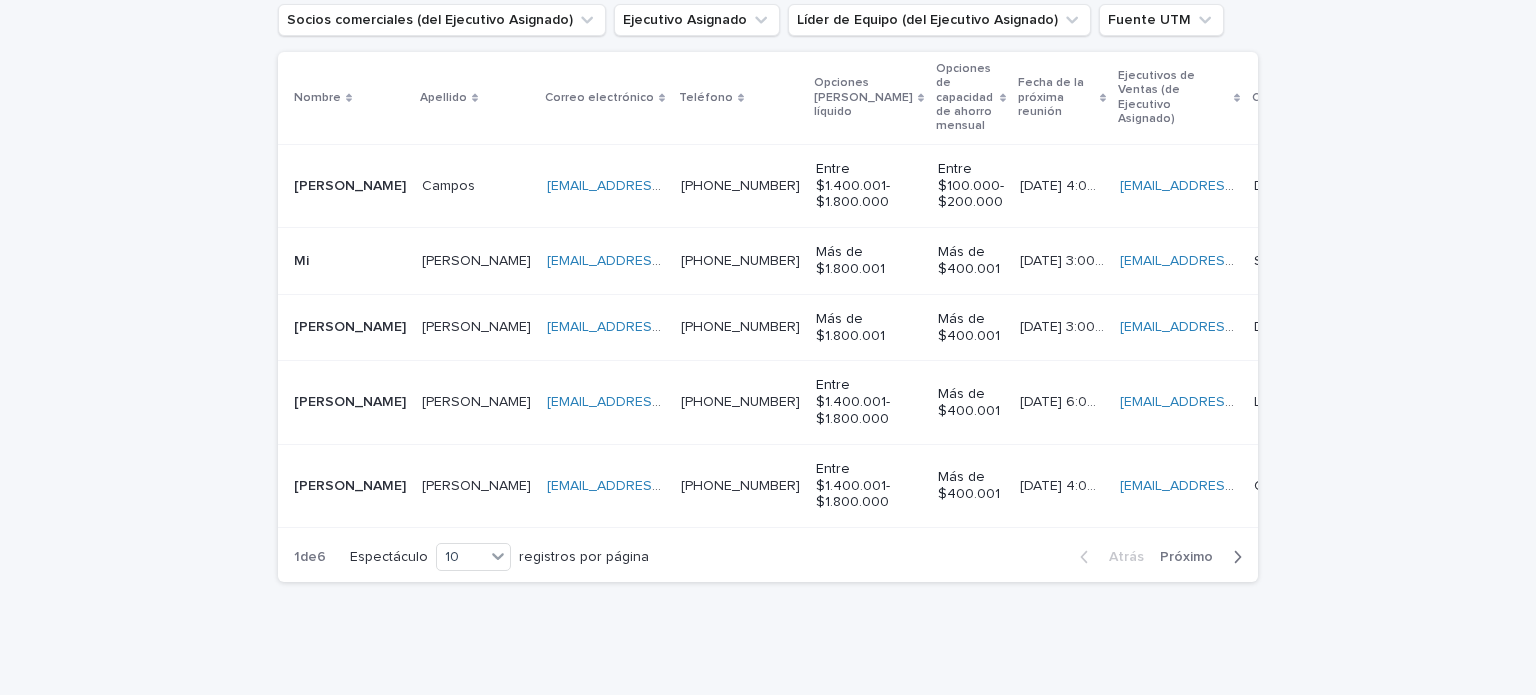 scroll, scrollTop: 431, scrollLeft: 0, axis: vertical 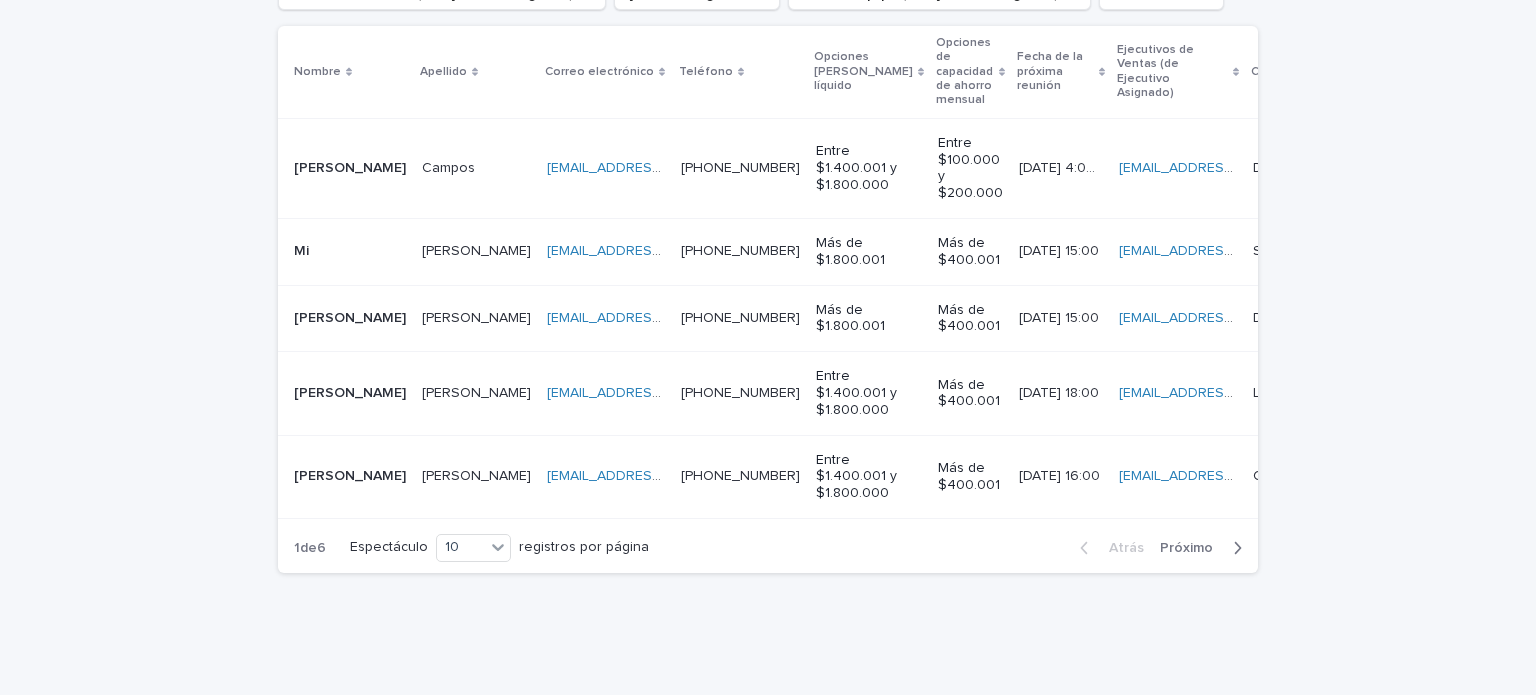 click on "[PERSON_NAME]" at bounding box center (476, 476) 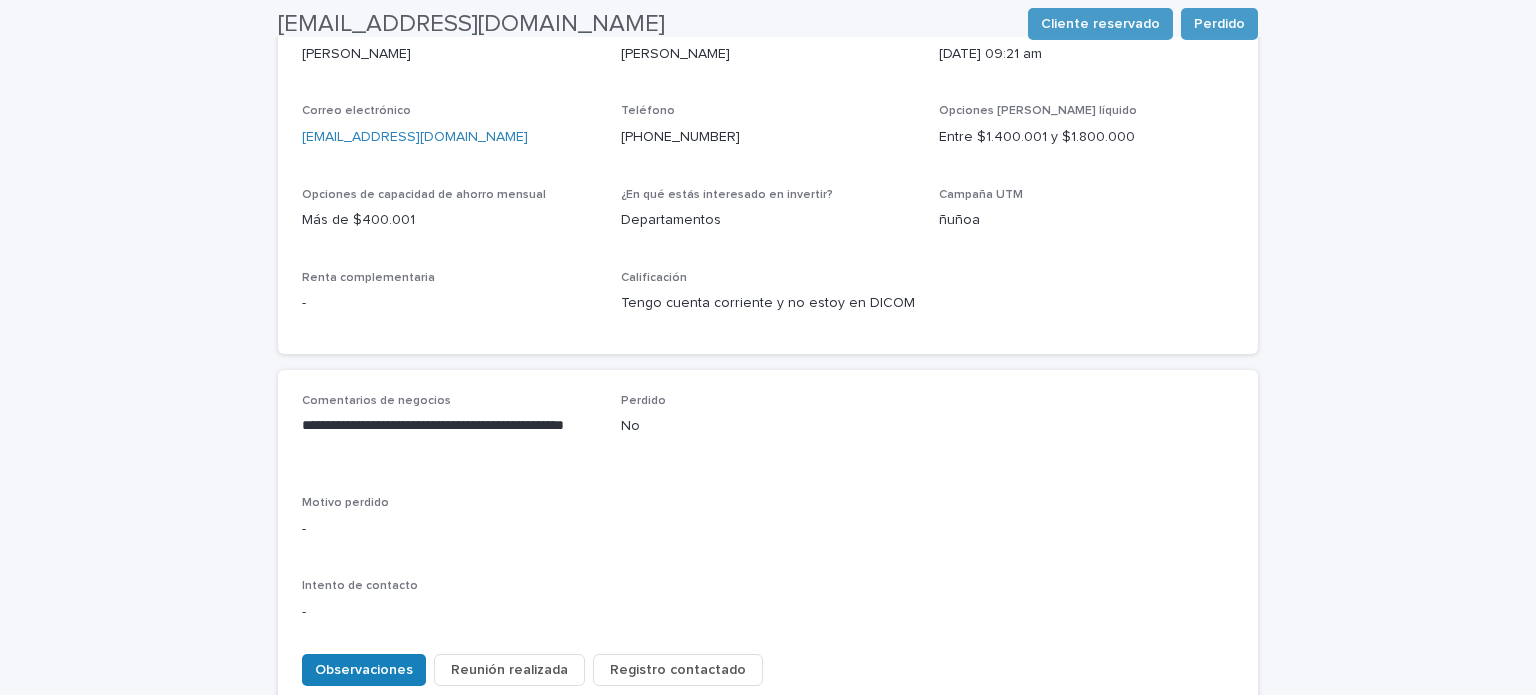 scroll, scrollTop: 773, scrollLeft: 0, axis: vertical 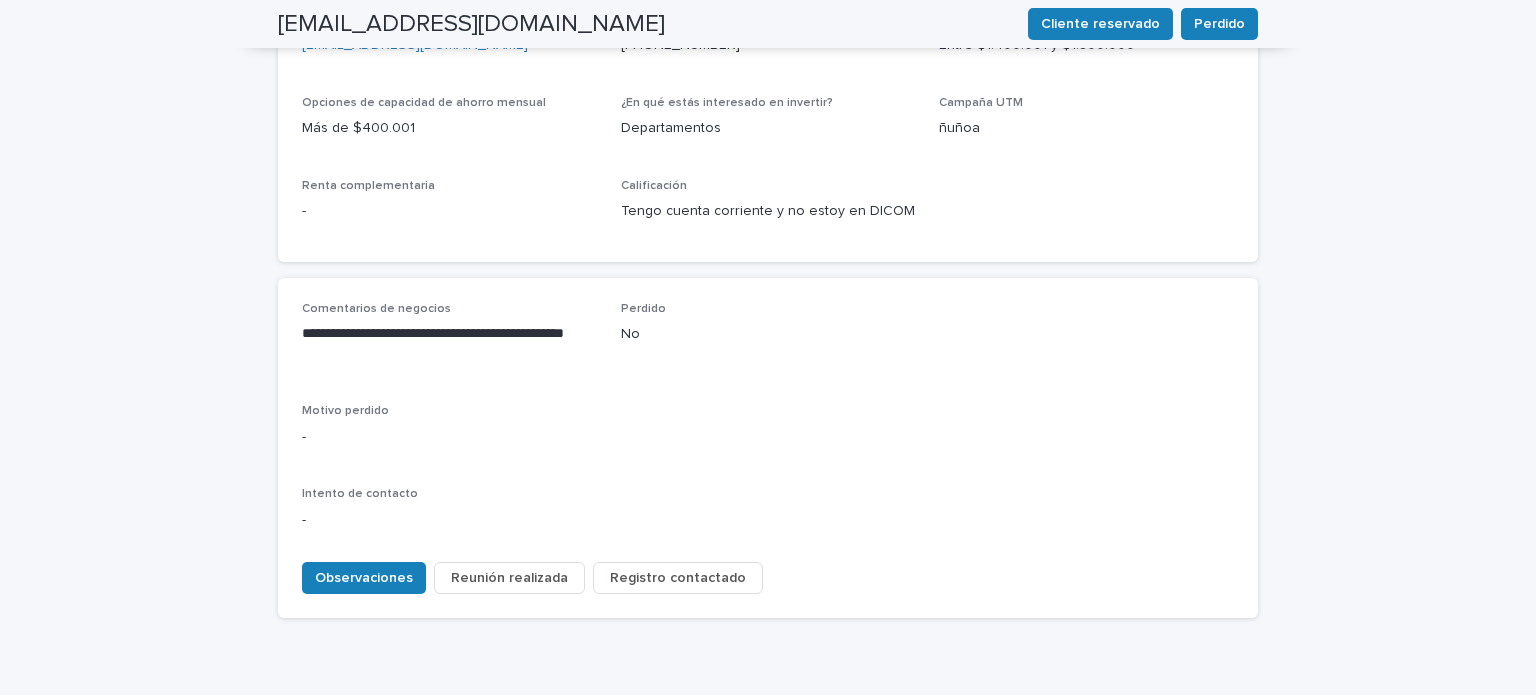 click on "Reunión realizada" at bounding box center (509, 578) 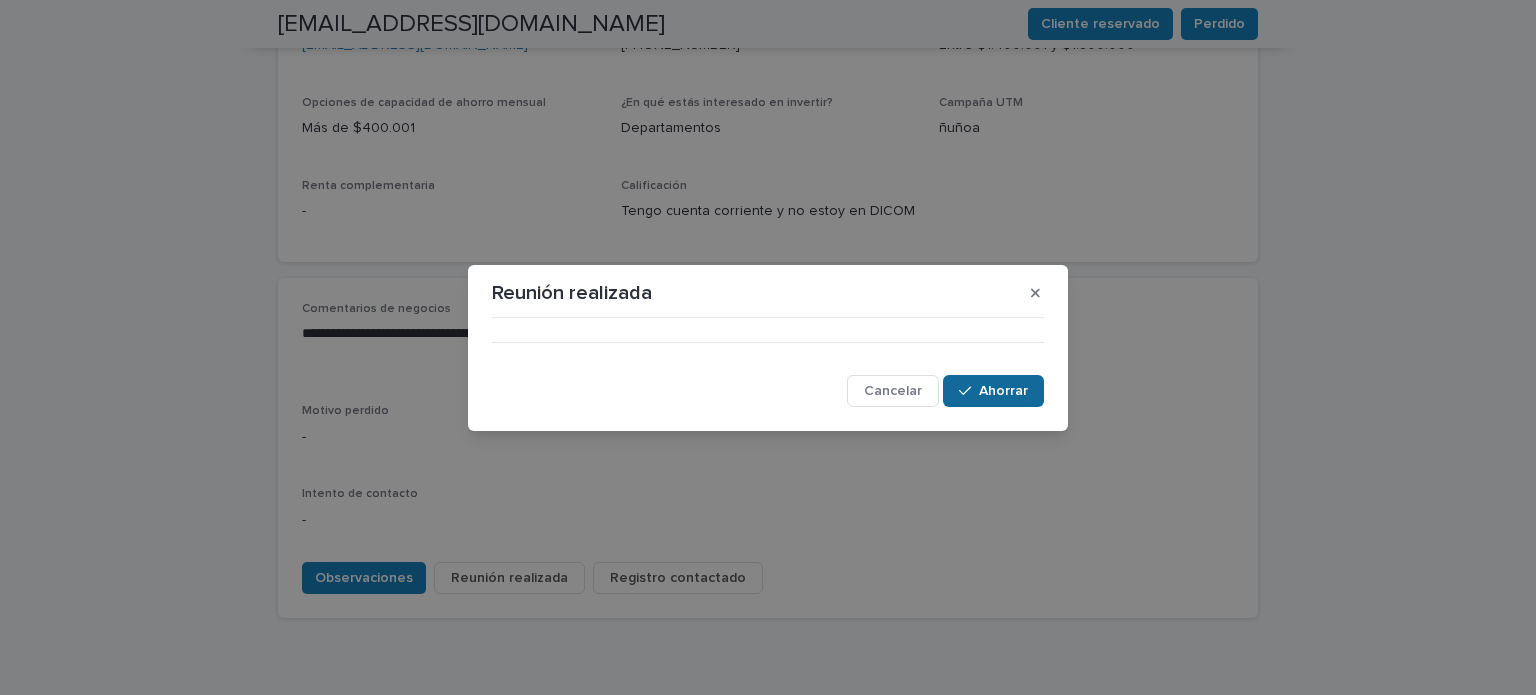click on "Ahorrar" at bounding box center (1003, 391) 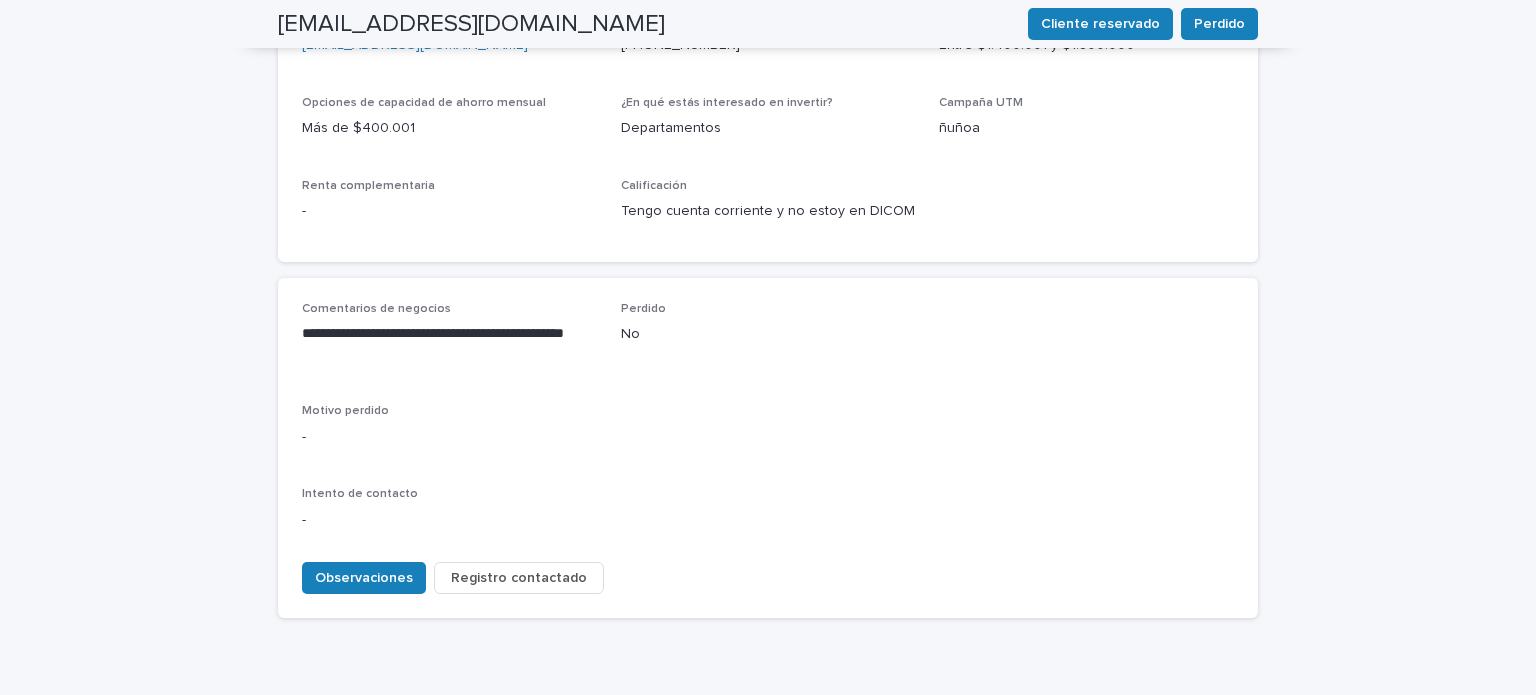 scroll, scrollTop: 4, scrollLeft: 0, axis: vertical 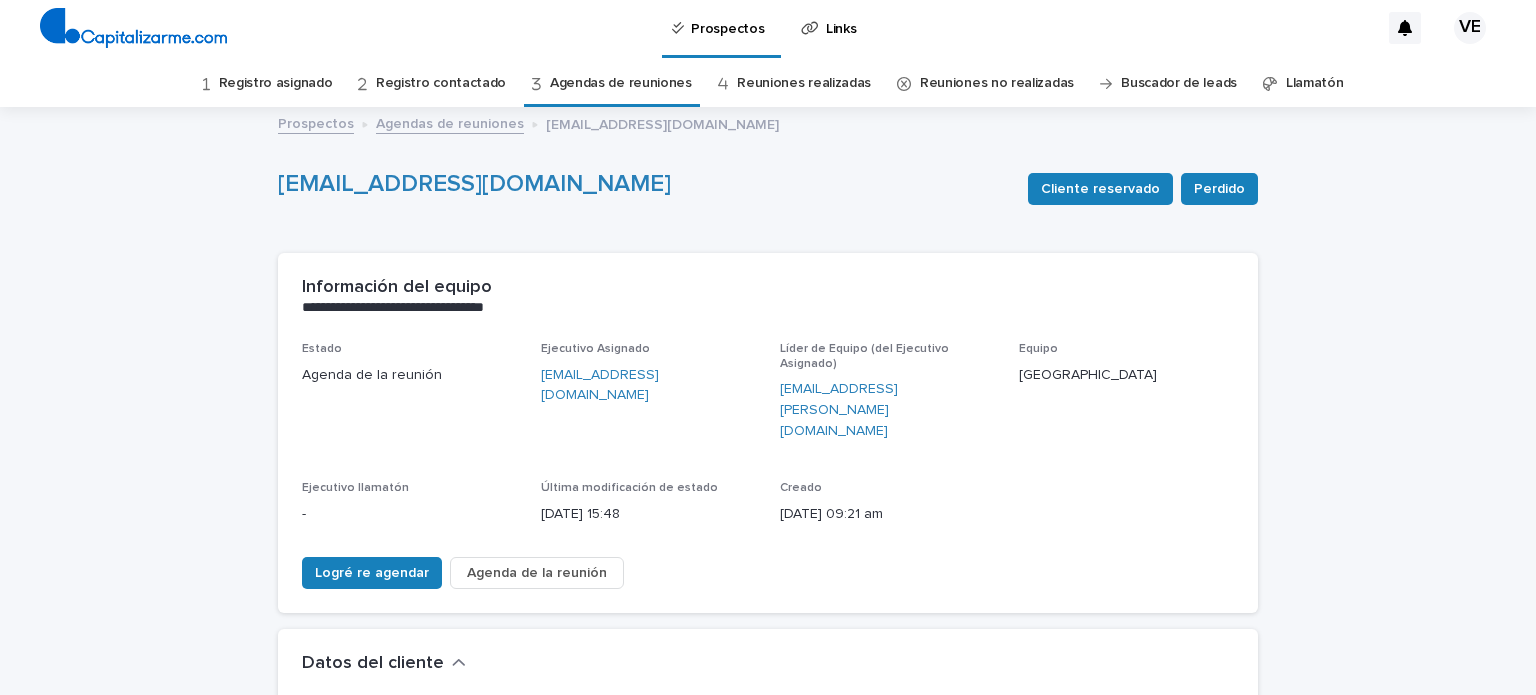 click on "Agendas de reuniones" at bounding box center [621, 83] 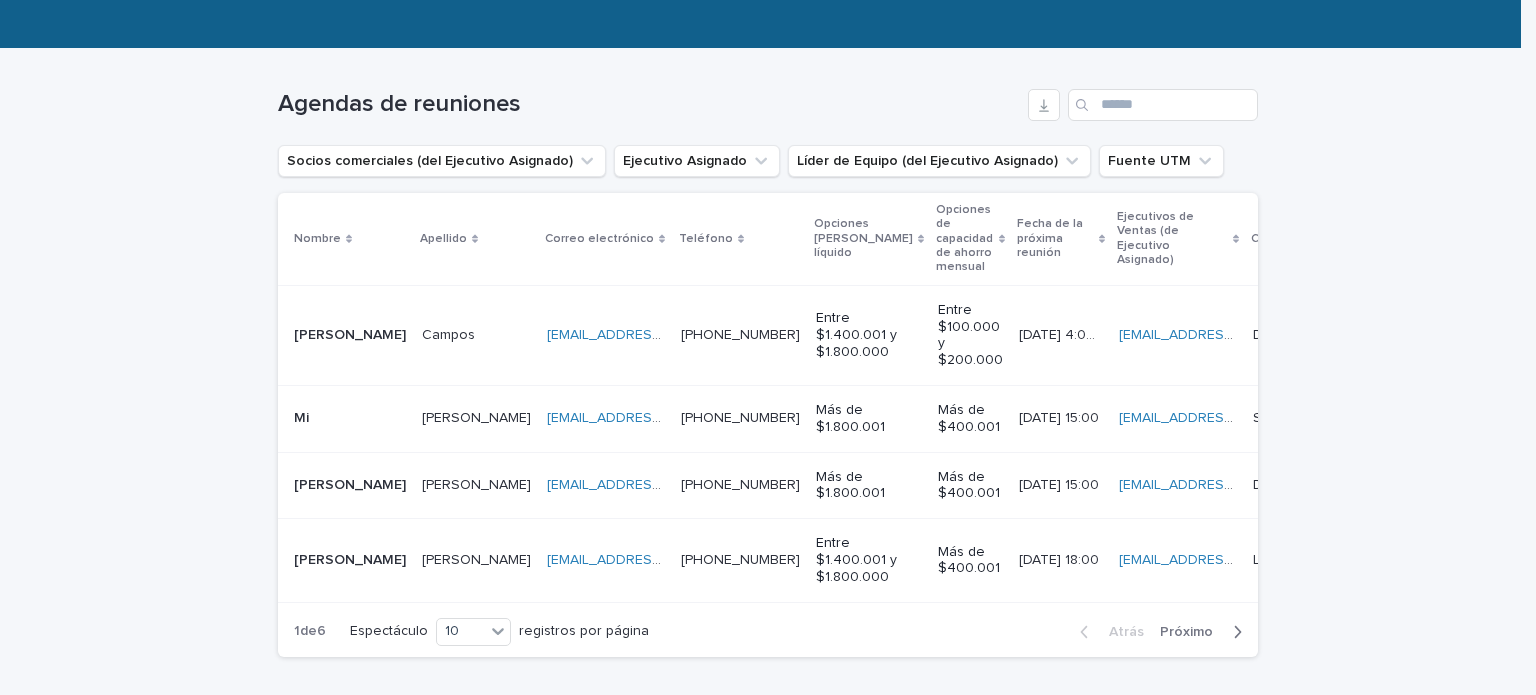scroll, scrollTop: 272, scrollLeft: 0, axis: vertical 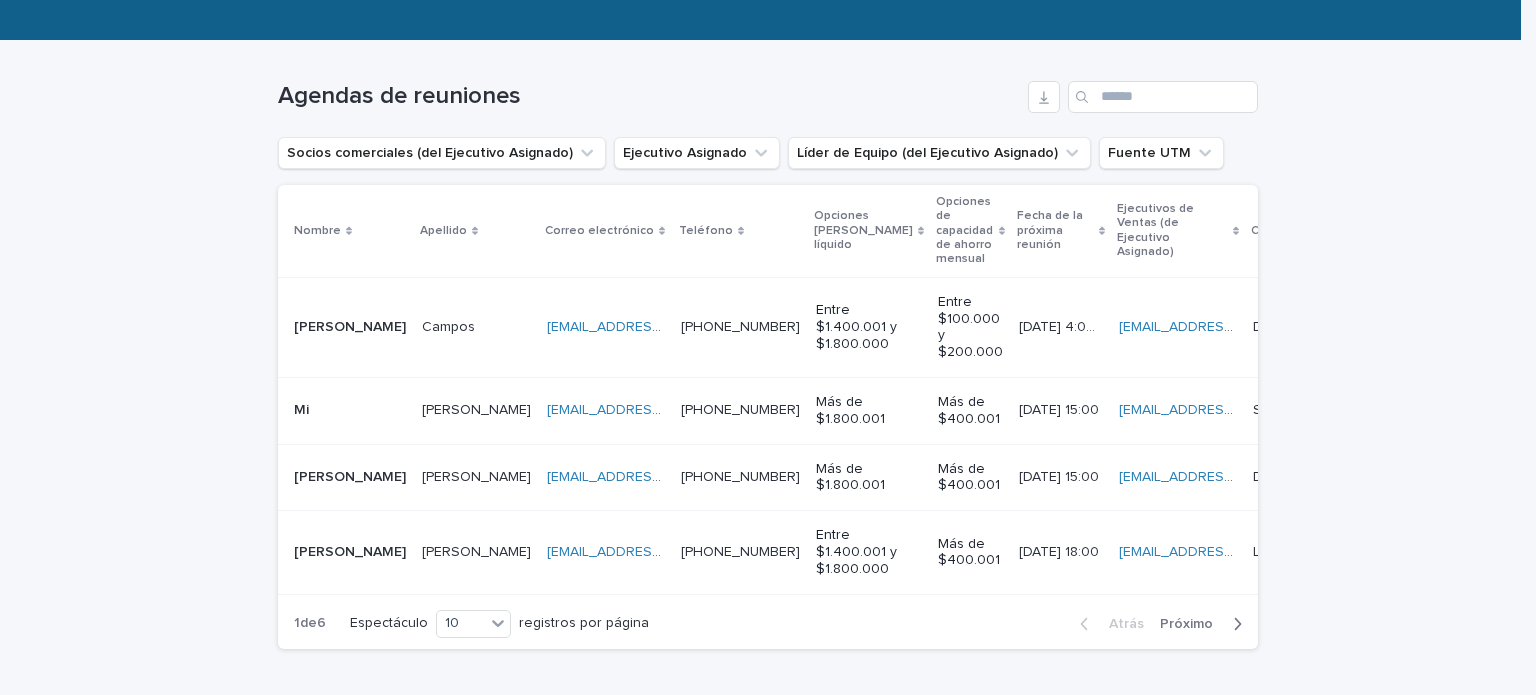 click on "[PERSON_NAME]" at bounding box center (350, 477) 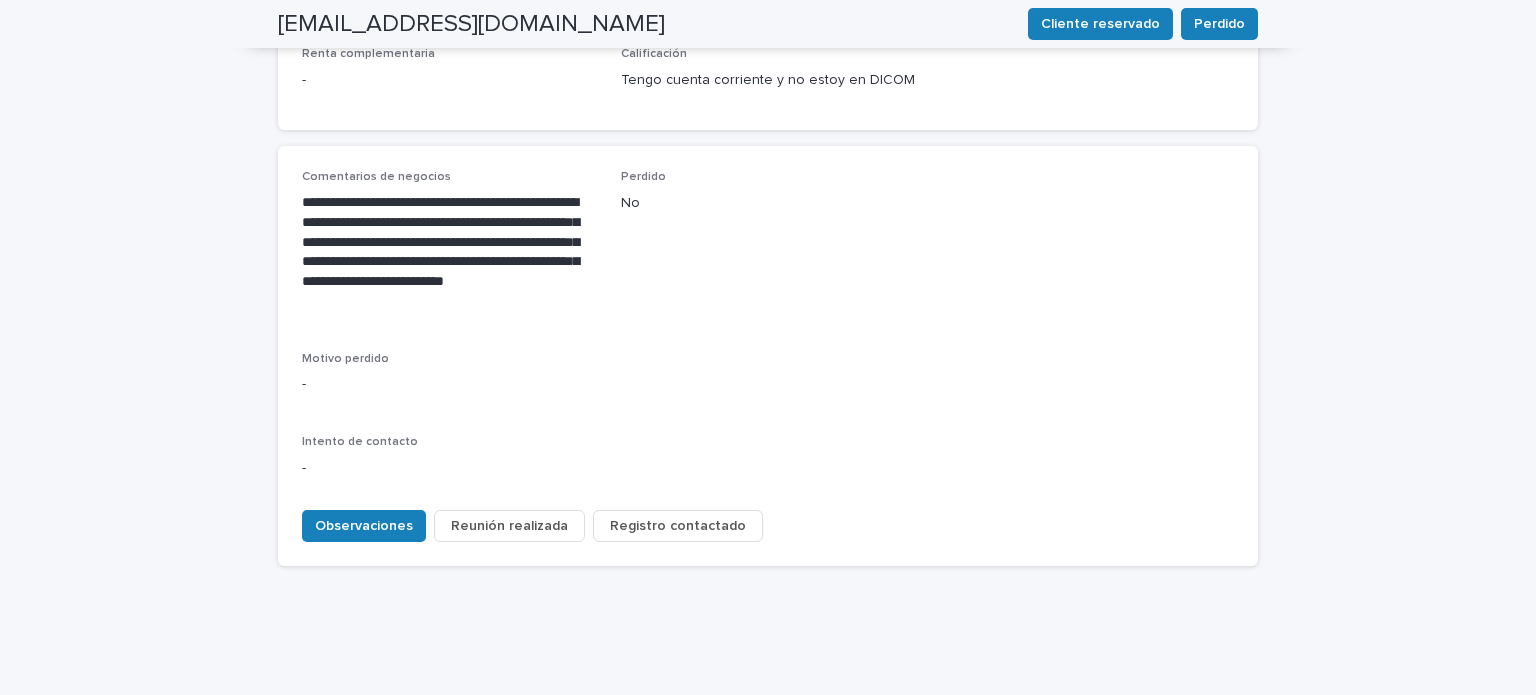 scroll, scrollTop: 969, scrollLeft: 0, axis: vertical 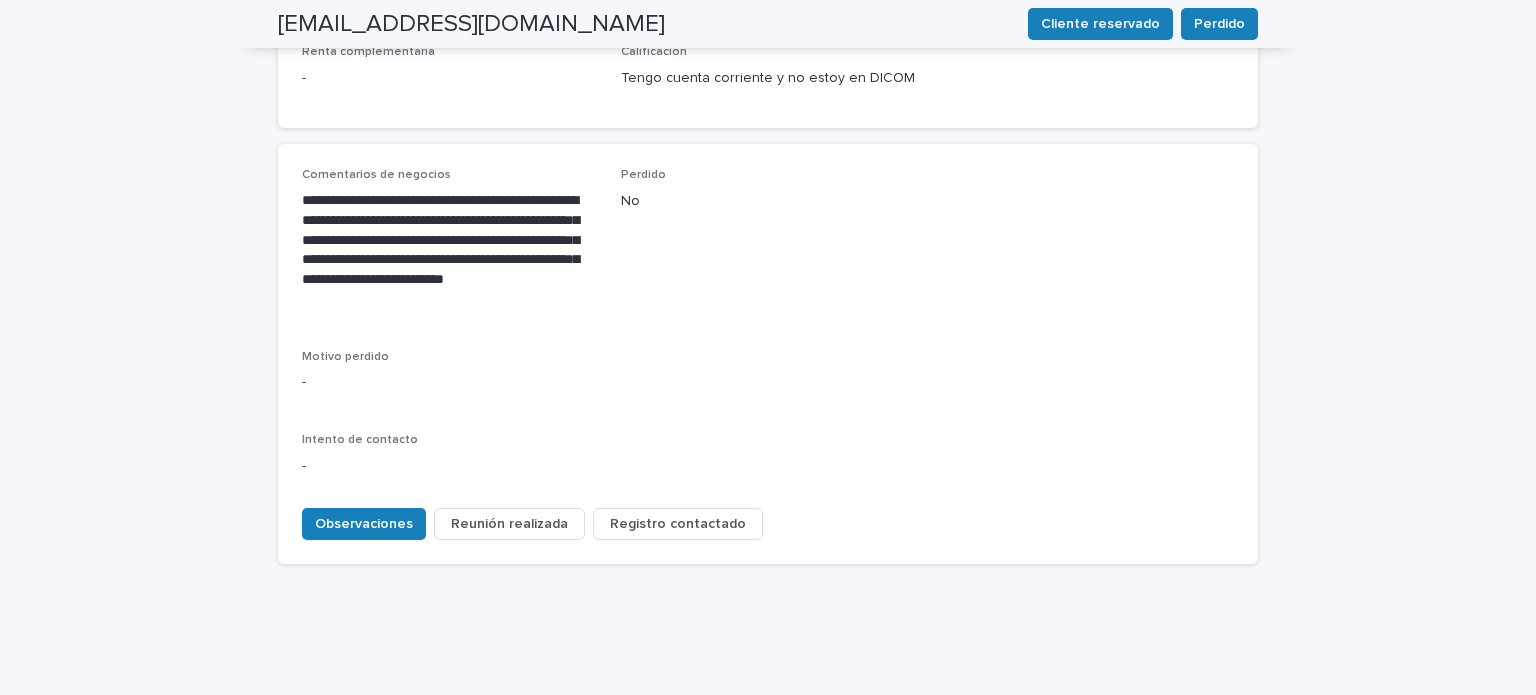 click on "Registro contactado" at bounding box center [678, 524] 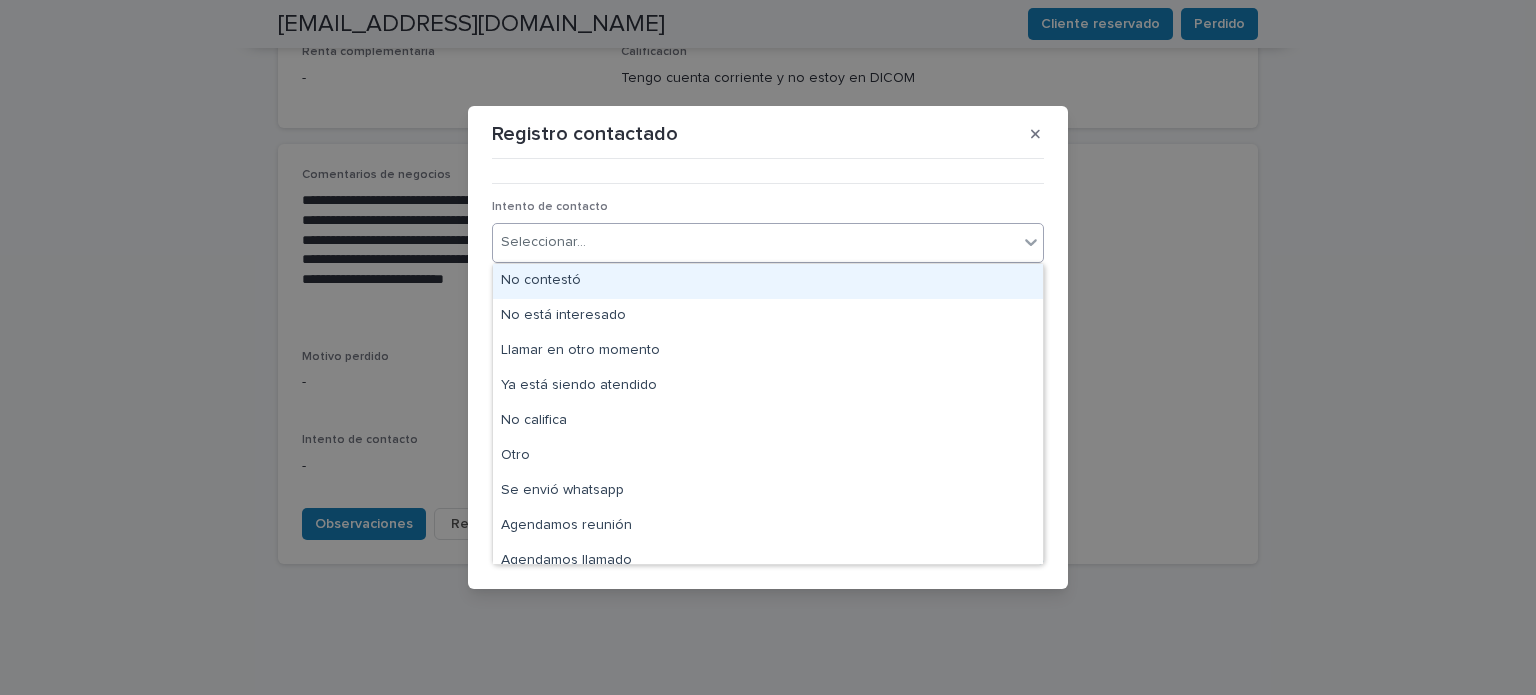 click on "Seleccionar..." at bounding box center [755, 242] 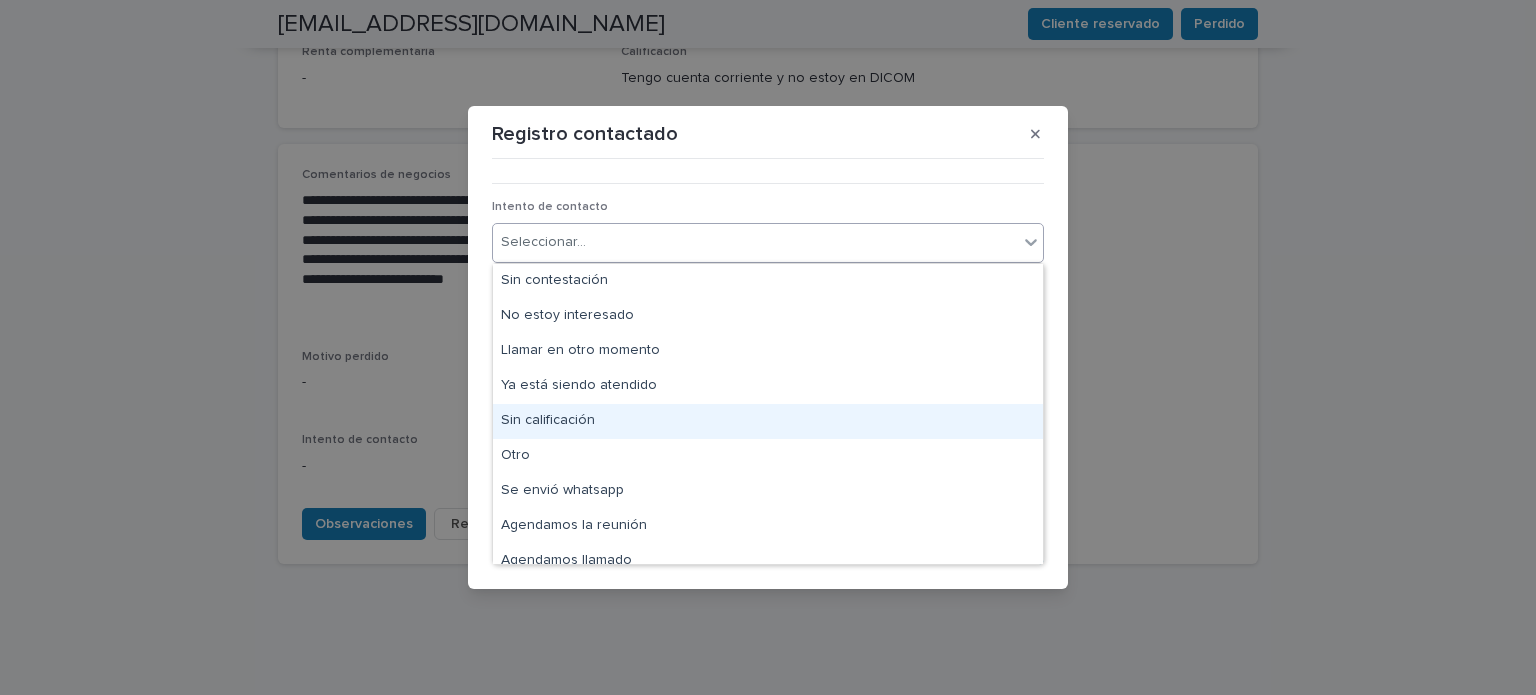 scroll, scrollTop: 15, scrollLeft: 0, axis: vertical 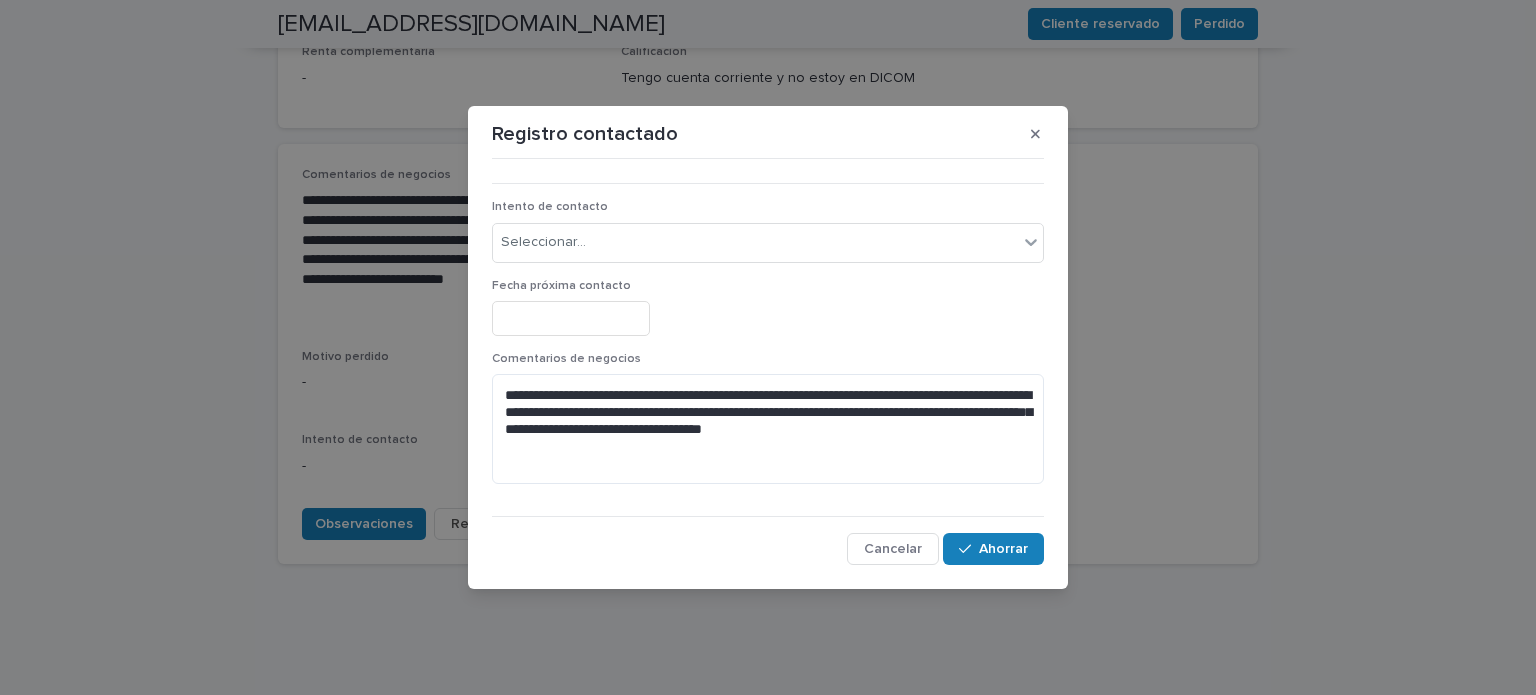 click on "**********" at bounding box center [768, 347] 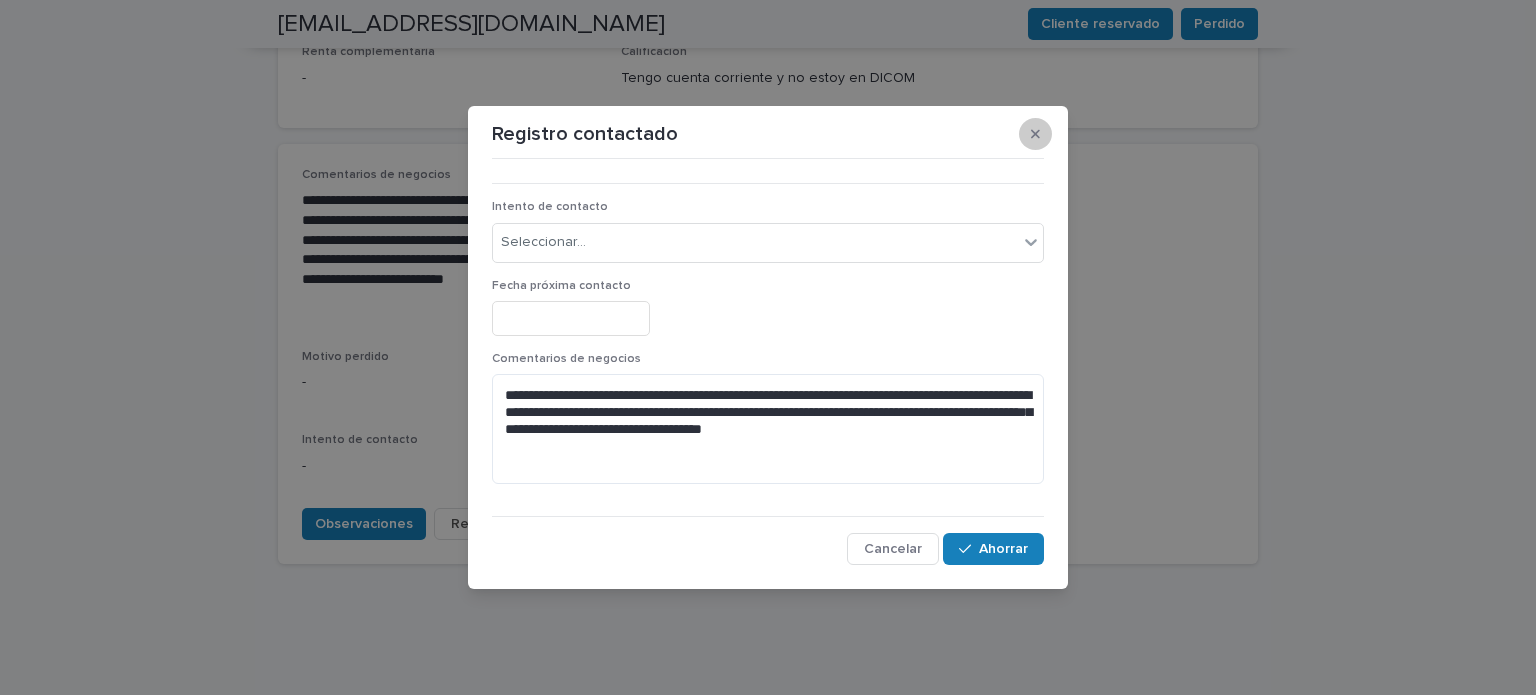 click 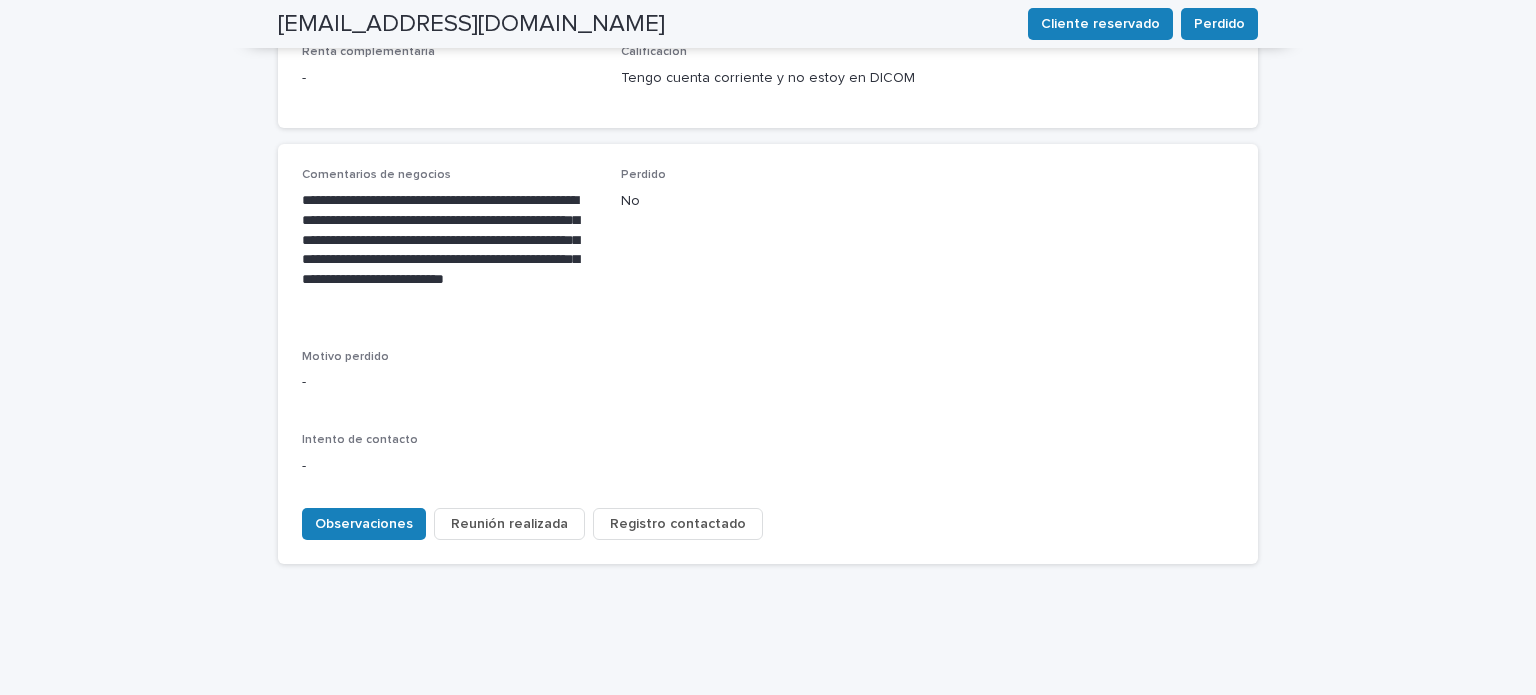 click on "Reunión realizada" at bounding box center [509, 524] 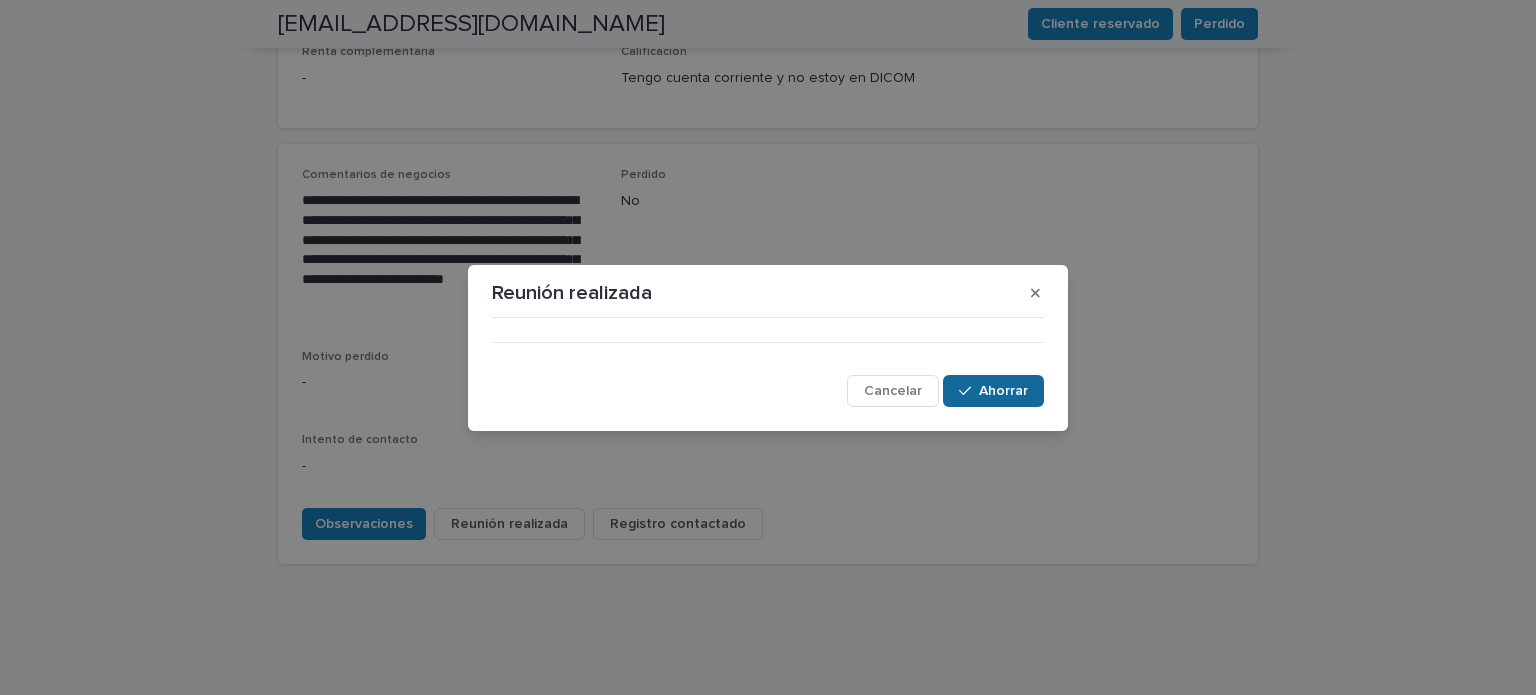 click at bounding box center [969, 391] 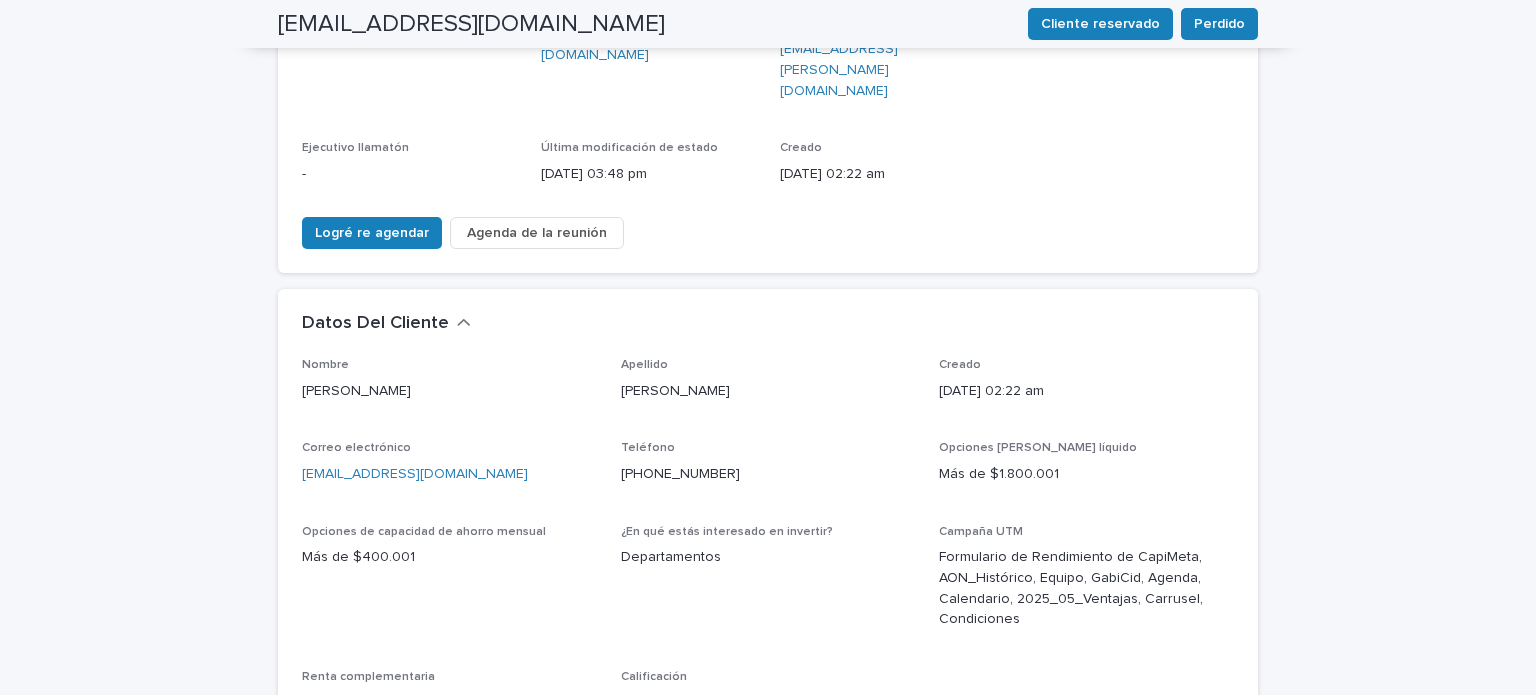 scroll, scrollTop: 178, scrollLeft: 0, axis: vertical 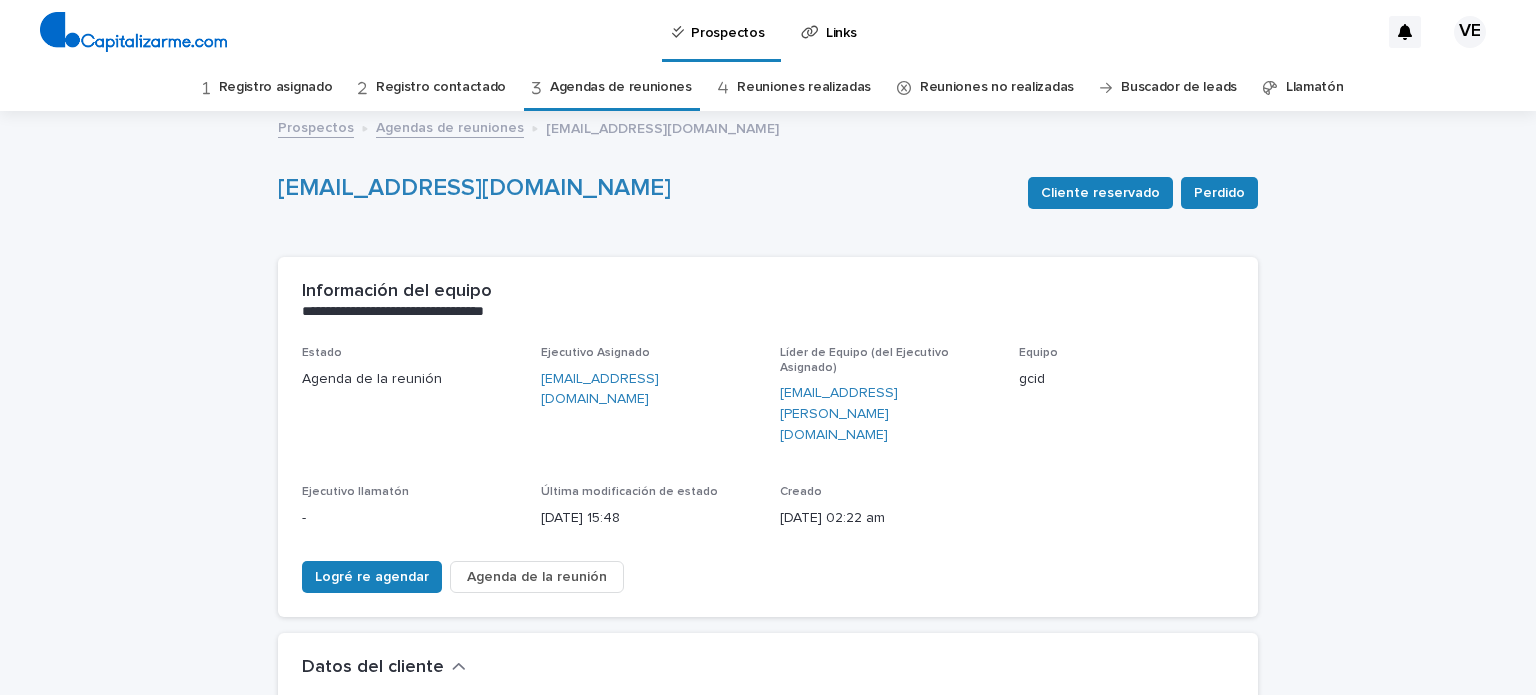 click on "Reuniones realizadas" at bounding box center (804, 87) 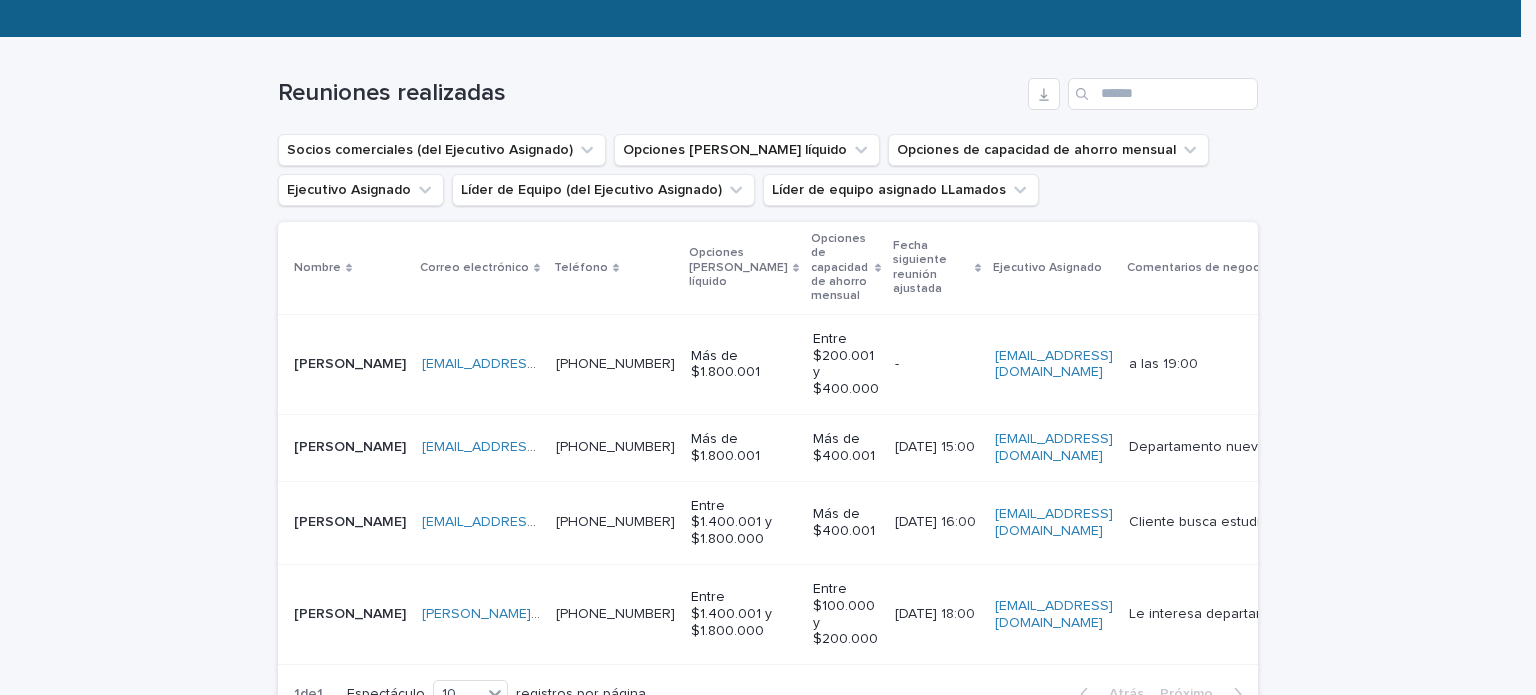 scroll, scrollTop: 223, scrollLeft: 0, axis: vertical 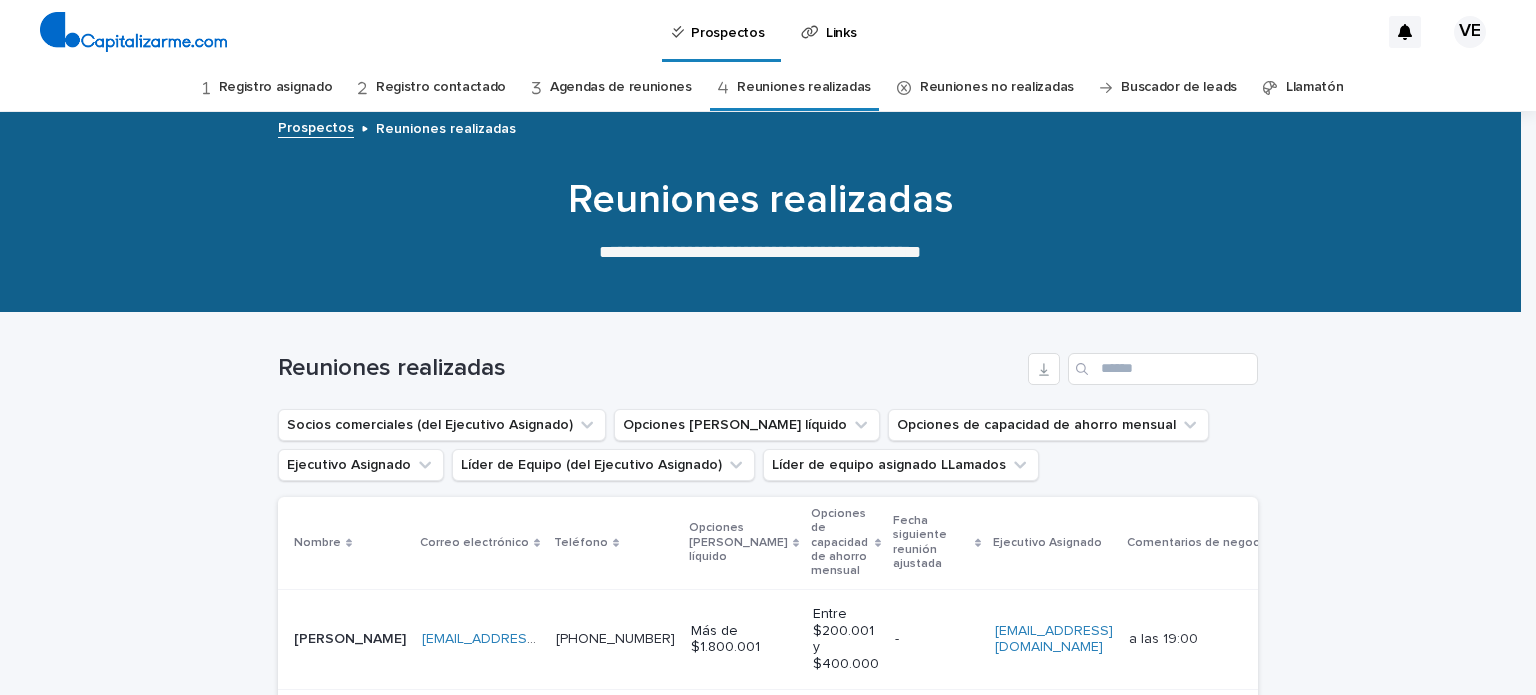 click on "Registro contactado" at bounding box center (441, 87) 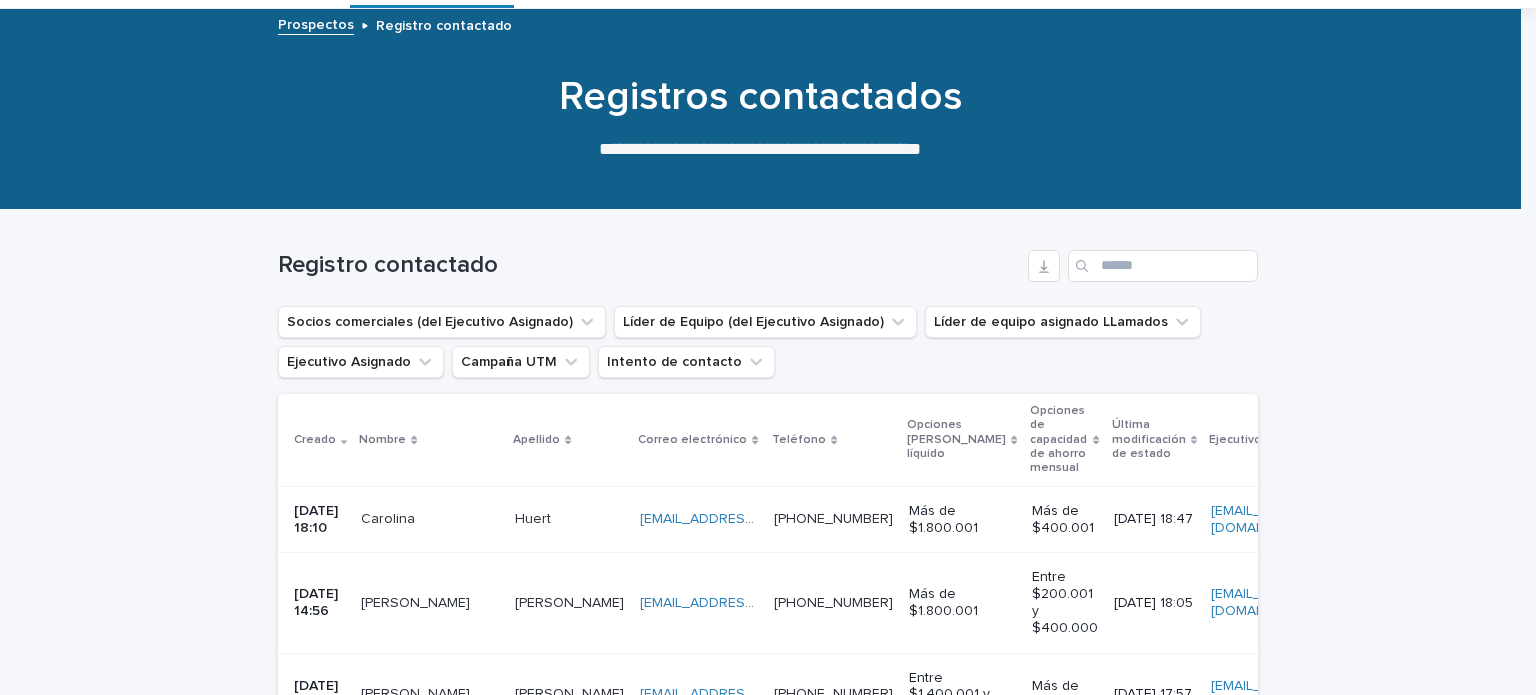 scroll, scrollTop: 125, scrollLeft: 0, axis: vertical 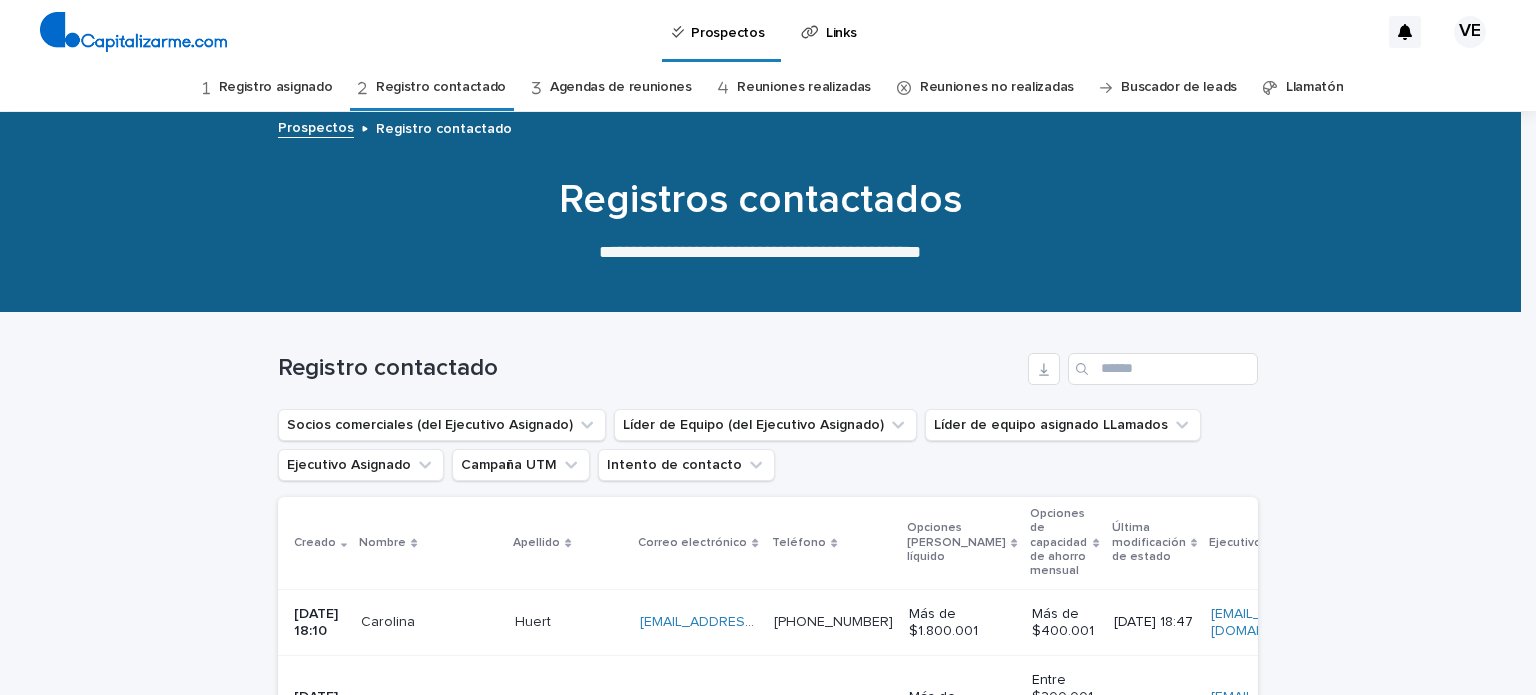 click on "Agendas de reuniones" at bounding box center (621, 87) 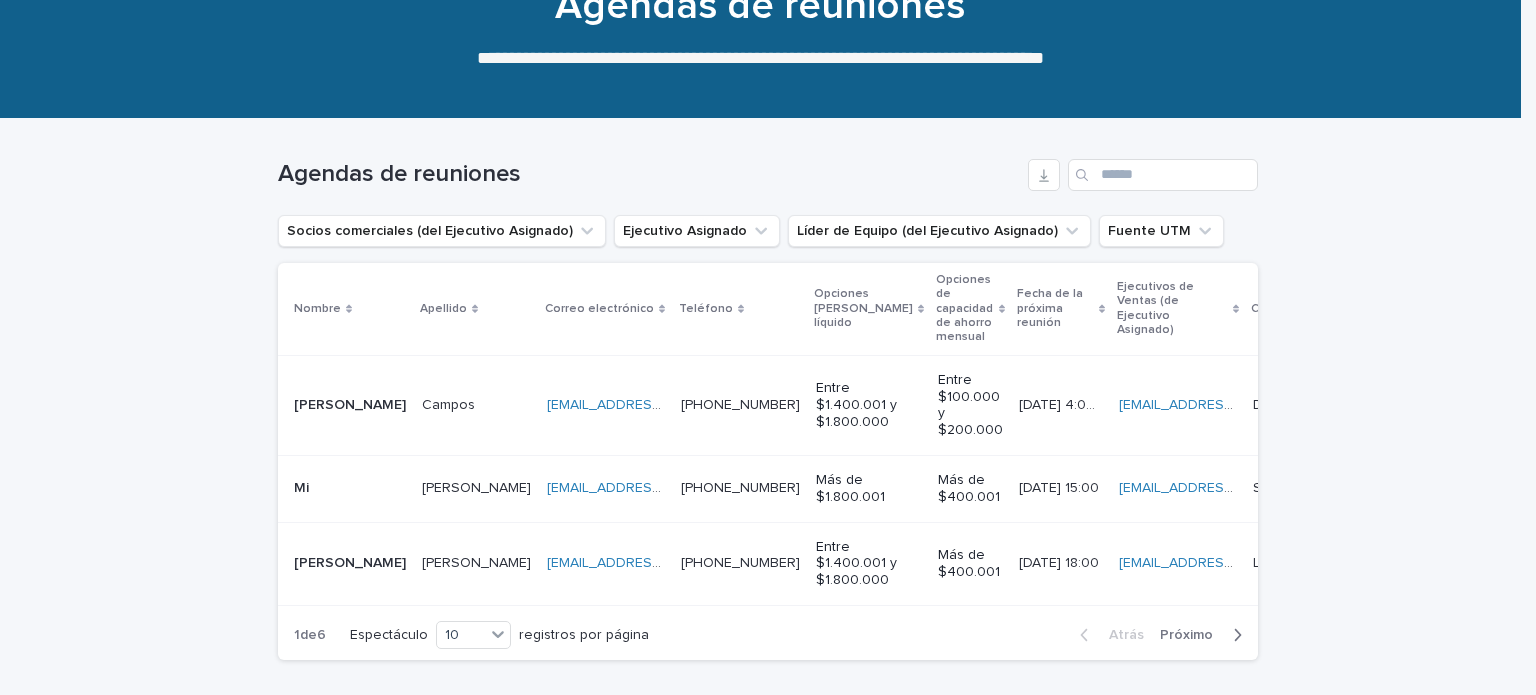 scroll, scrollTop: 199, scrollLeft: 0, axis: vertical 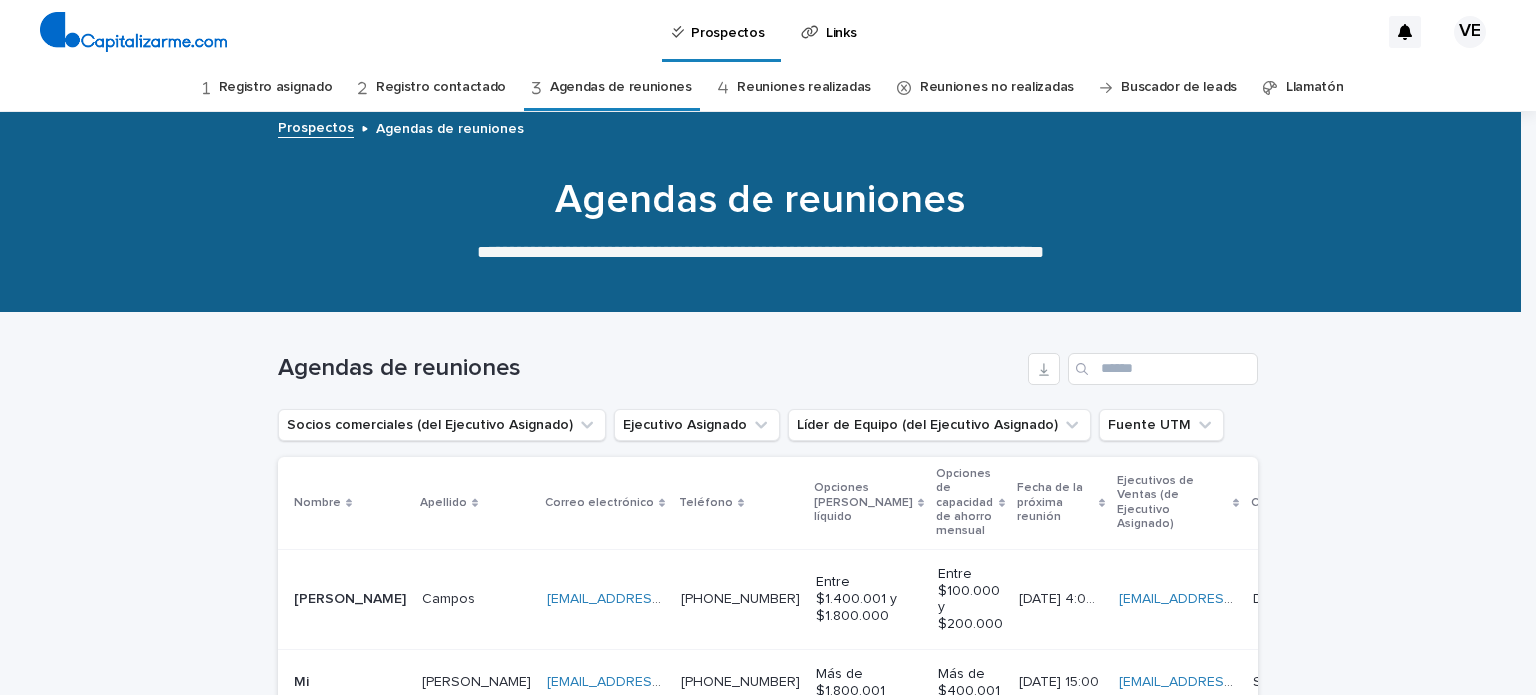 click on "Registro contactado" at bounding box center [441, 87] 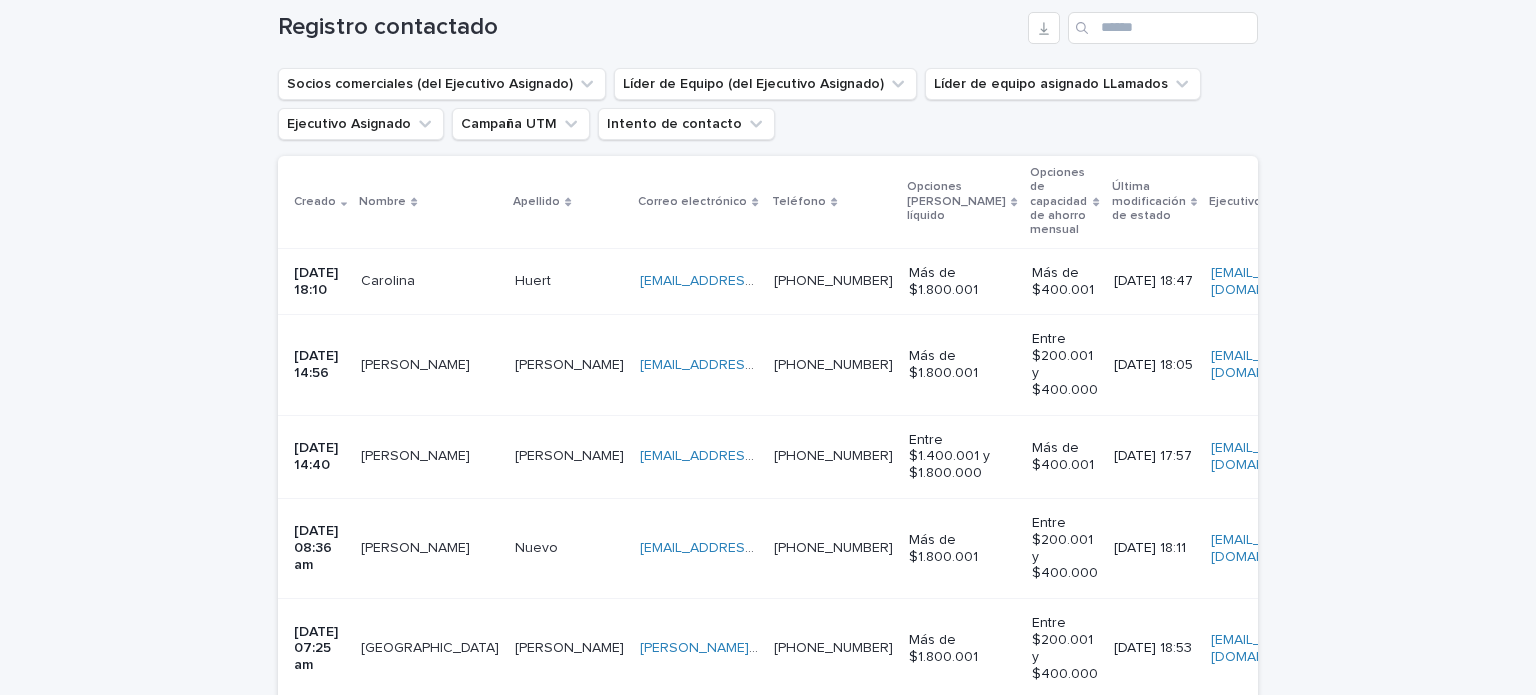 scroll, scrollTop: 275, scrollLeft: 0, axis: vertical 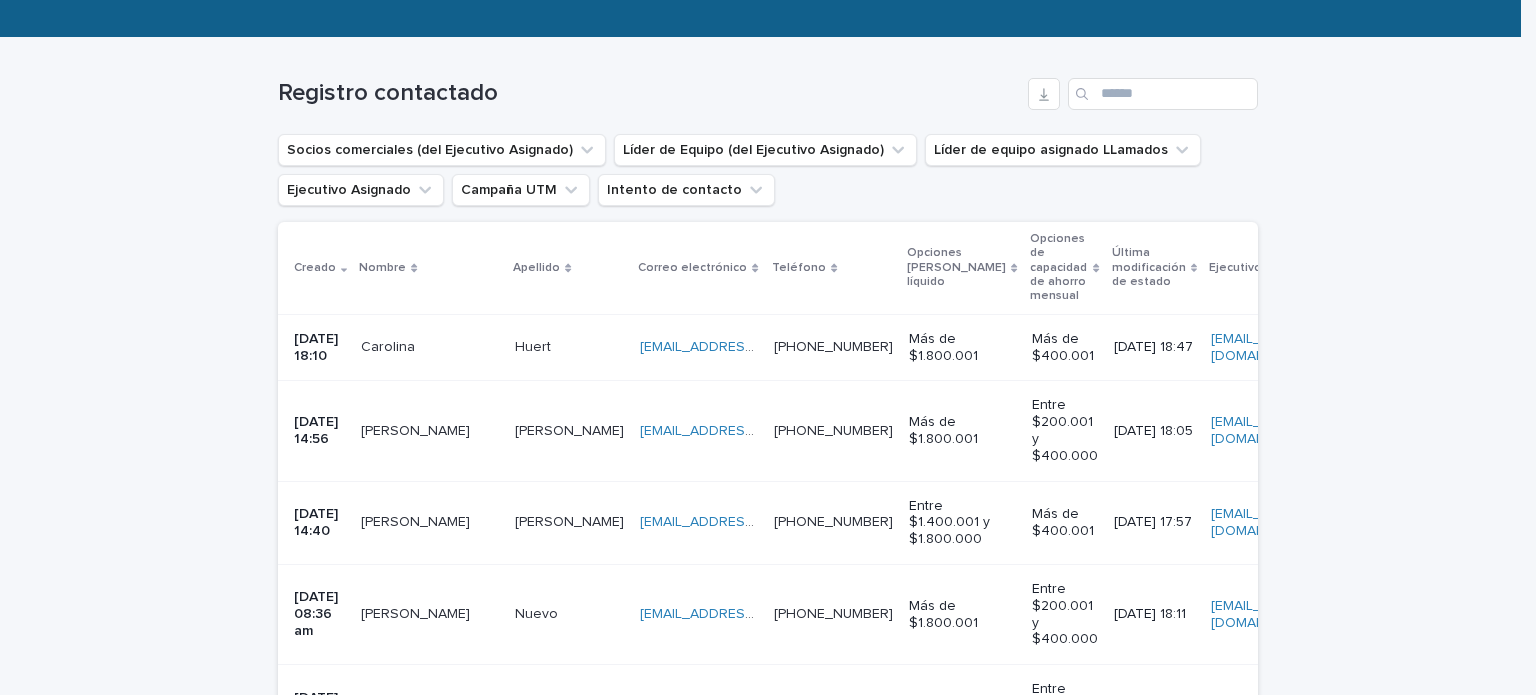 click on "Carolina Carolina" at bounding box center (430, 347) 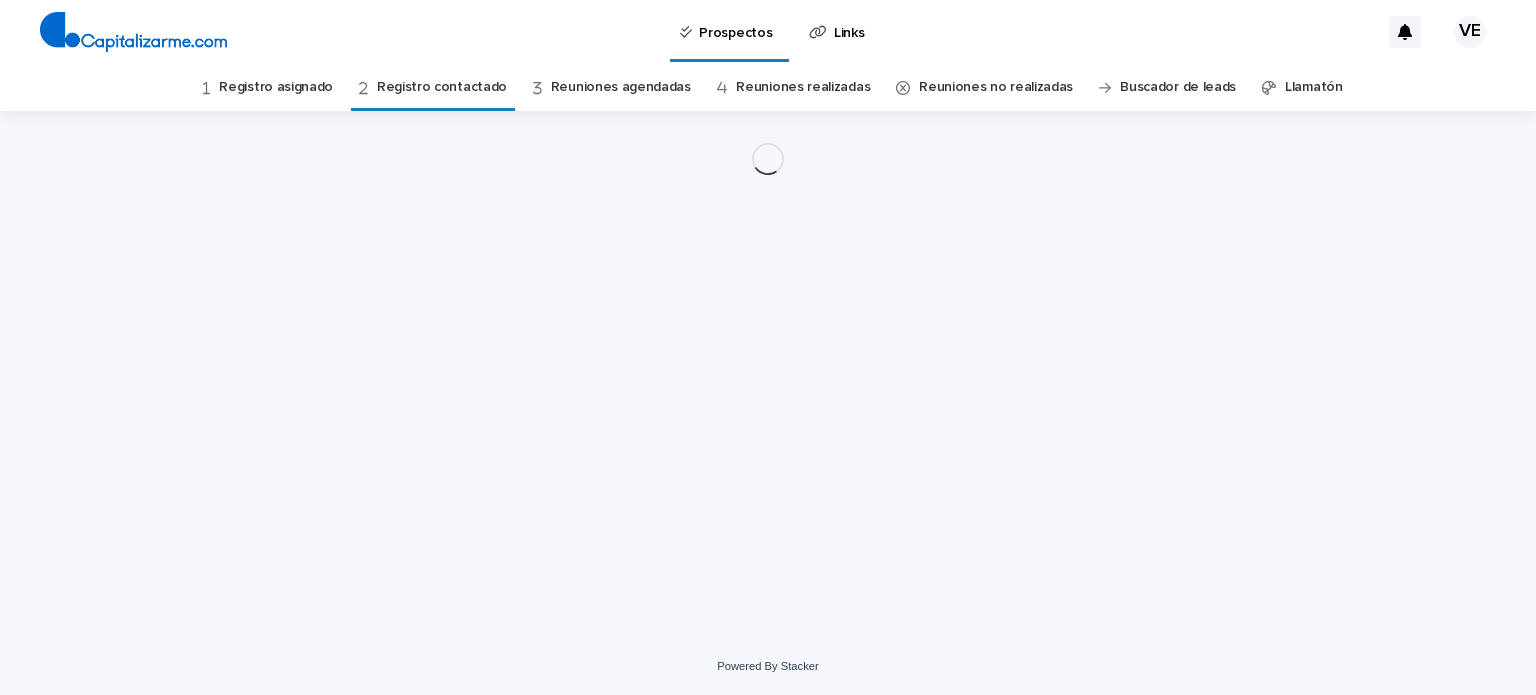 scroll, scrollTop: 0, scrollLeft: 0, axis: both 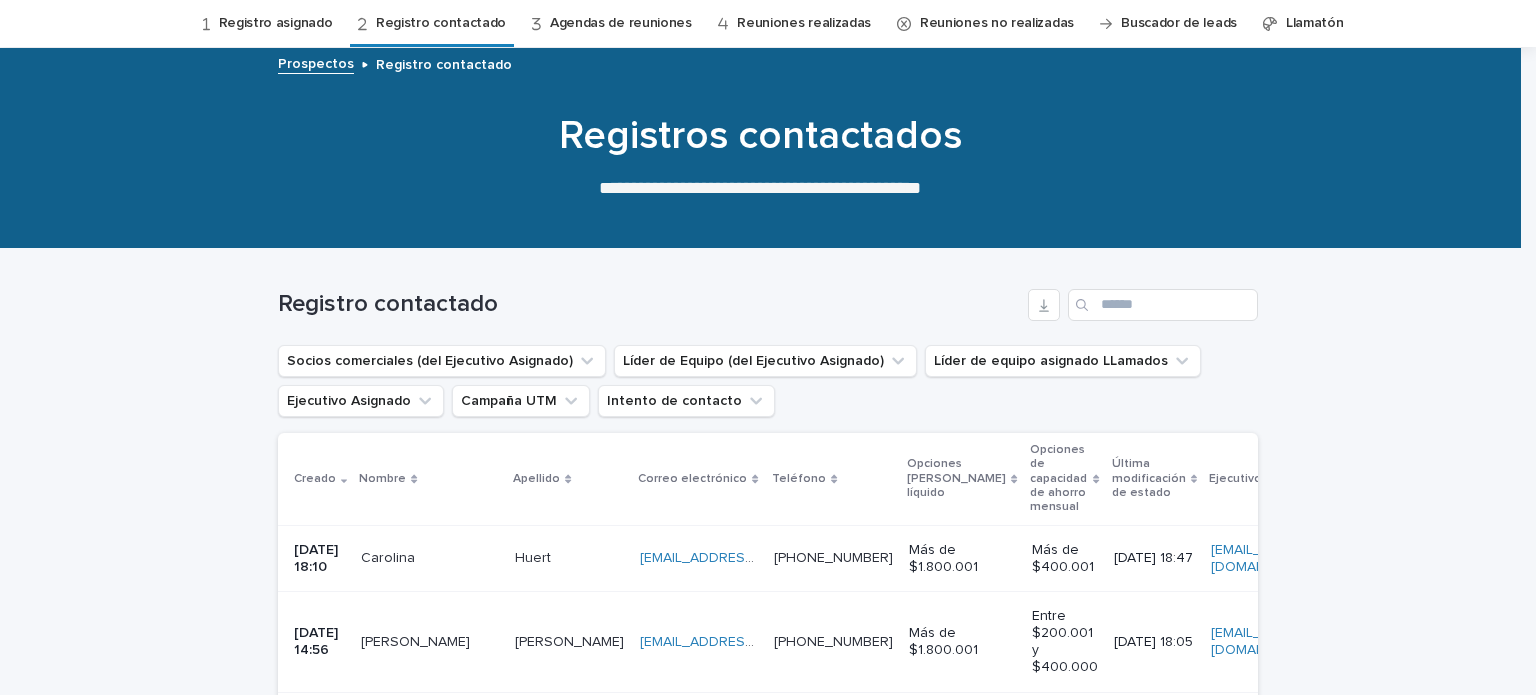 click on "[EMAIL_ADDRESS][DOMAIN_NAME] [EMAIL_ADDRESS][DOMAIN_NAME]" at bounding box center (699, 642) 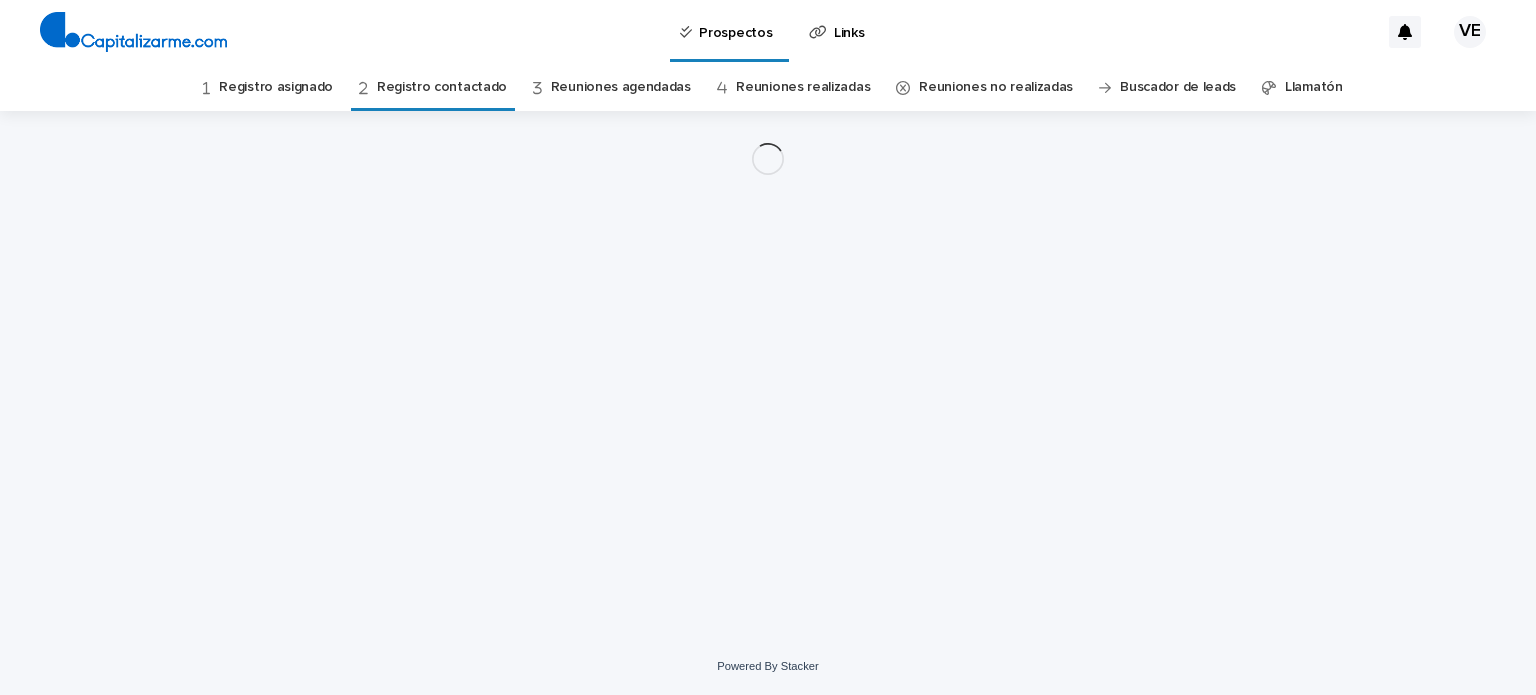 scroll, scrollTop: 0, scrollLeft: 0, axis: both 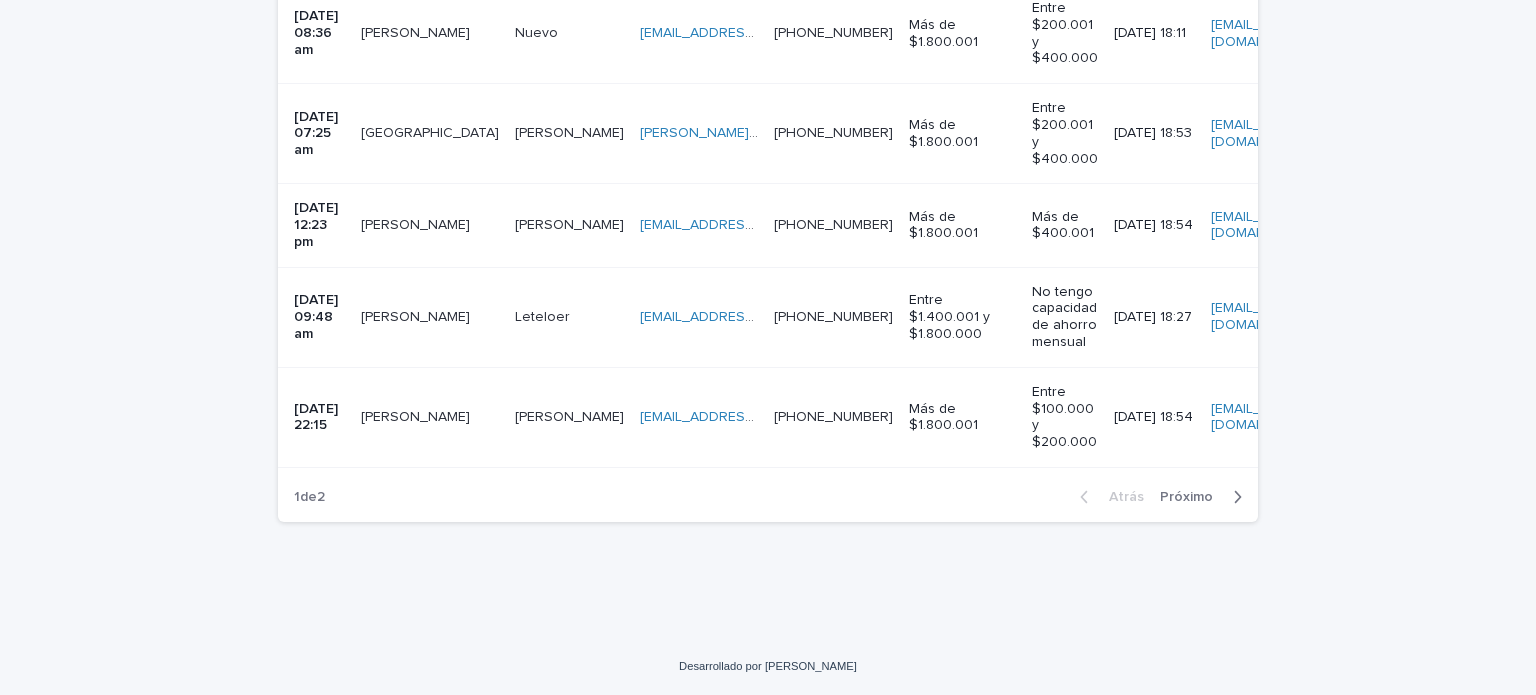click at bounding box center [430, 417] 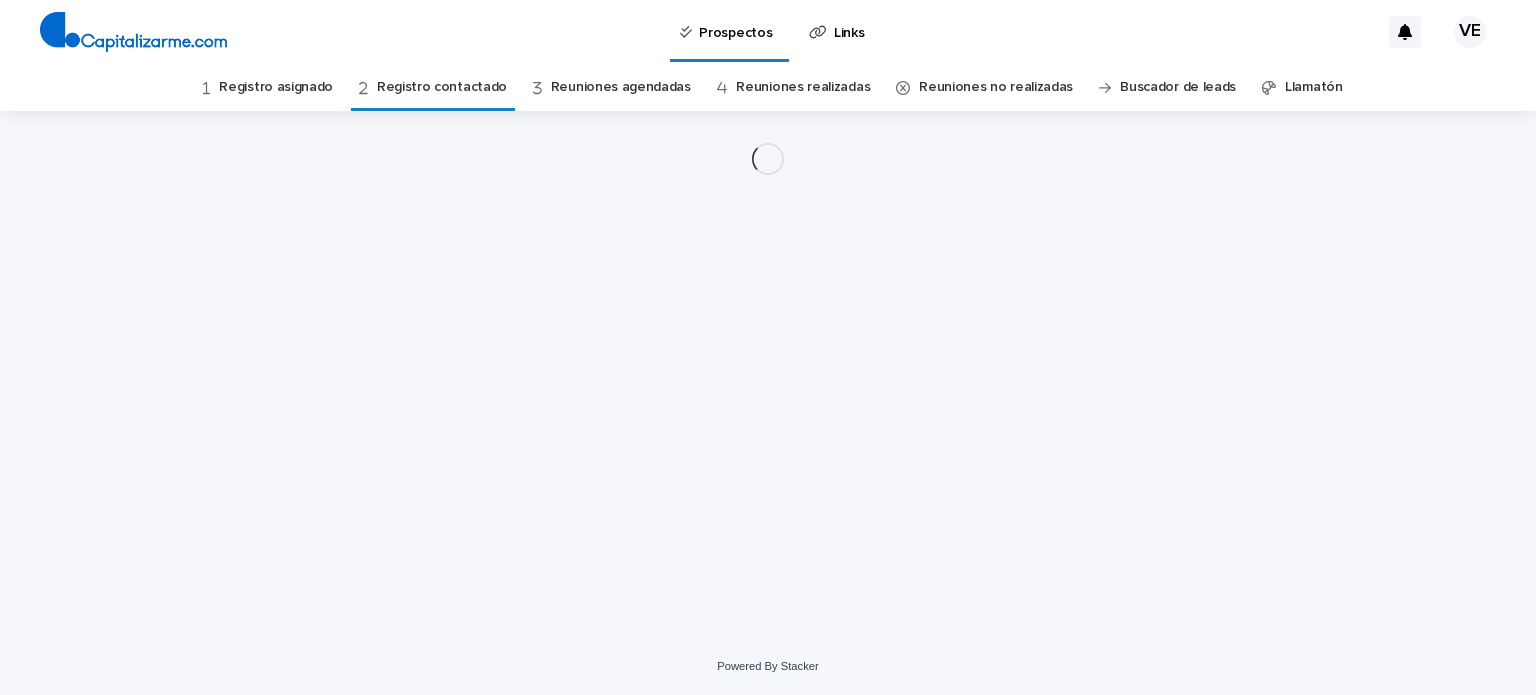 scroll, scrollTop: 0, scrollLeft: 0, axis: both 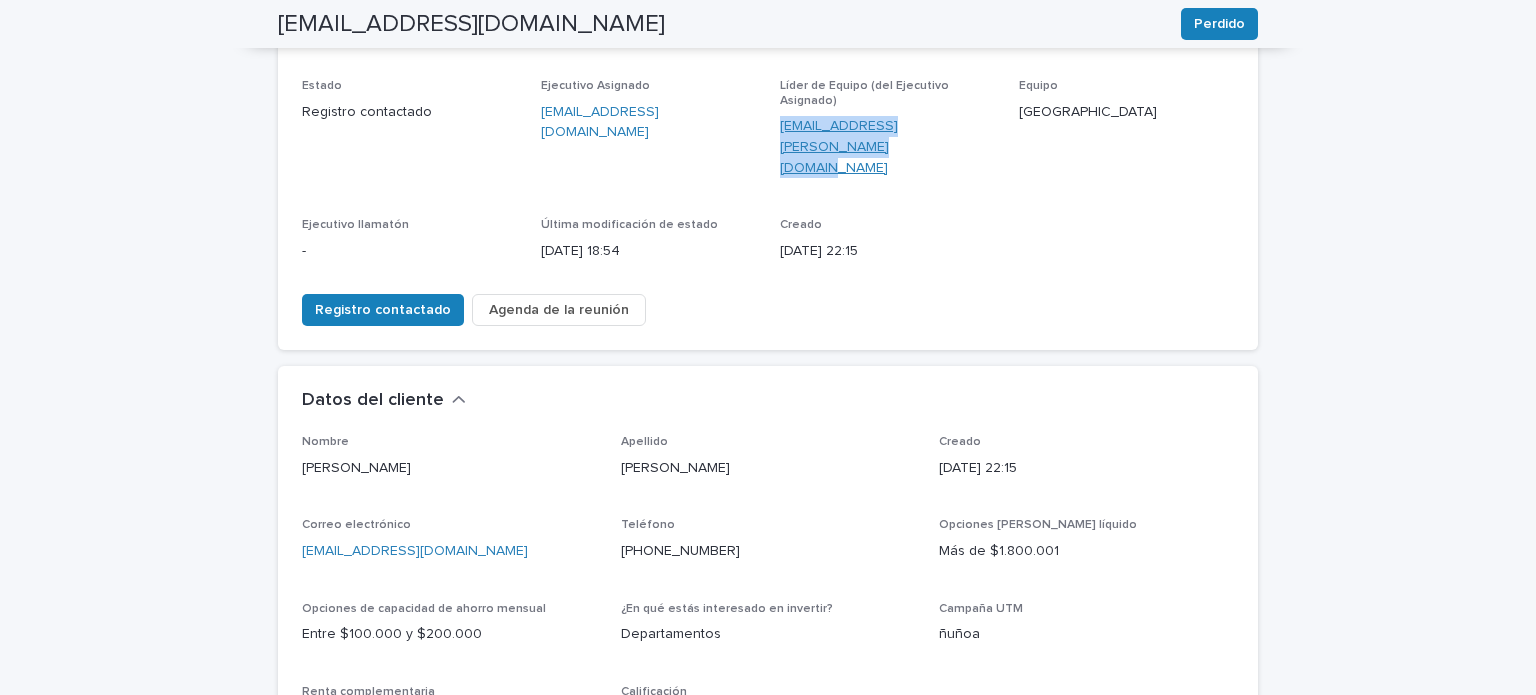 drag, startPoint x: 766, startPoint y: 128, endPoint x: 1004, endPoint y: 127, distance: 238.0021 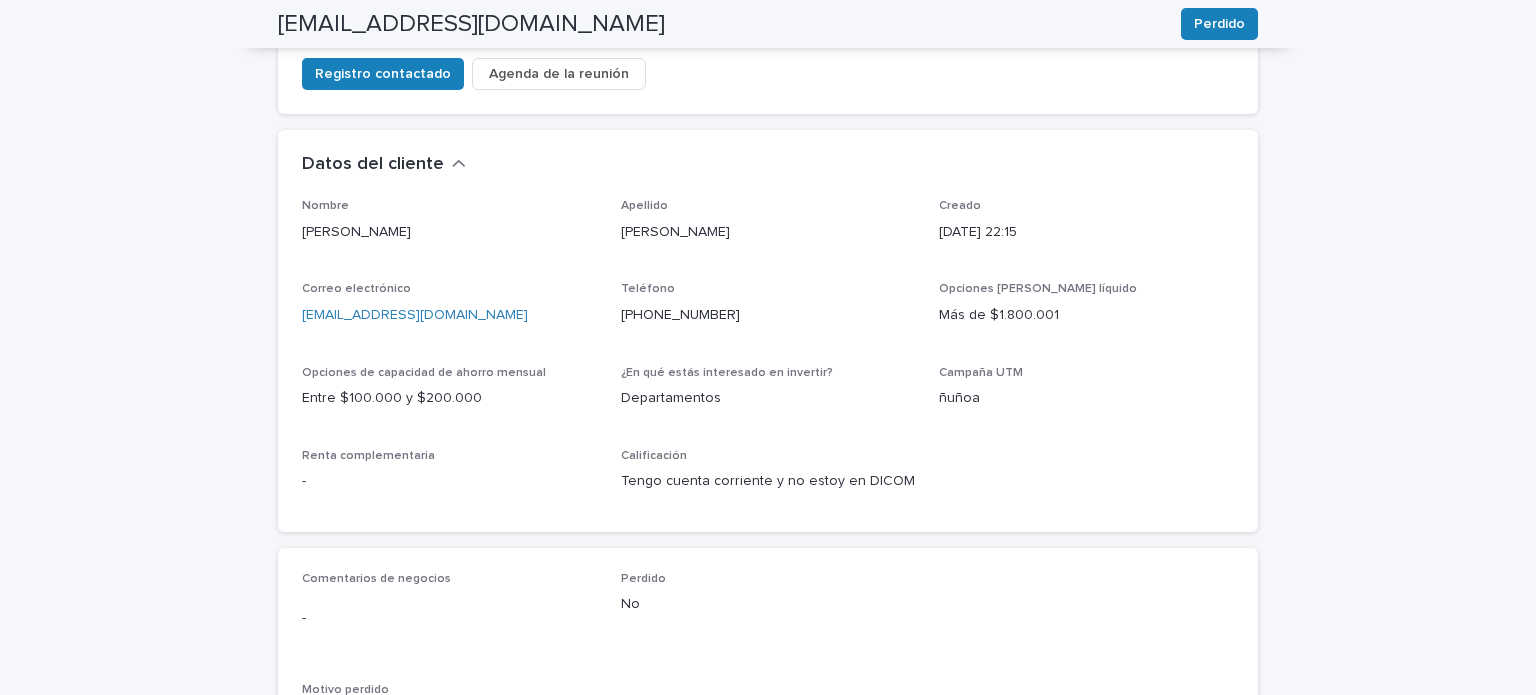 scroll, scrollTop: 531, scrollLeft: 0, axis: vertical 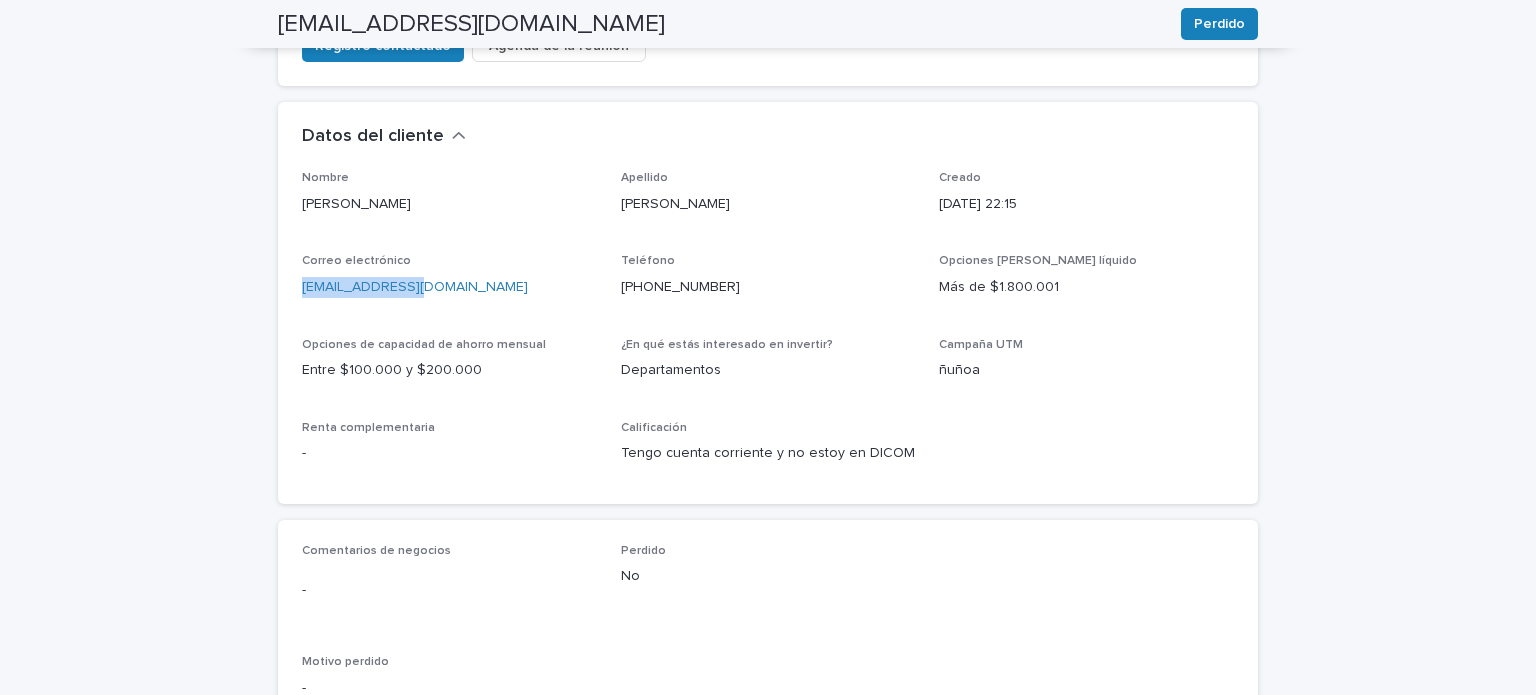 drag, startPoint x: 423, startPoint y: 238, endPoint x: 292, endPoint y: 251, distance: 131.64346 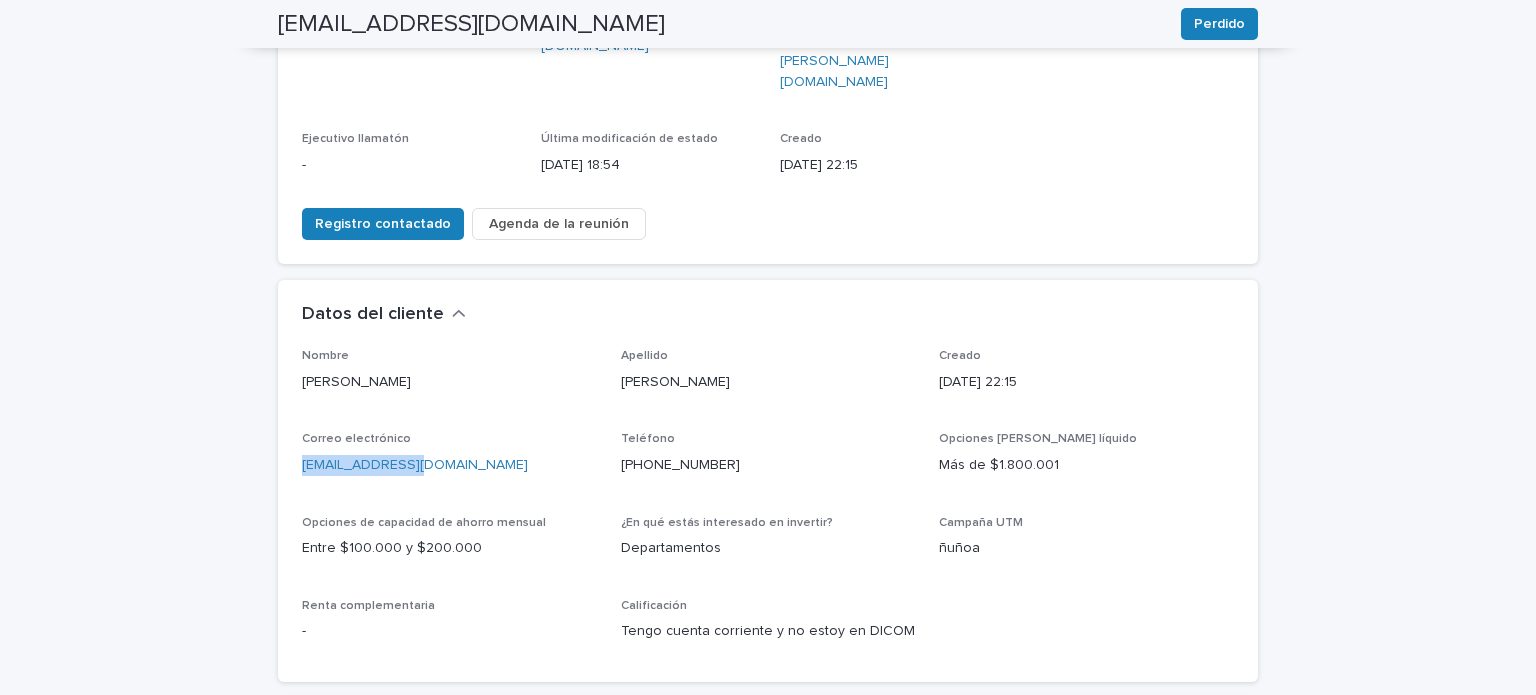 scroll, scrollTop: 320, scrollLeft: 0, axis: vertical 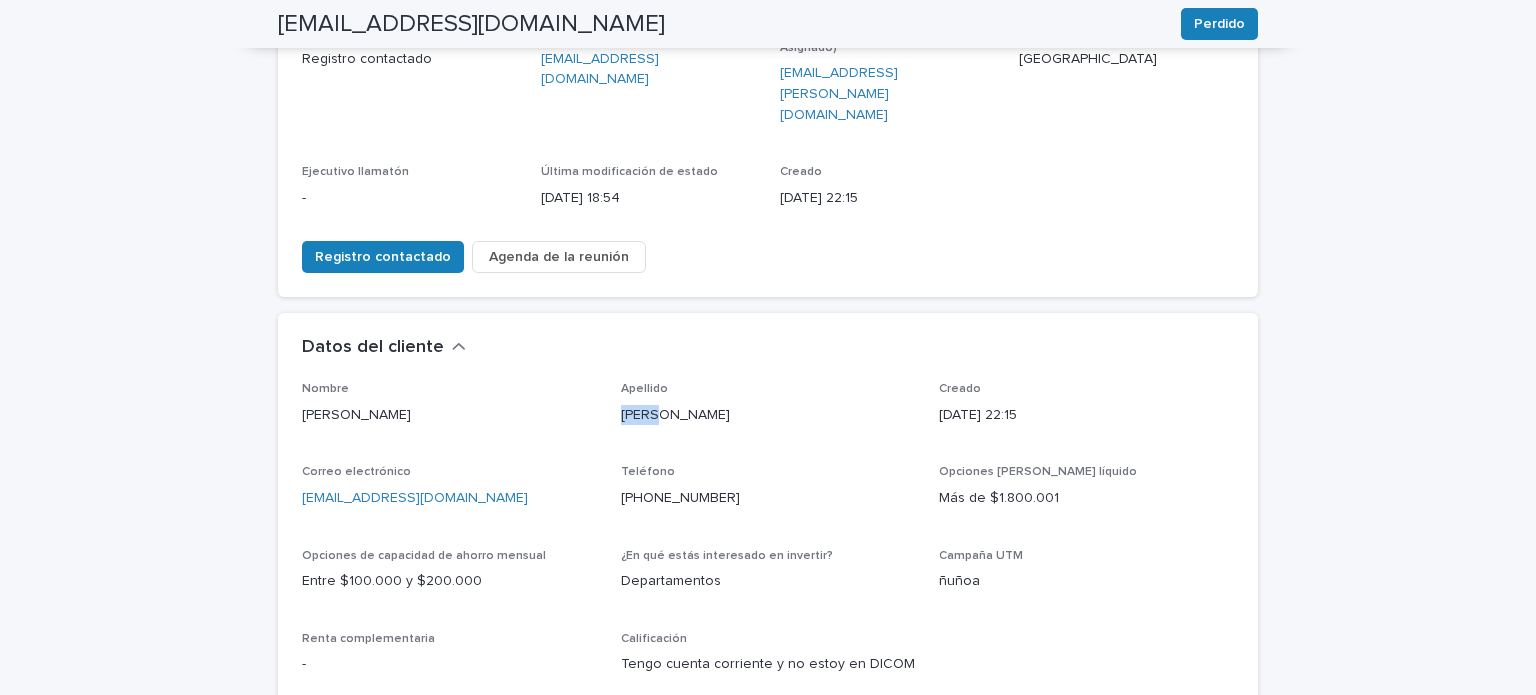 drag, startPoint x: 608, startPoint y: 371, endPoint x: 647, endPoint y: 373, distance: 39.051247 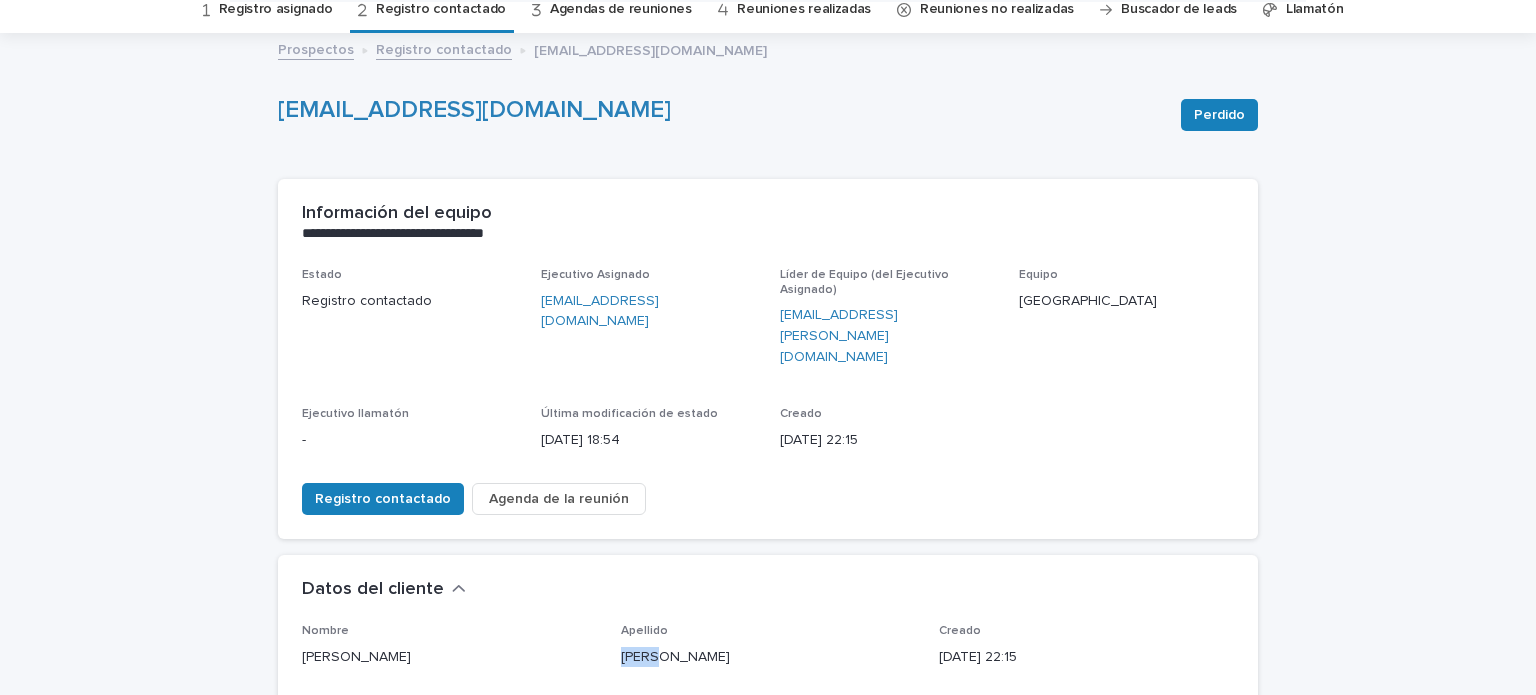scroll, scrollTop: 0, scrollLeft: 0, axis: both 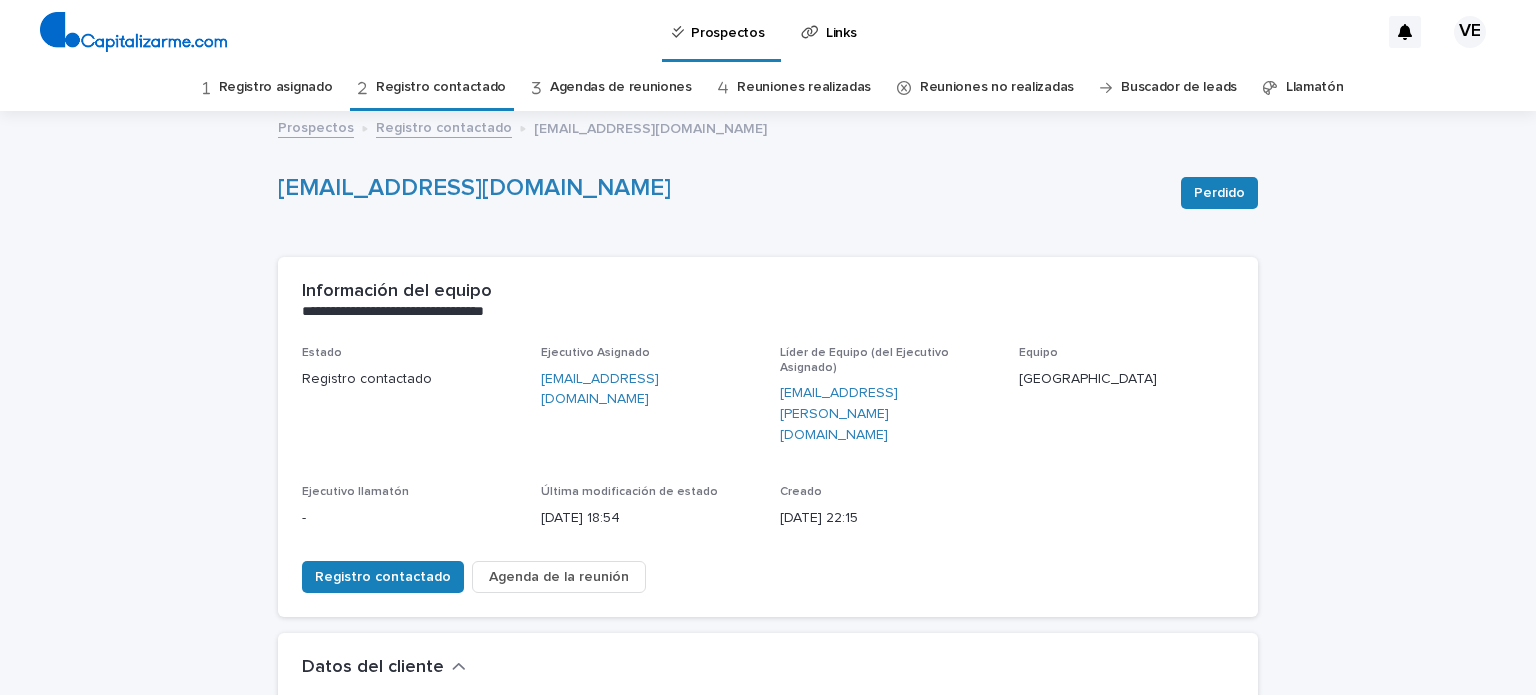 click on "Agenda de la reunión" at bounding box center (559, 577) 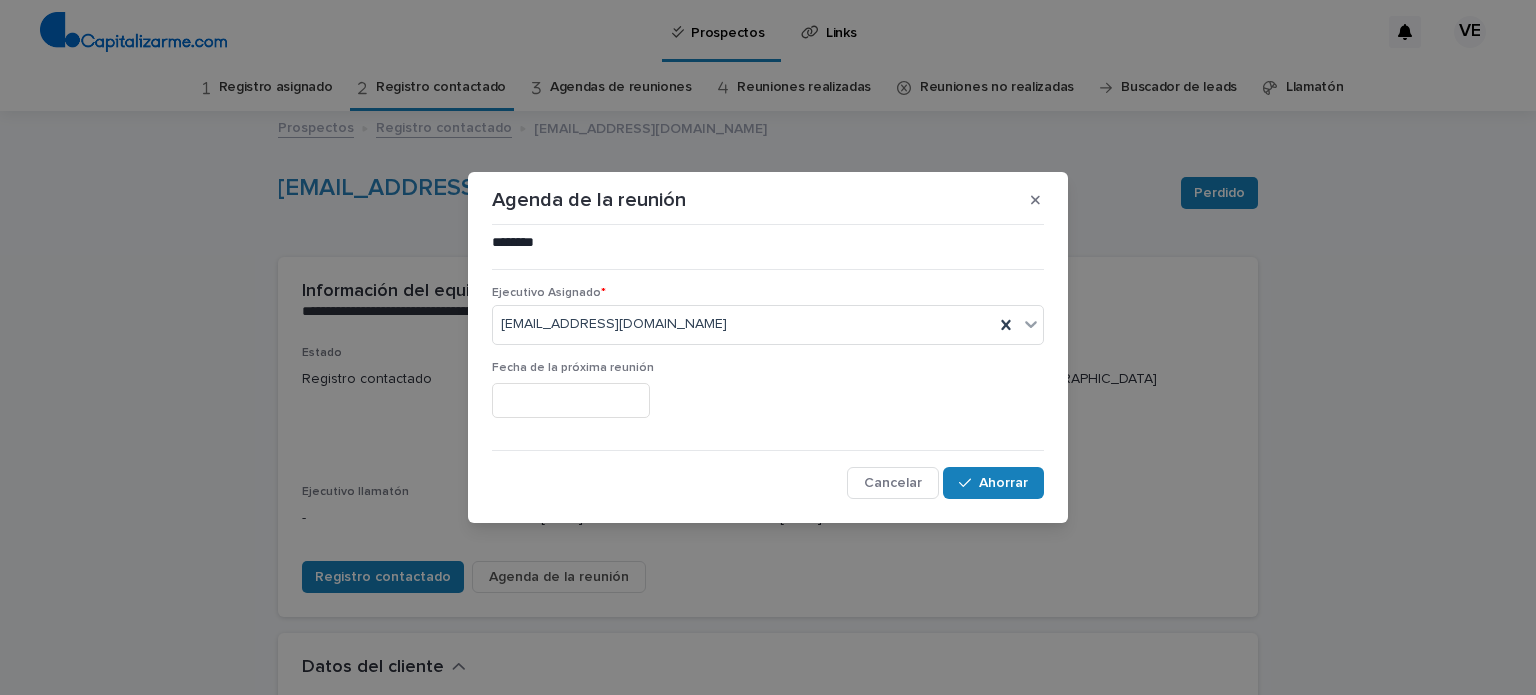 click at bounding box center [571, 400] 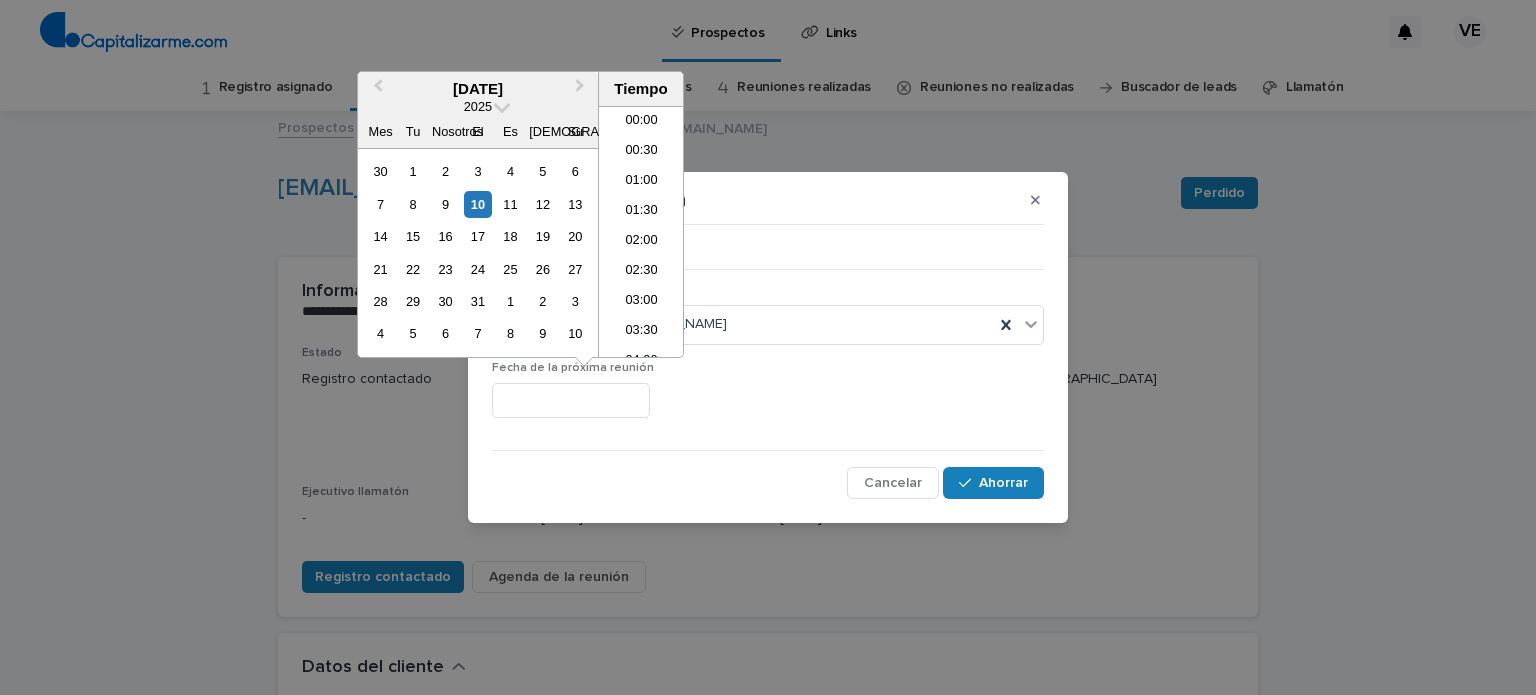 scroll, scrollTop: 850, scrollLeft: 0, axis: vertical 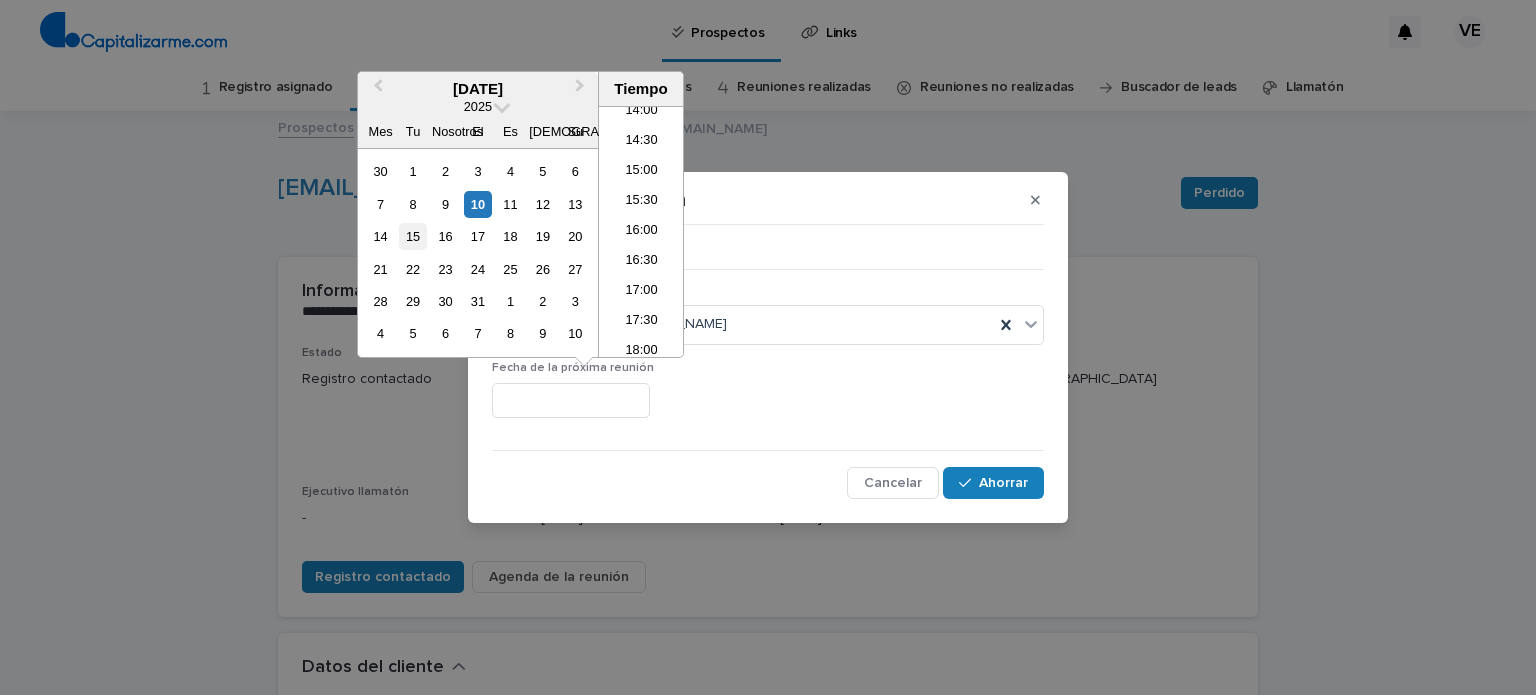 click on "15" at bounding box center [413, 236] 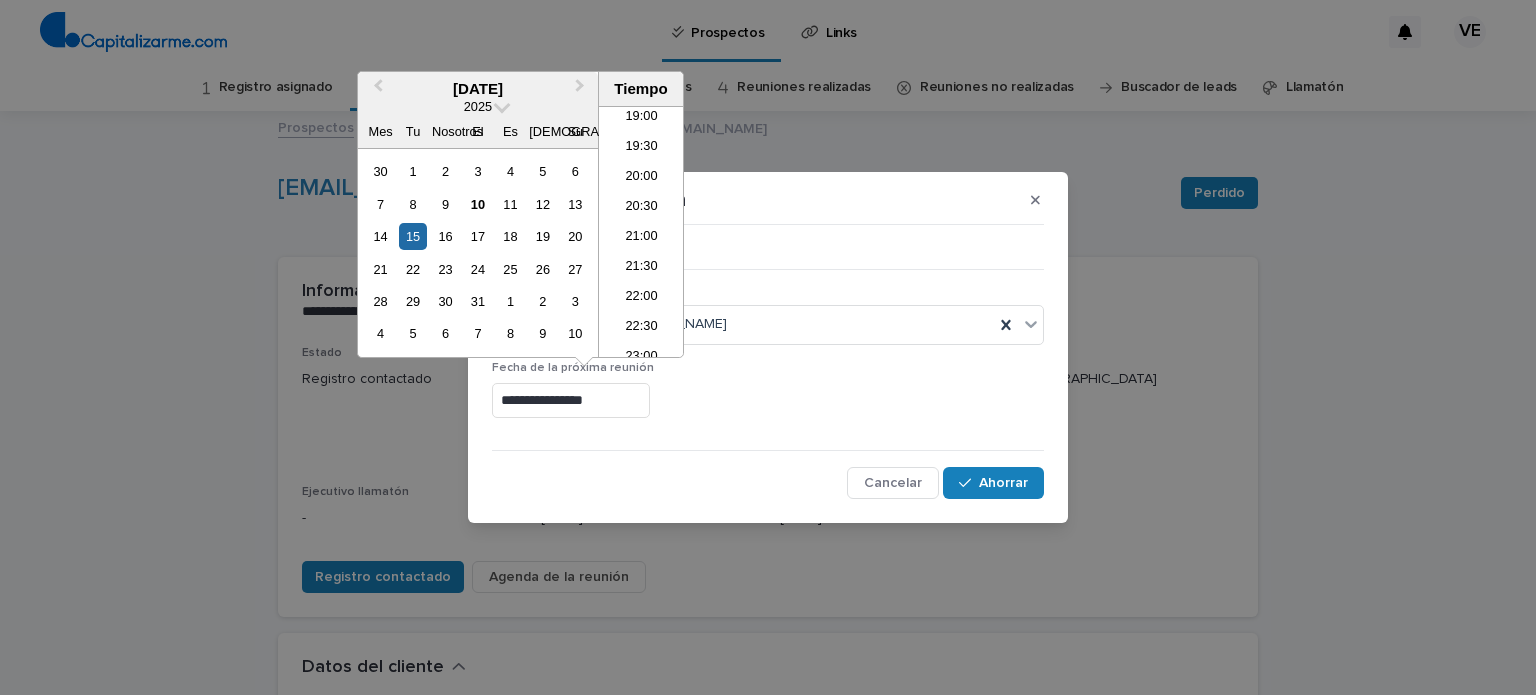 scroll, scrollTop: 1154, scrollLeft: 0, axis: vertical 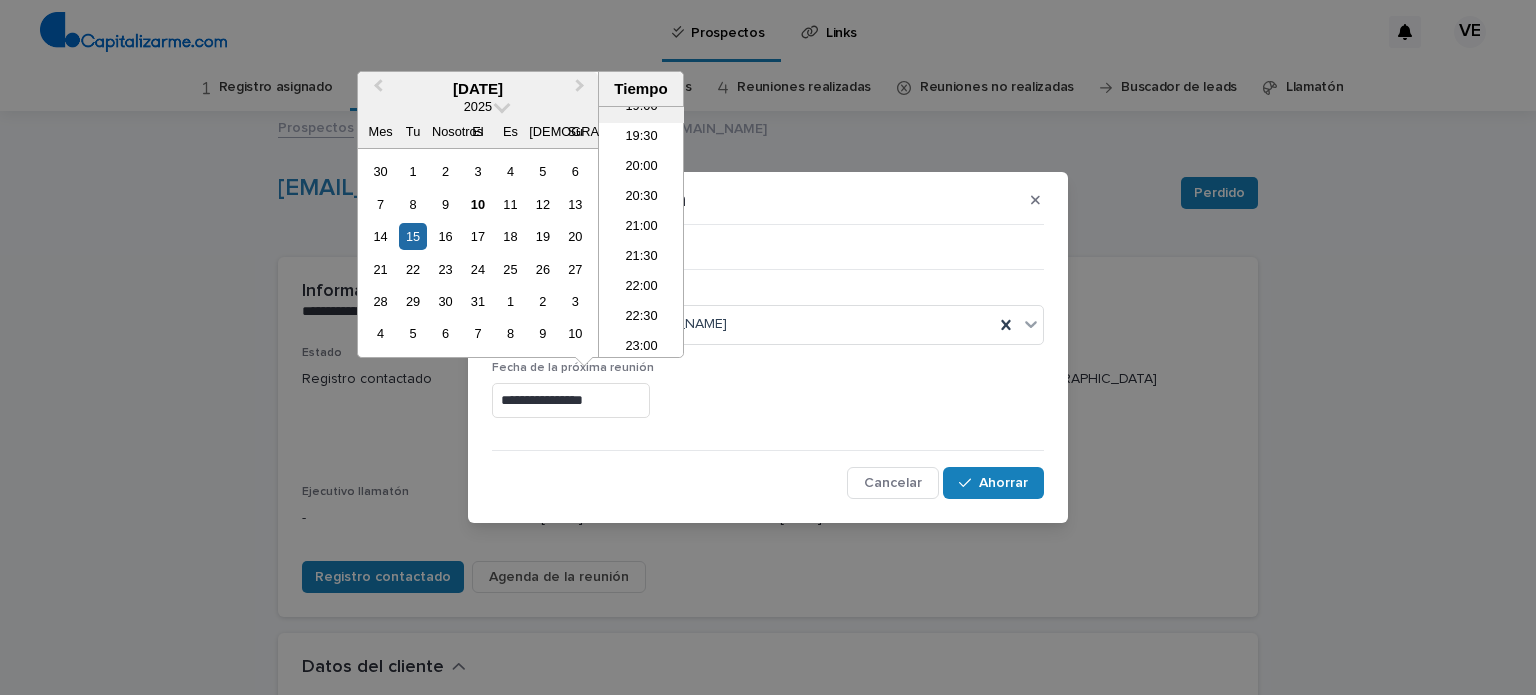 click on "19:00" at bounding box center (641, 108) 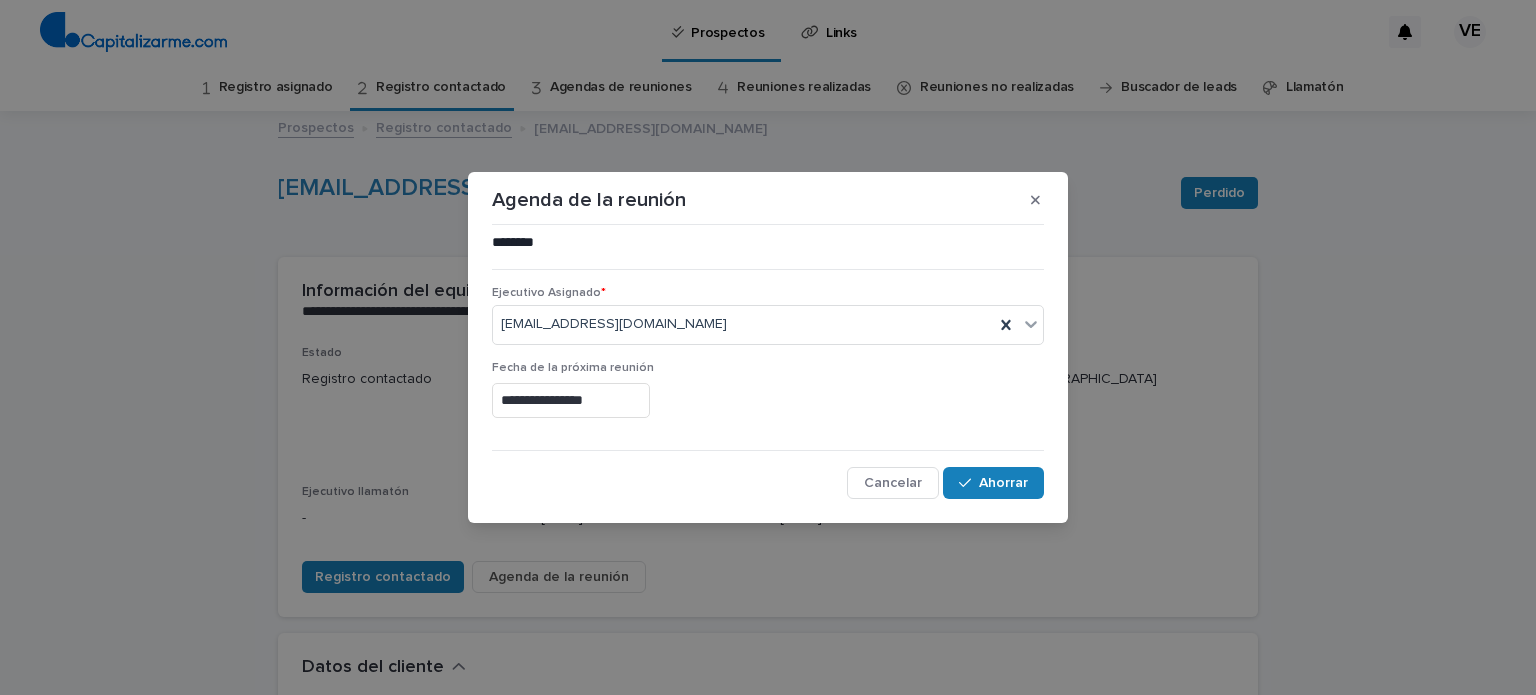 type on "**********" 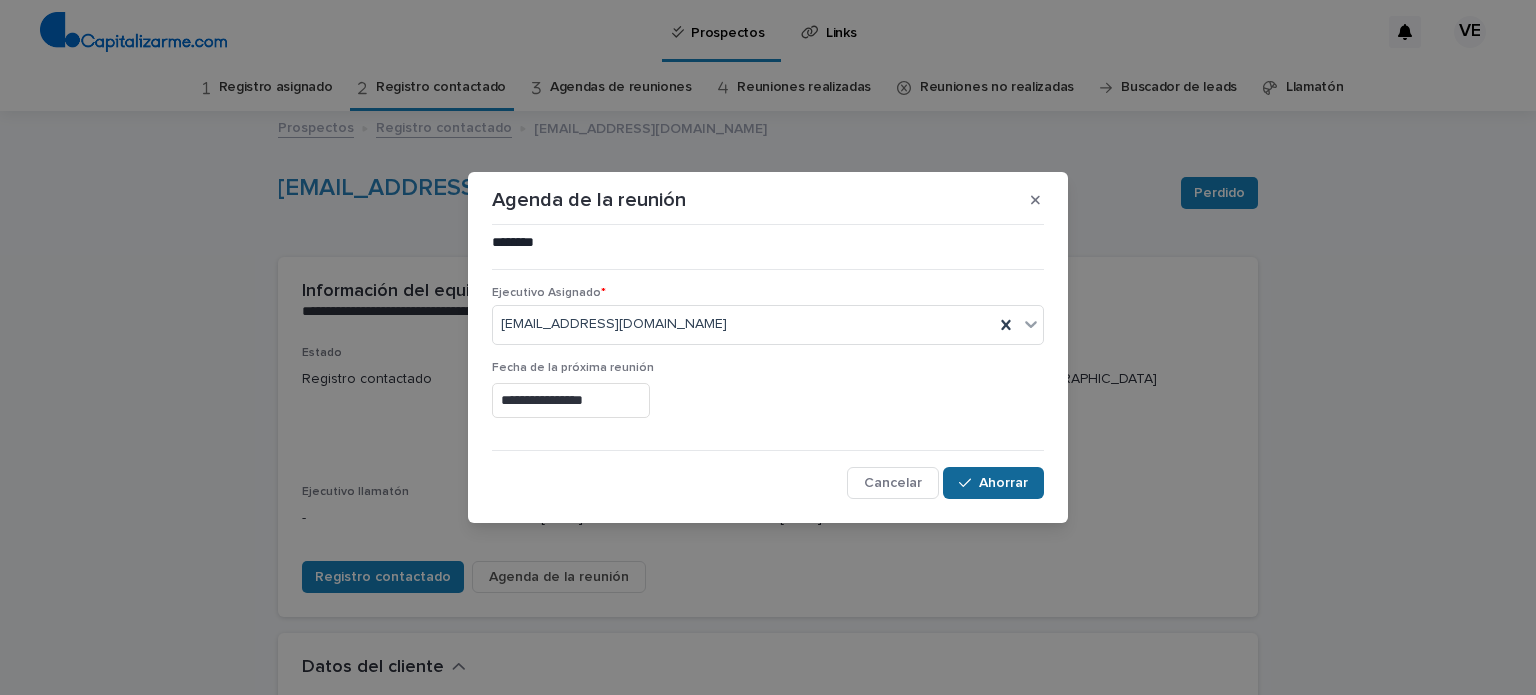 click on "Ahorrar" at bounding box center (1003, 483) 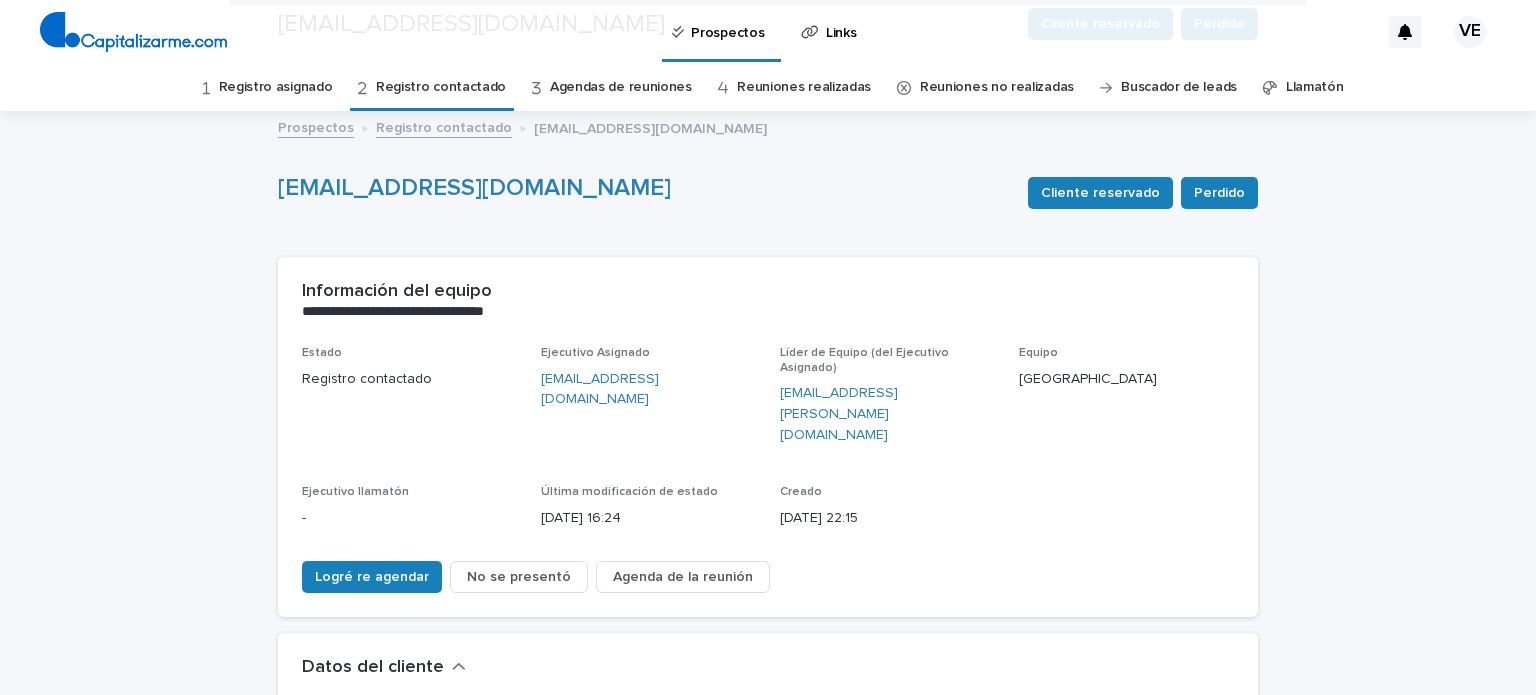scroll, scrollTop: 836, scrollLeft: 0, axis: vertical 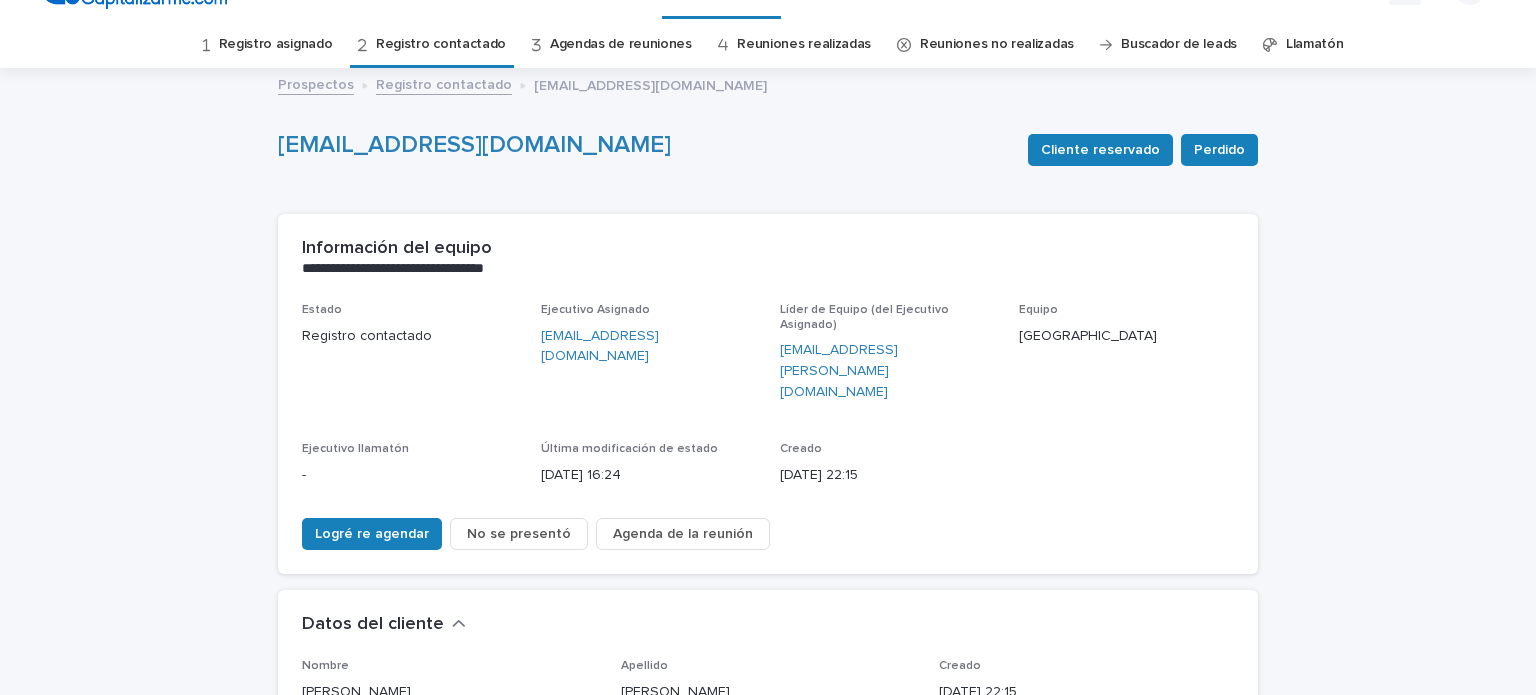 click on "Reuniones realizadas" at bounding box center [804, 44] 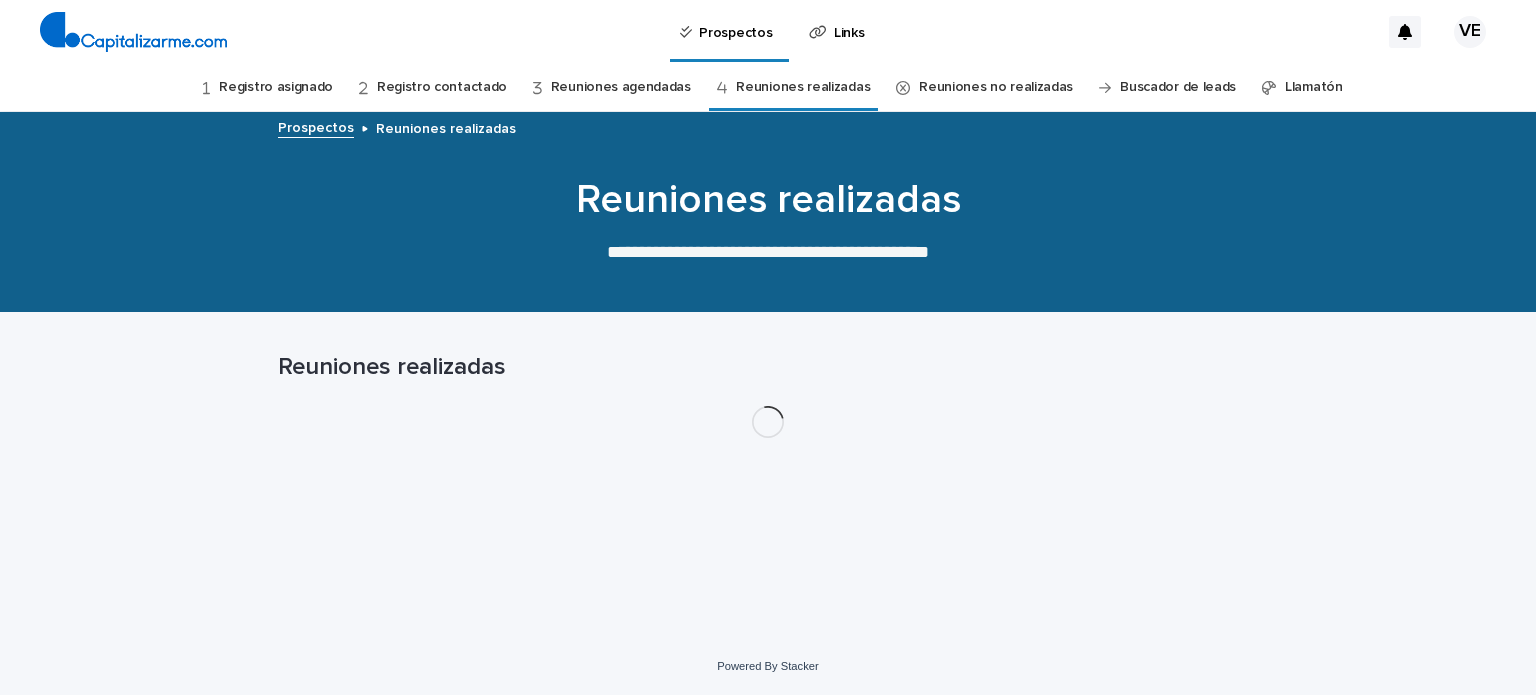 scroll, scrollTop: 0, scrollLeft: 0, axis: both 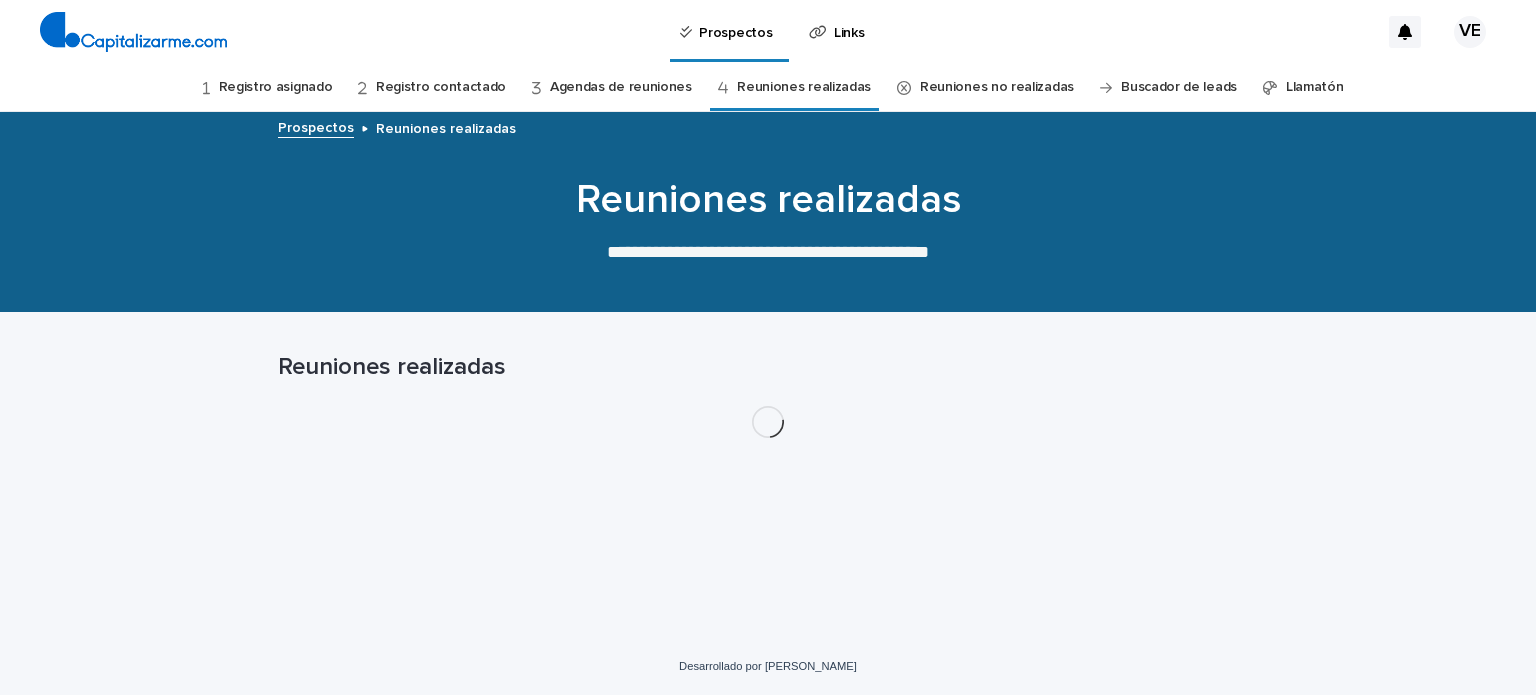 click on "Agendas de reuniones" at bounding box center (621, 87) 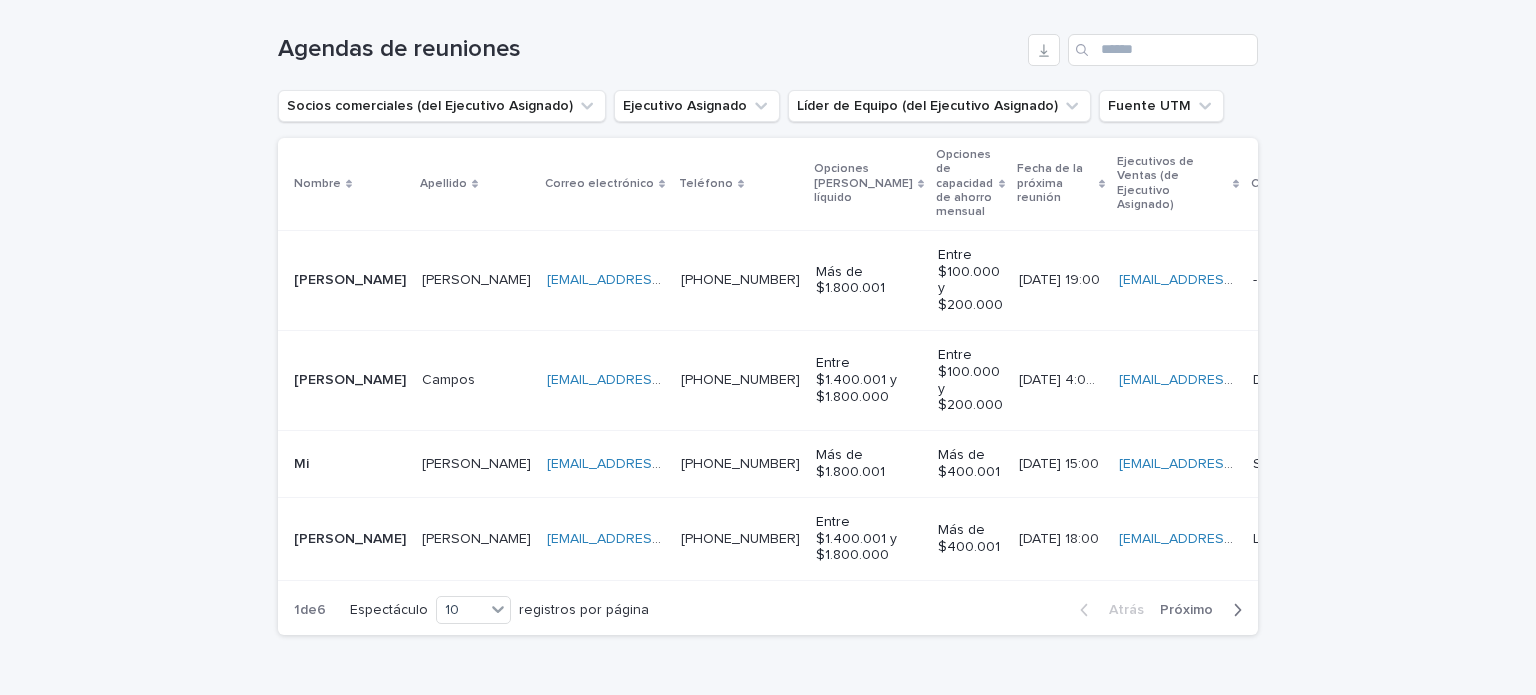 scroll, scrollTop: 320, scrollLeft: 0, axis: vertical 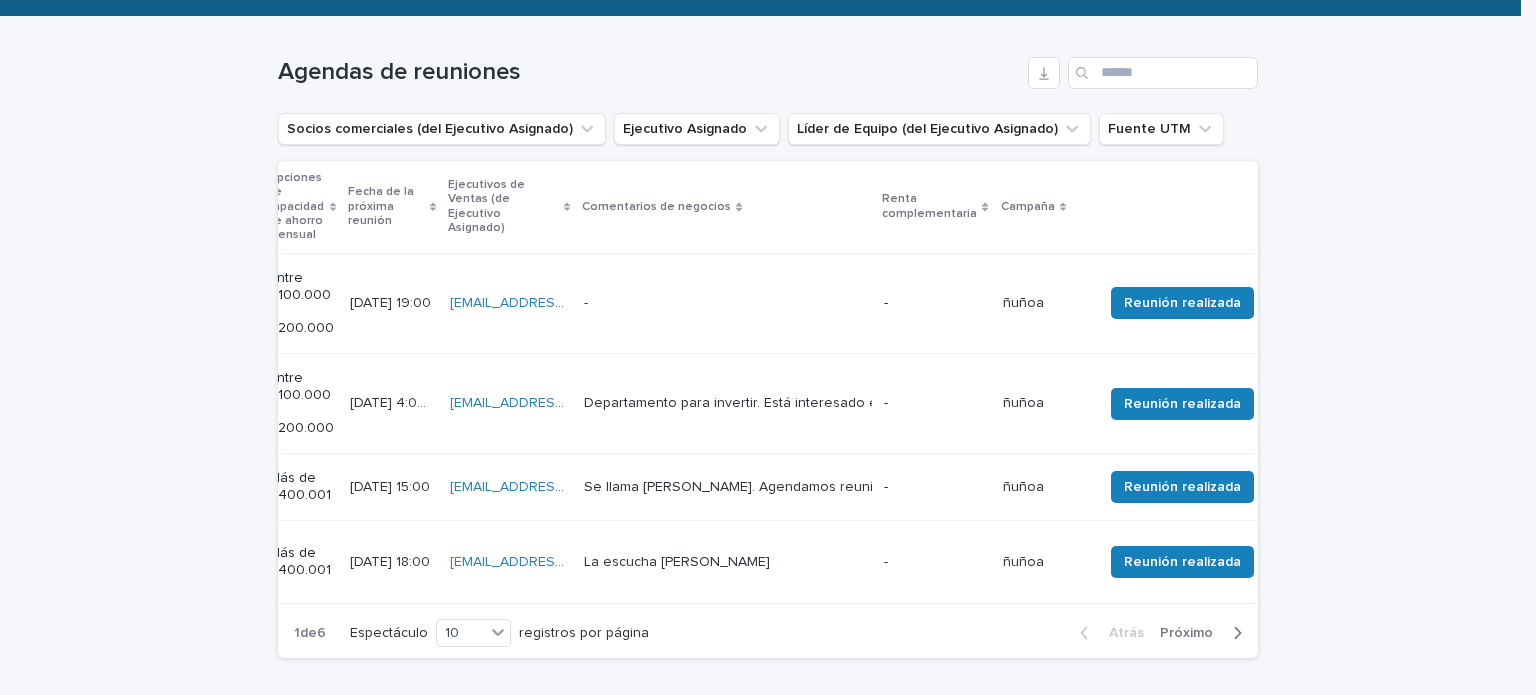 click on "Comentarios de negocios" at bounding box center [656, 207] 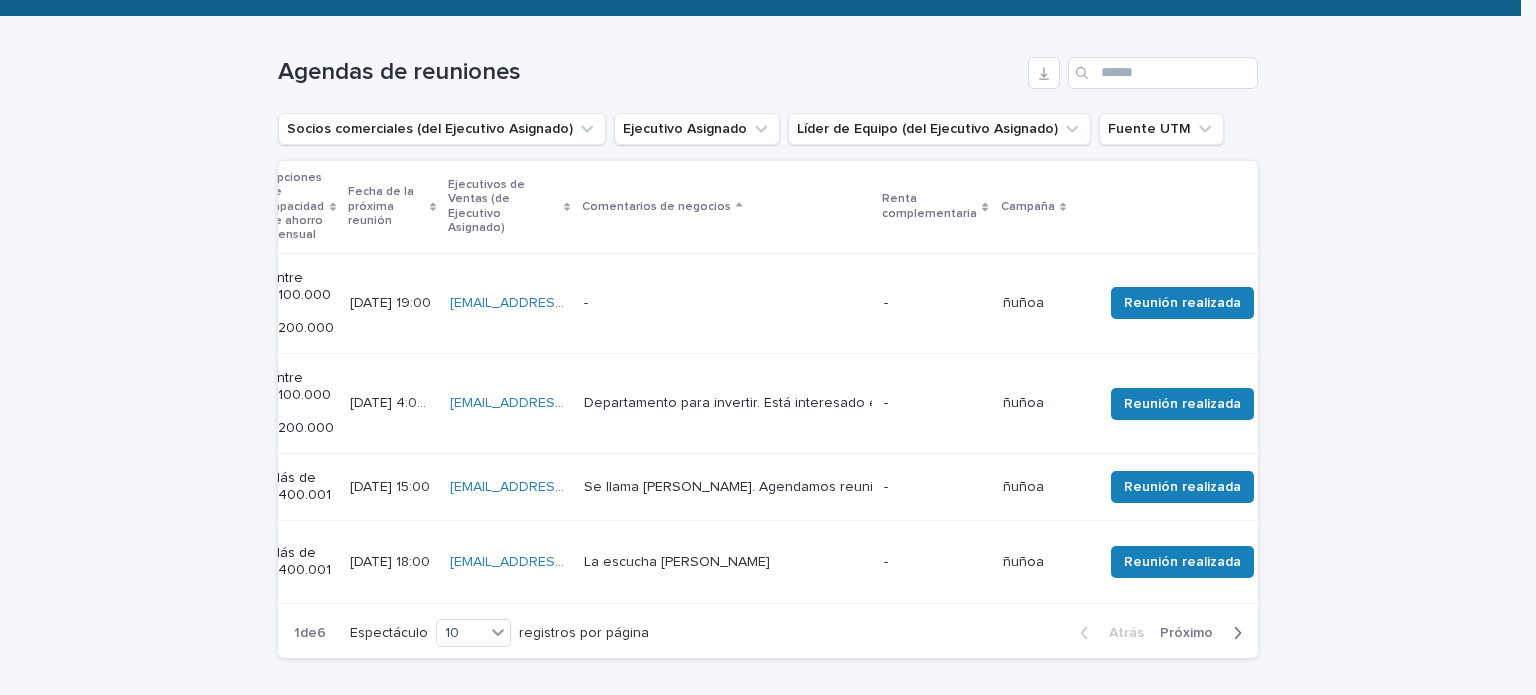 scroll, scrollTop: 163, scrollLeft: 0, axis: vertical 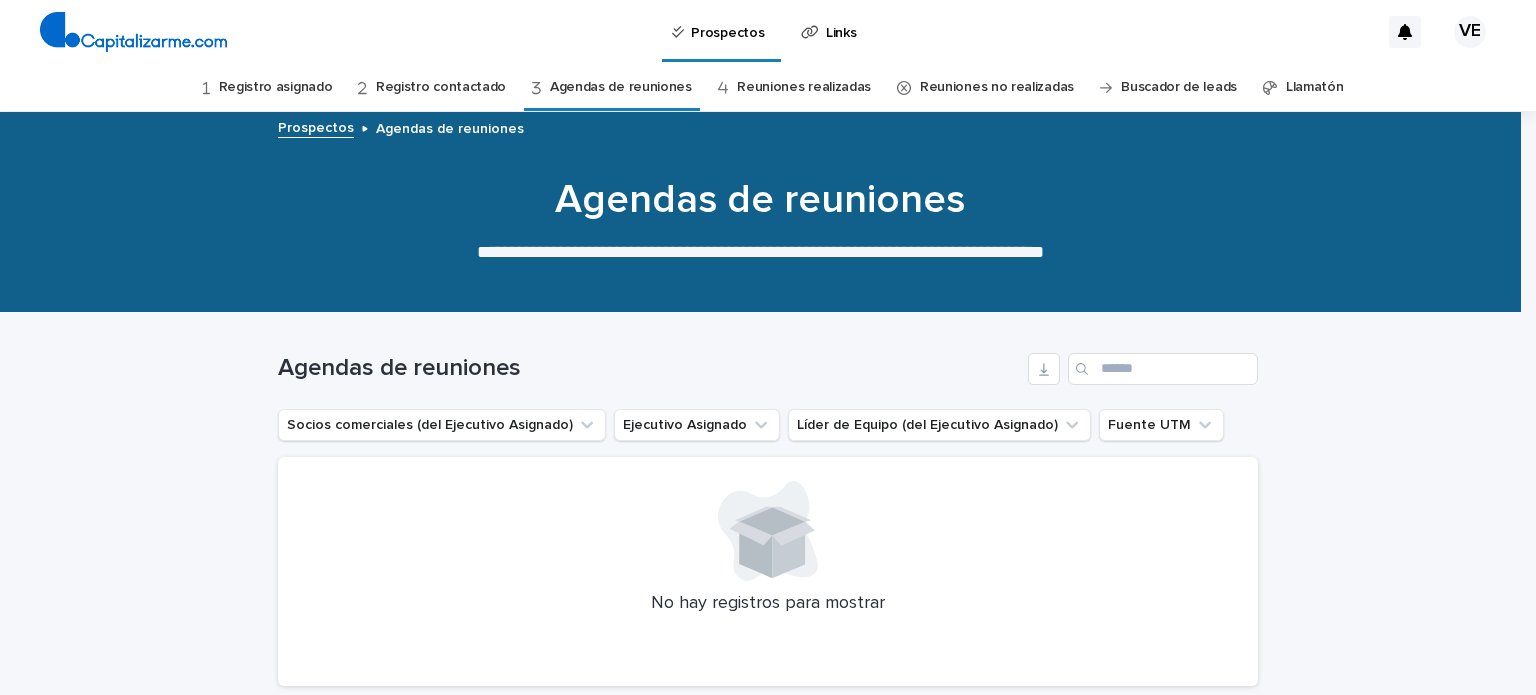click on "Registro asignado" at bounding box center (276, 87) 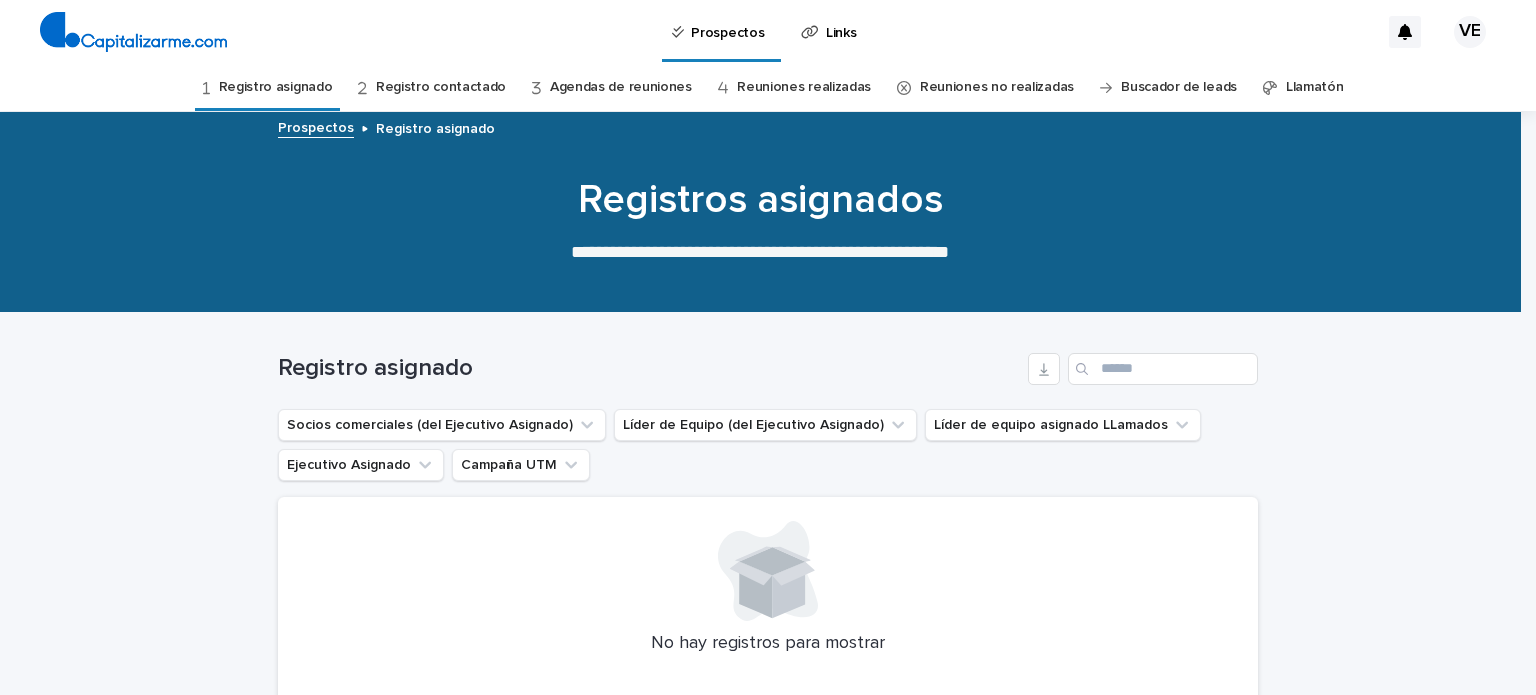 click on "Registro contactado" at bounding box center (441, 87) 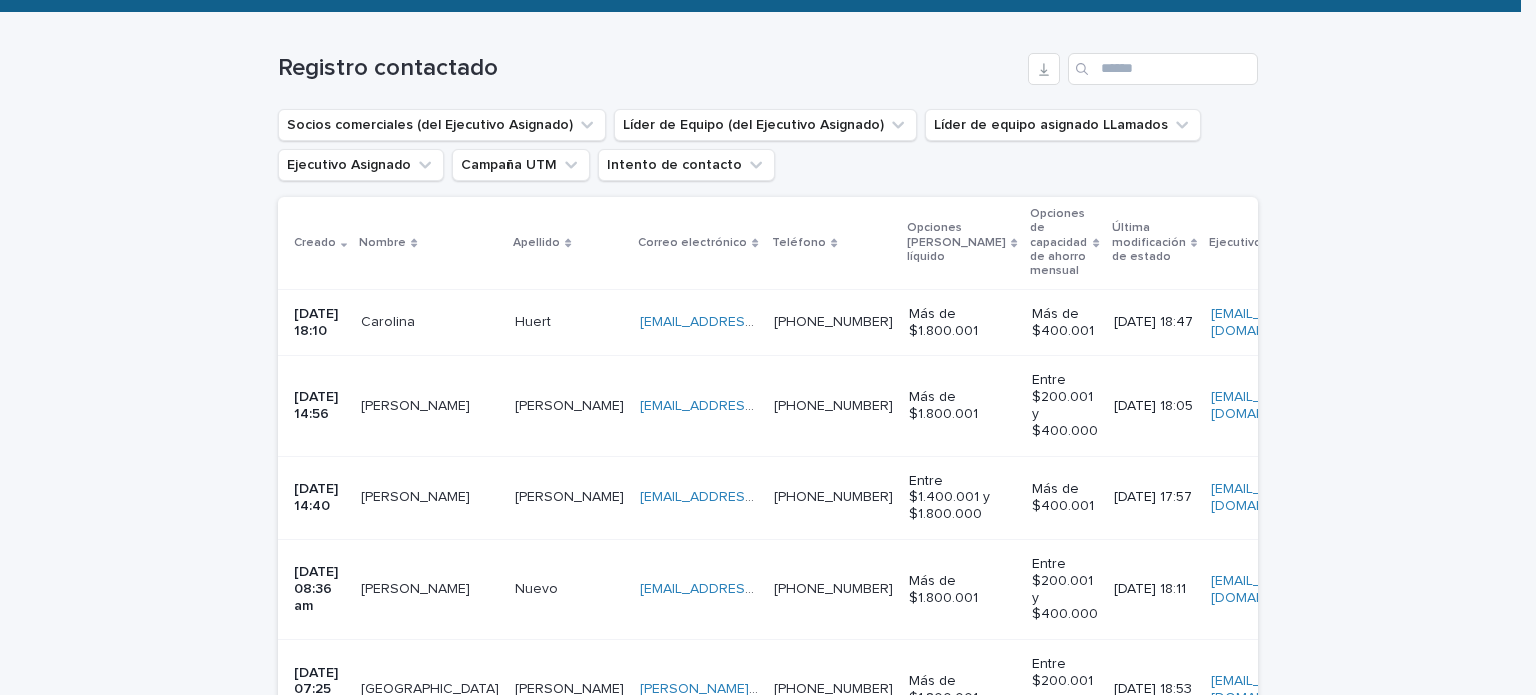 scroll, scrollTop: 302, scrollLeft: 0, axis: vertical 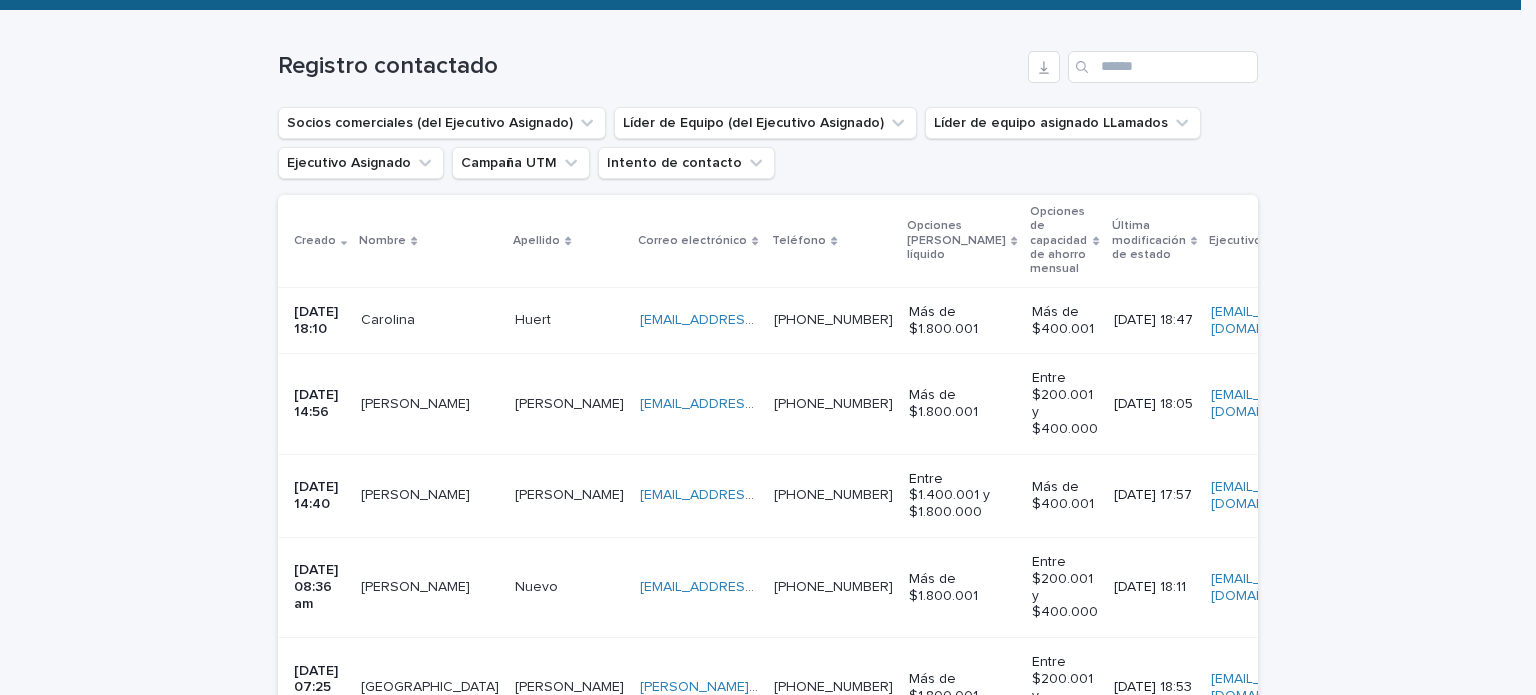 click on "Carolina" at bounding box center [388, 320] 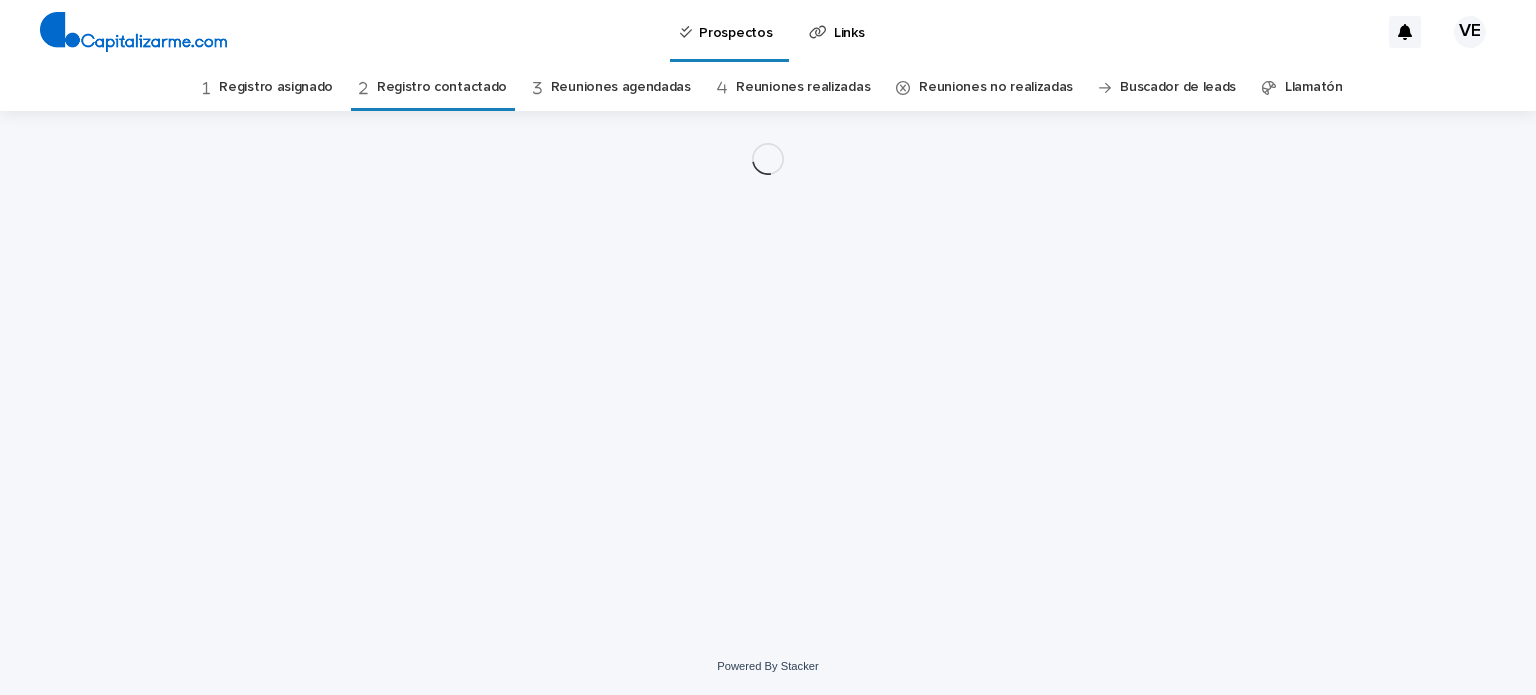 scroll, scrollTop: 0, scrollLeft: 0, axis: both 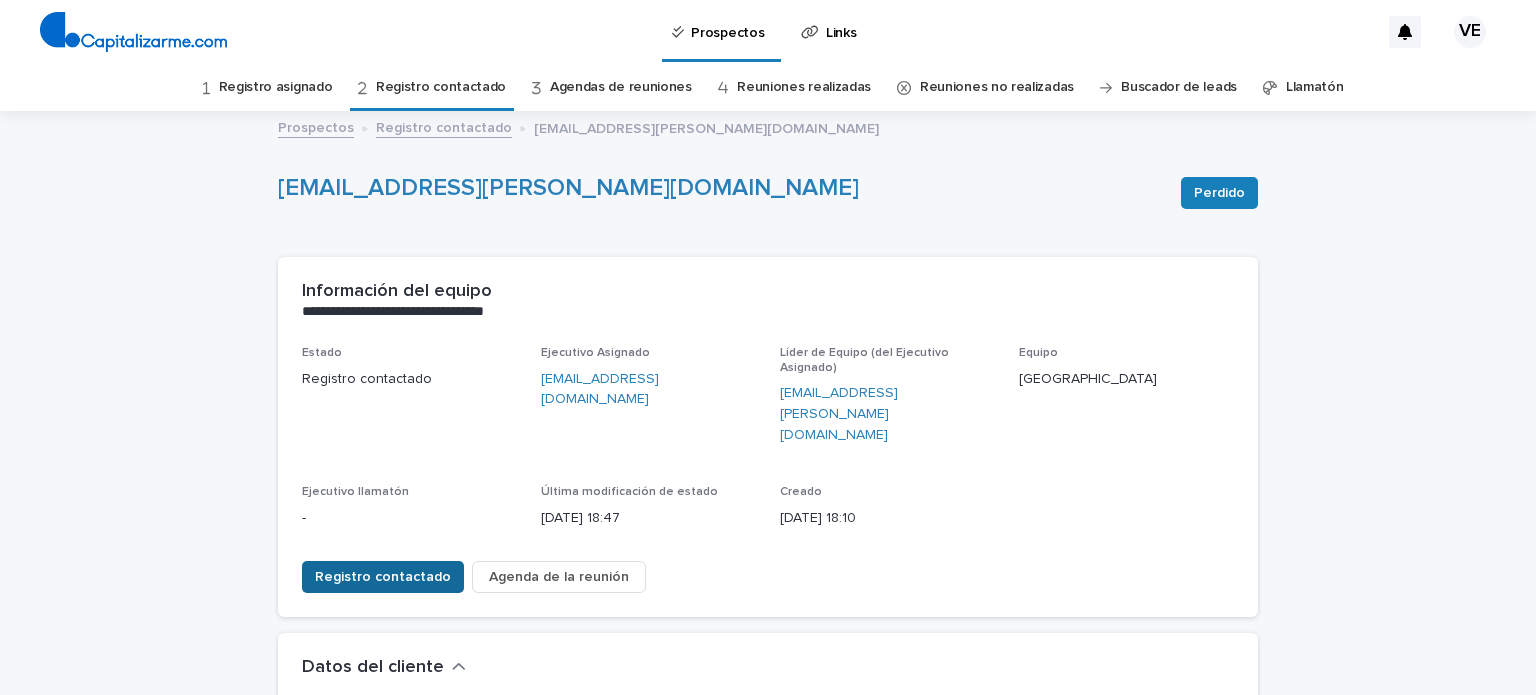 click on "Registro contactado" at bounding box center [383, 577] 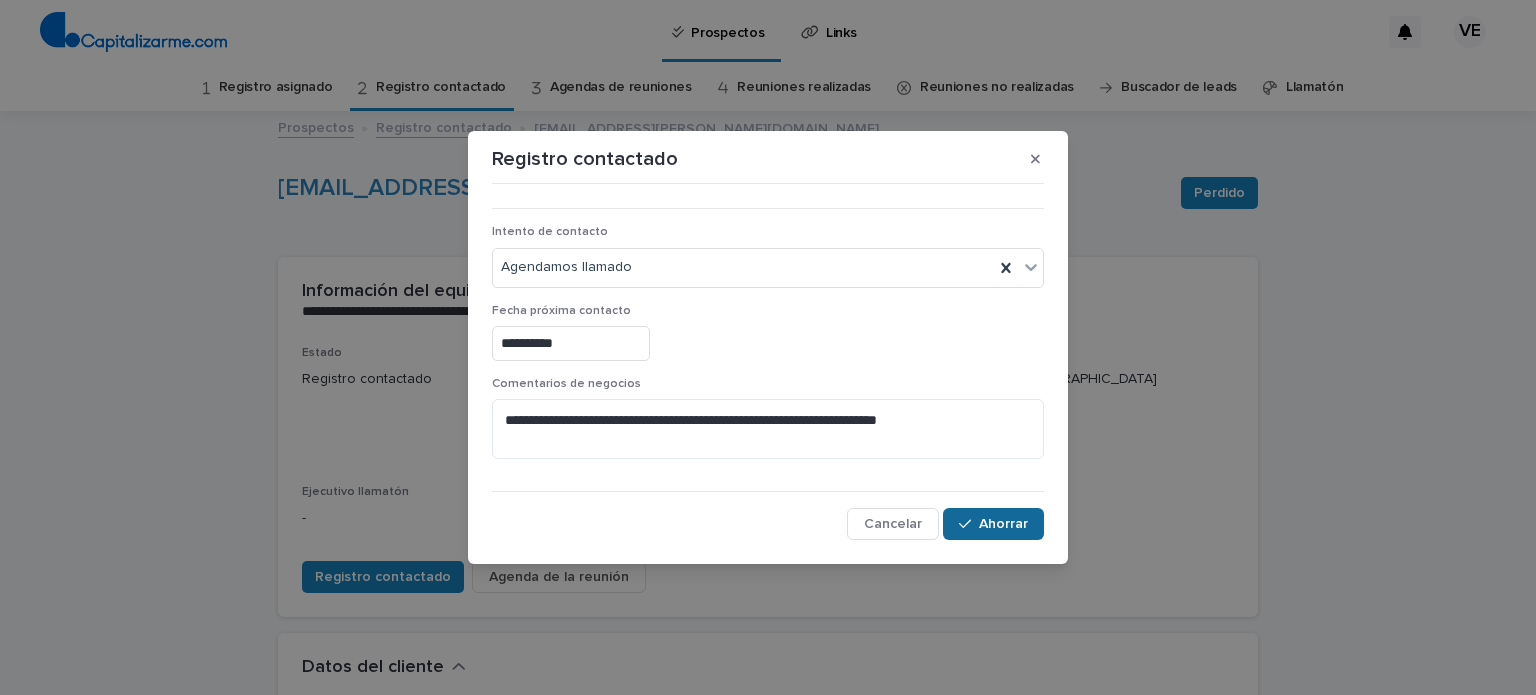 click on "Ahorrar" at bounding box center (993, 524) 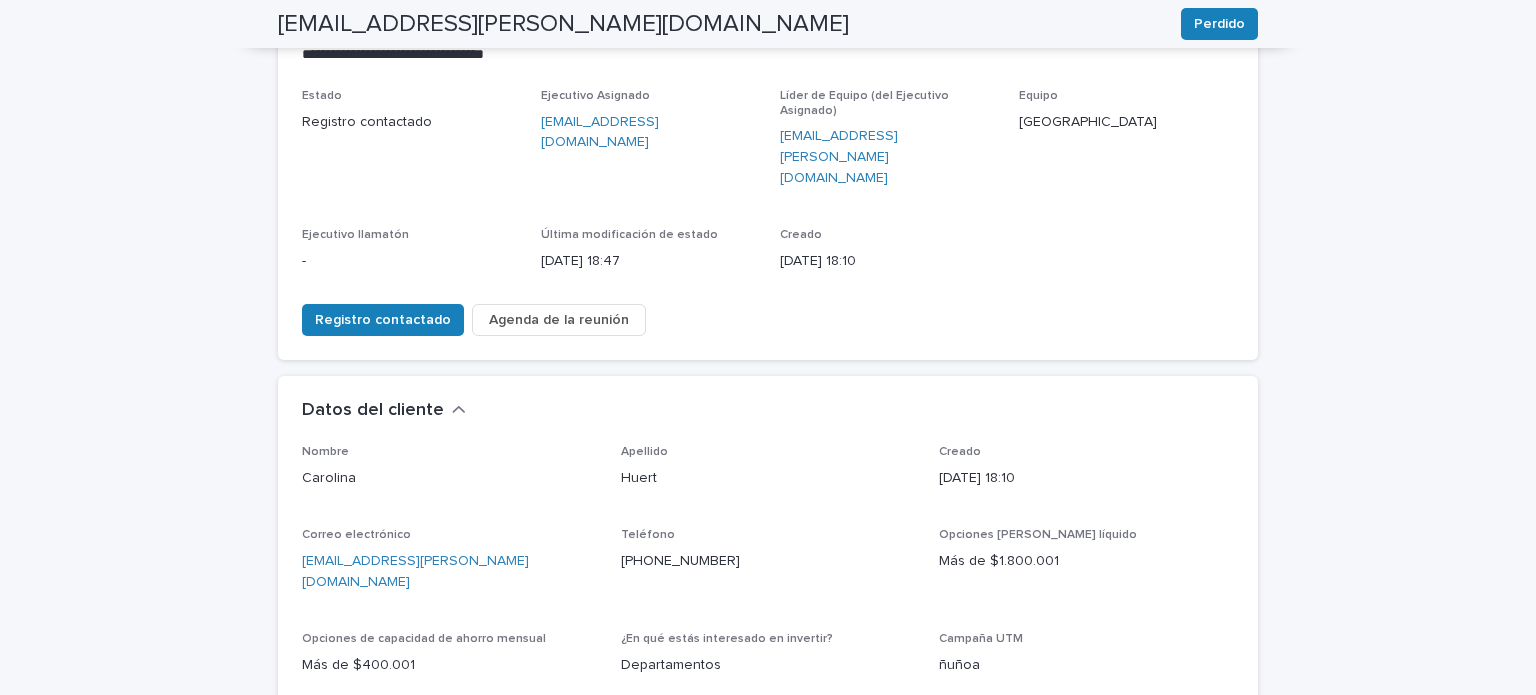 scroll, scrollTop: 0, scrollLeft: 0, axis: both 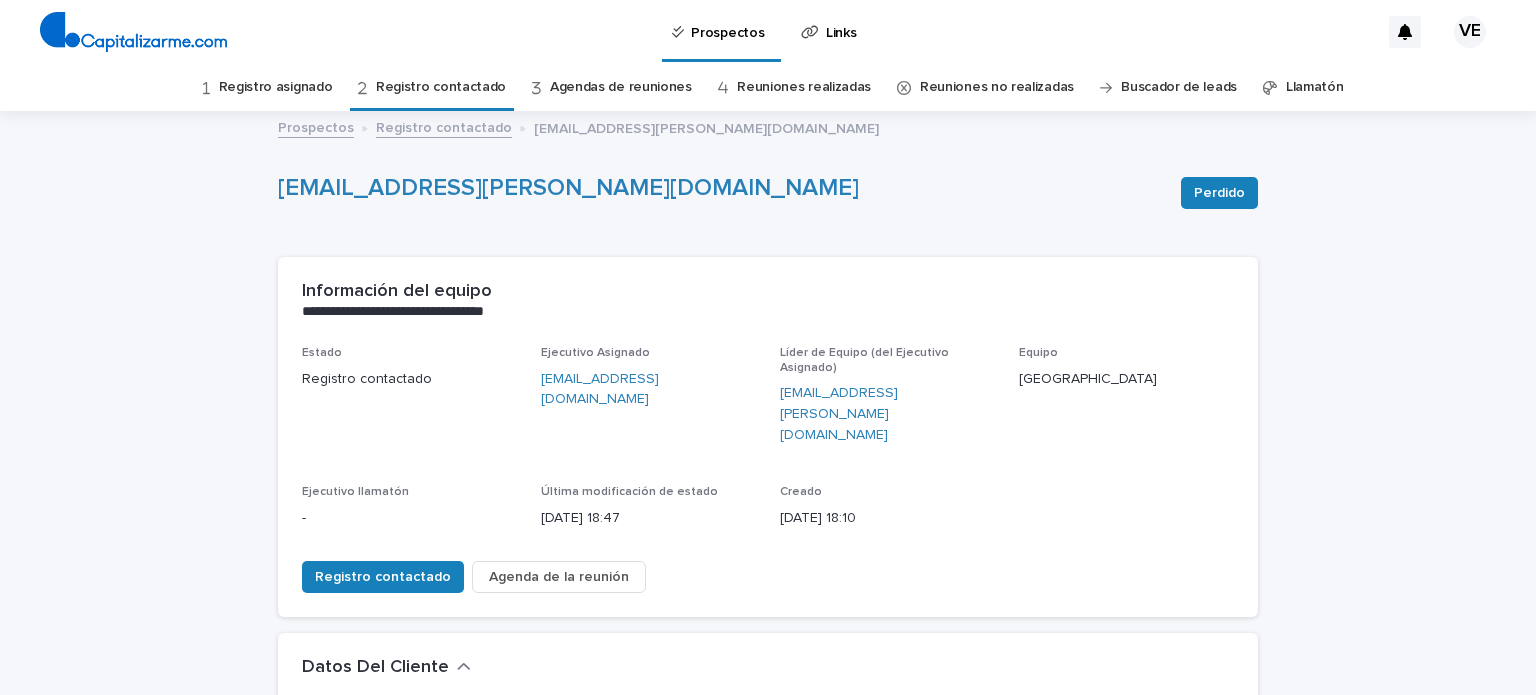 click on "Registro contactado" at bounding box center [441, 87] 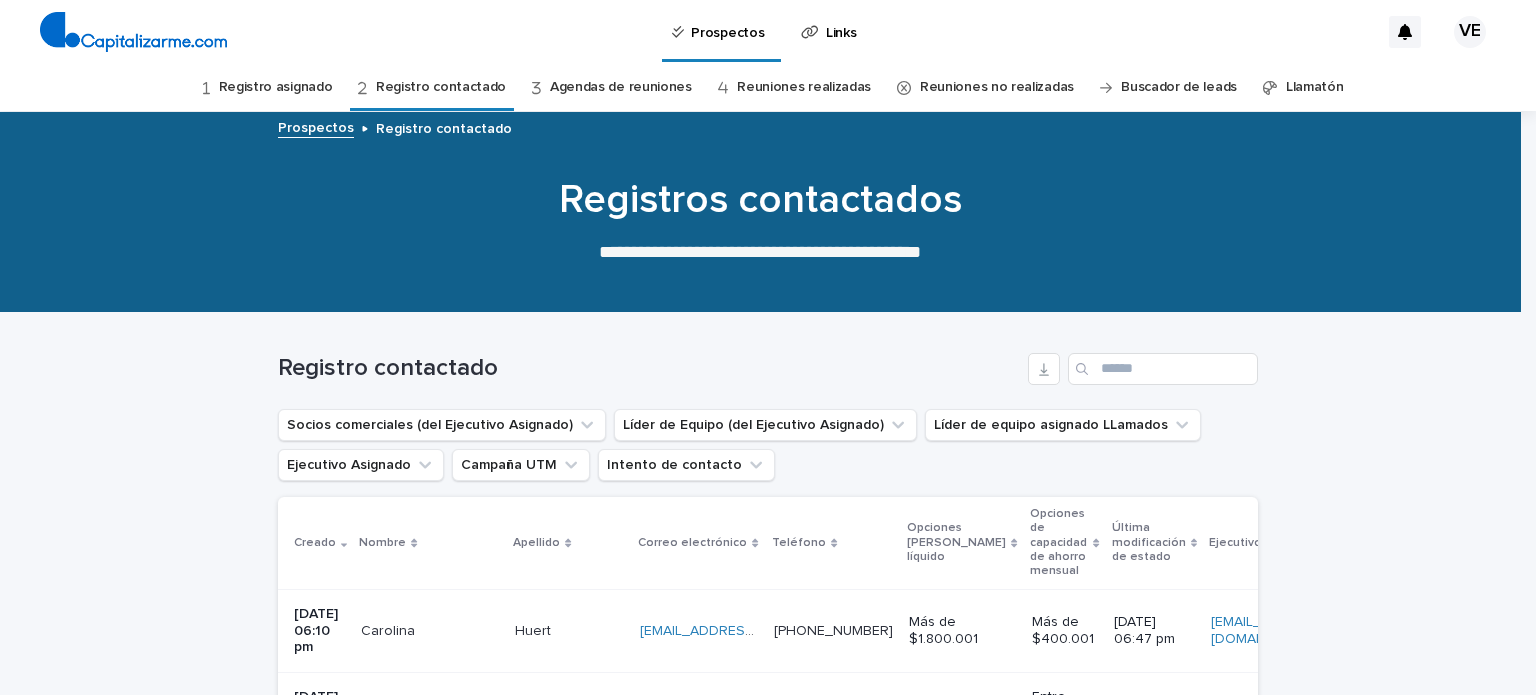 scroll, scrollTop: 316, scrollLeft: 0, axis: vertical 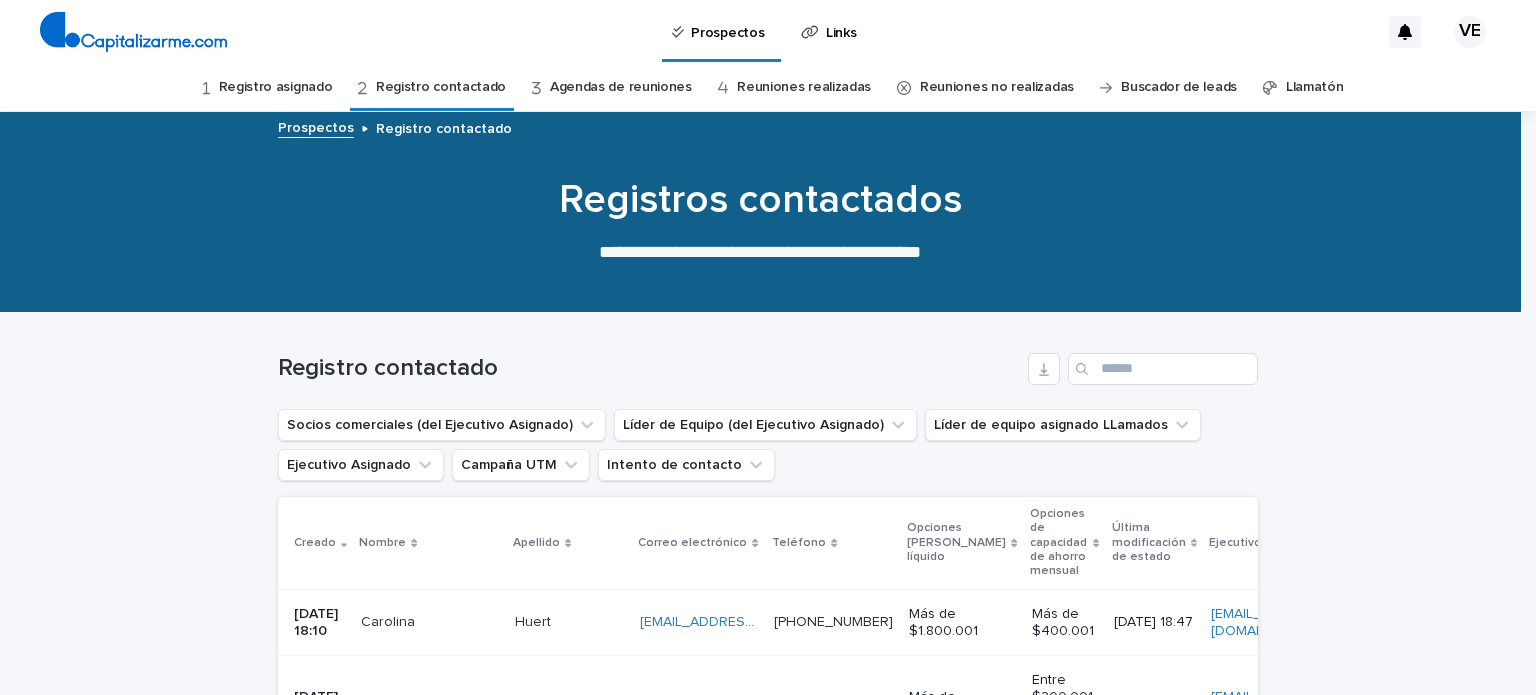 click on "Agendas de reuniones" at bounding box center [621, 87] 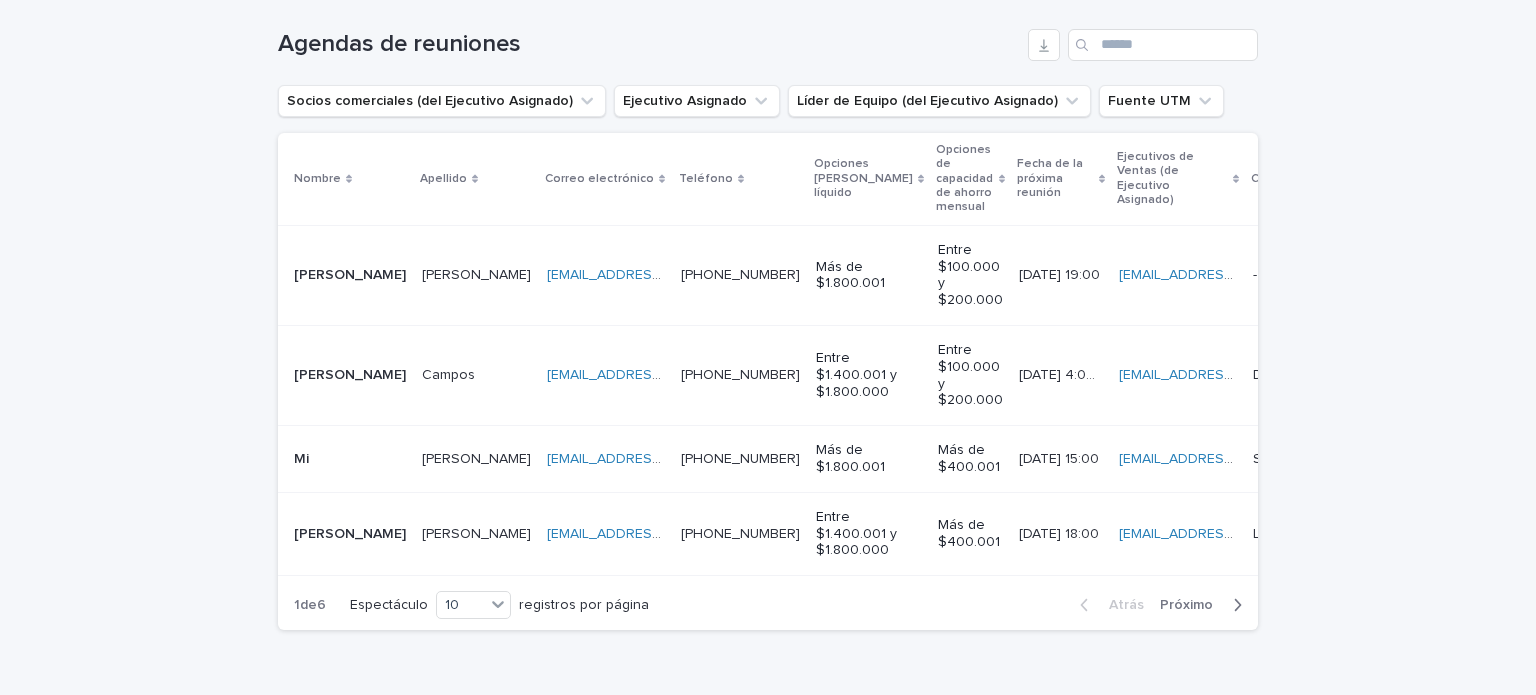 scroll, scrollTop: 337, scrollLeft: 0, axis: vertical 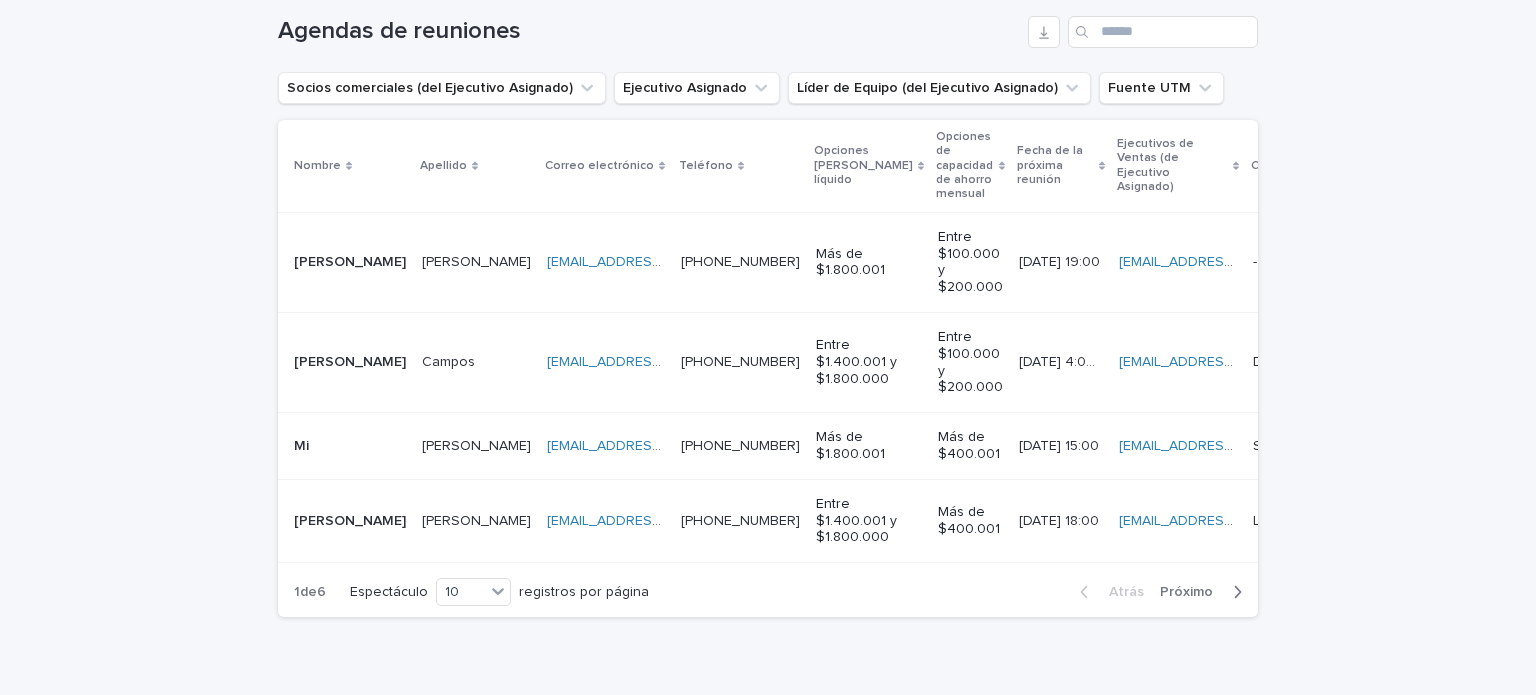 click at bounding box center (350, 262) 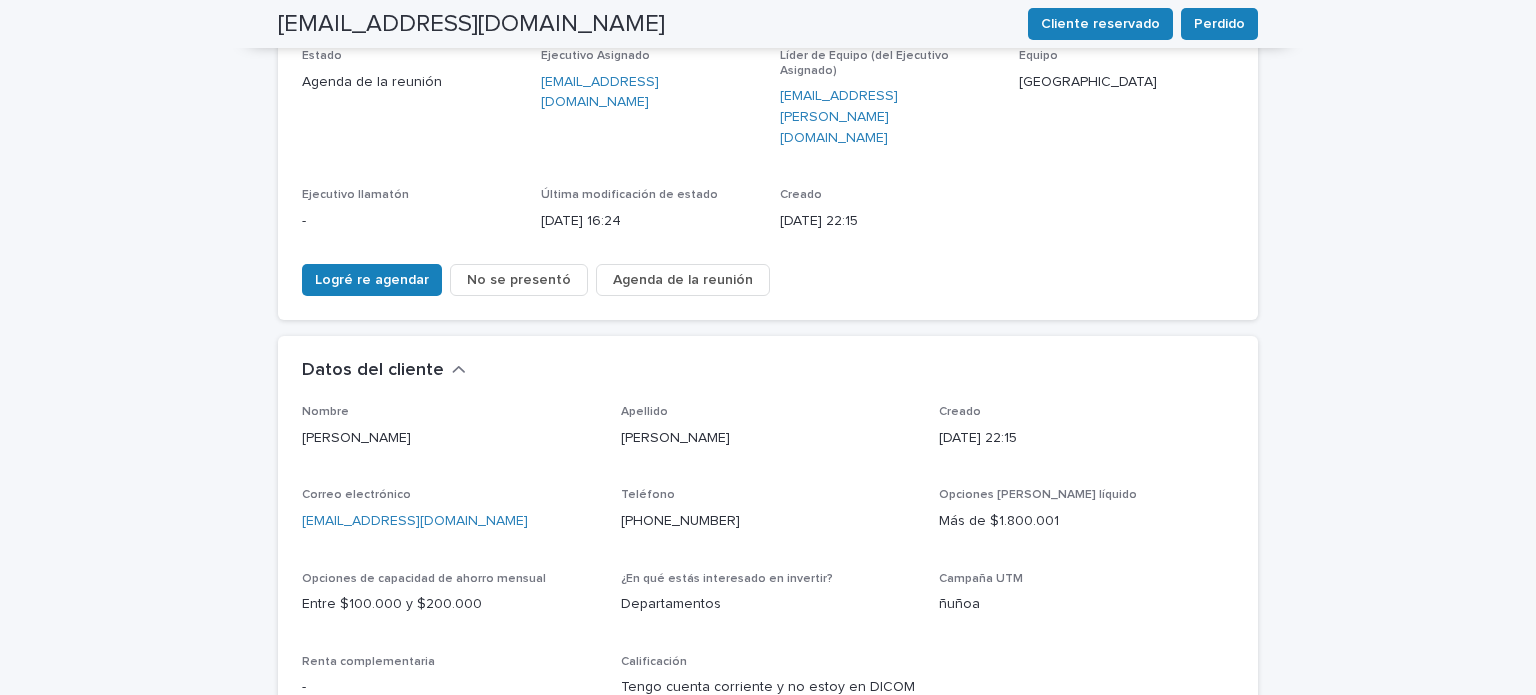 scroll, scrollTop: 64, scrollLeft: 0, axis: vertical 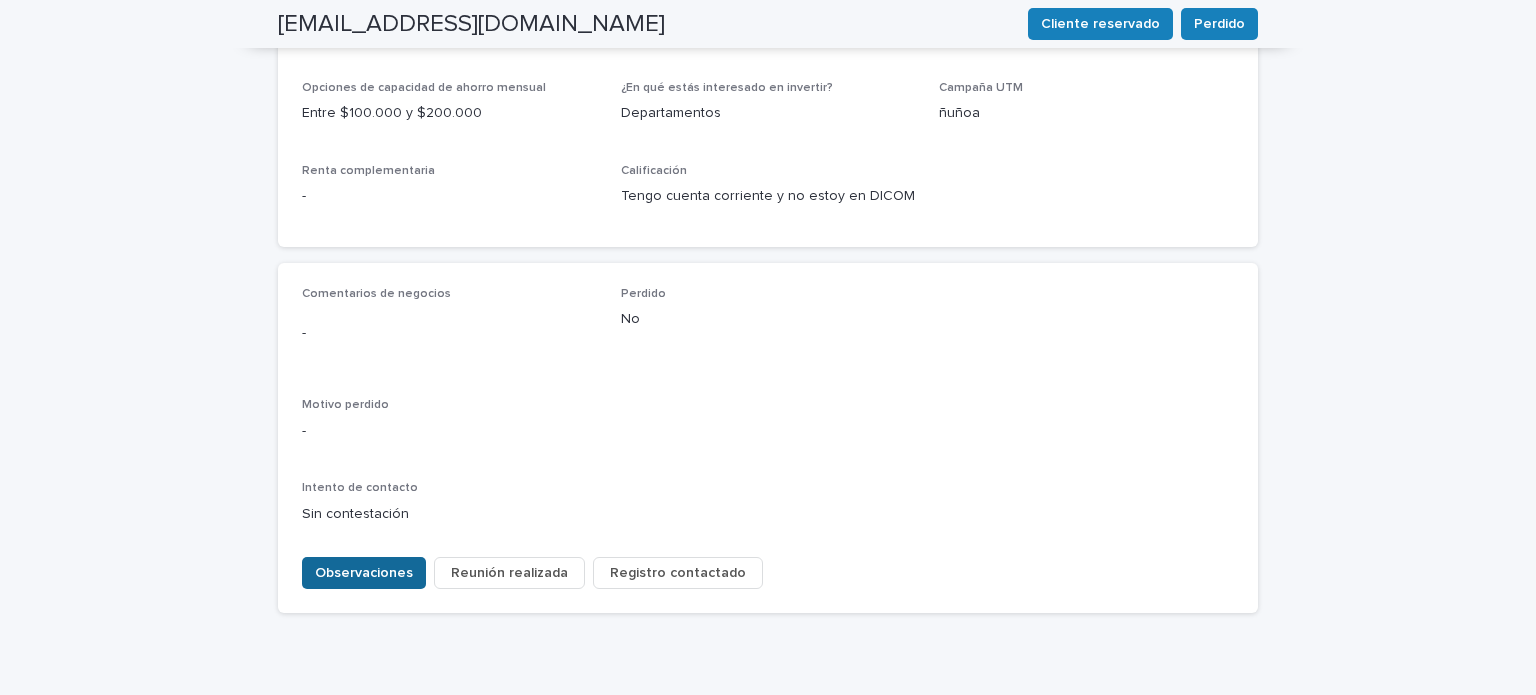 click on "Observaciones" at bounding box center [364, 573] 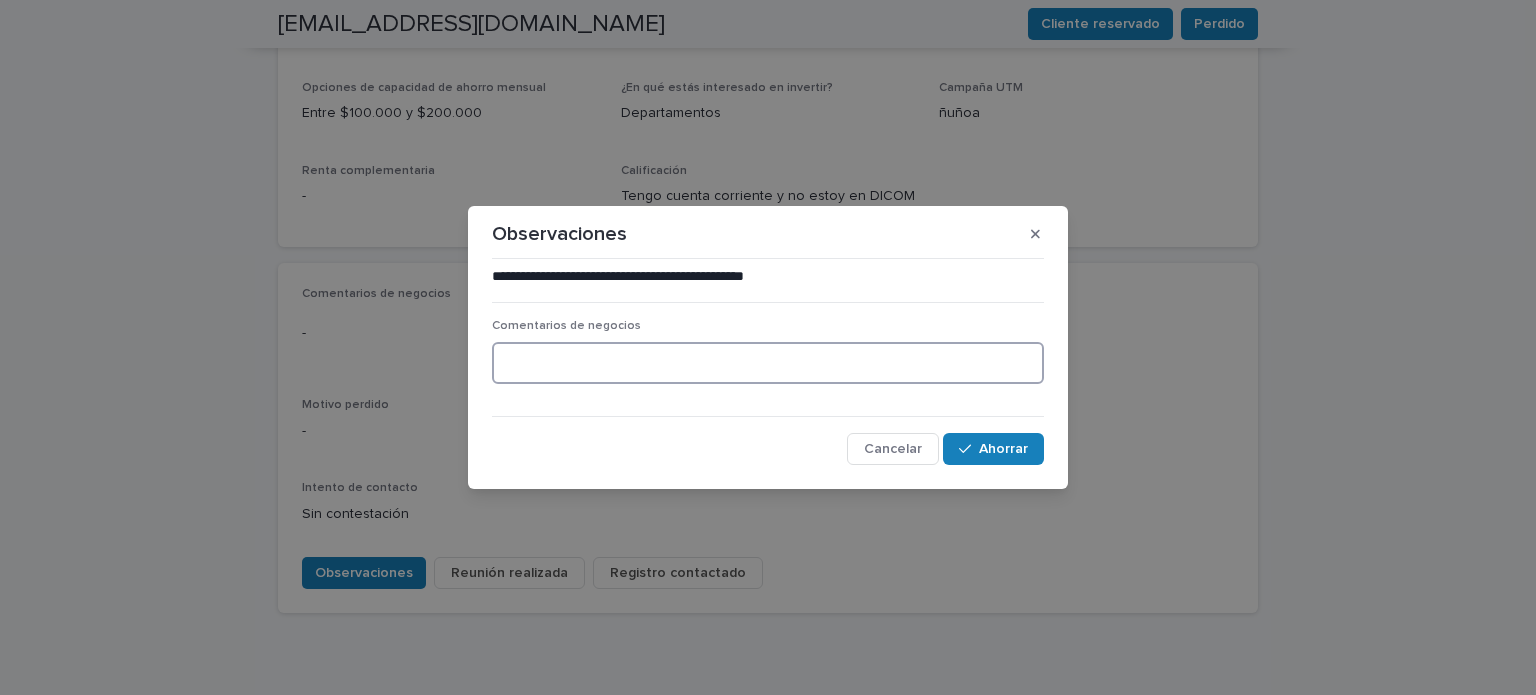 click at bounding box center [768, 363] 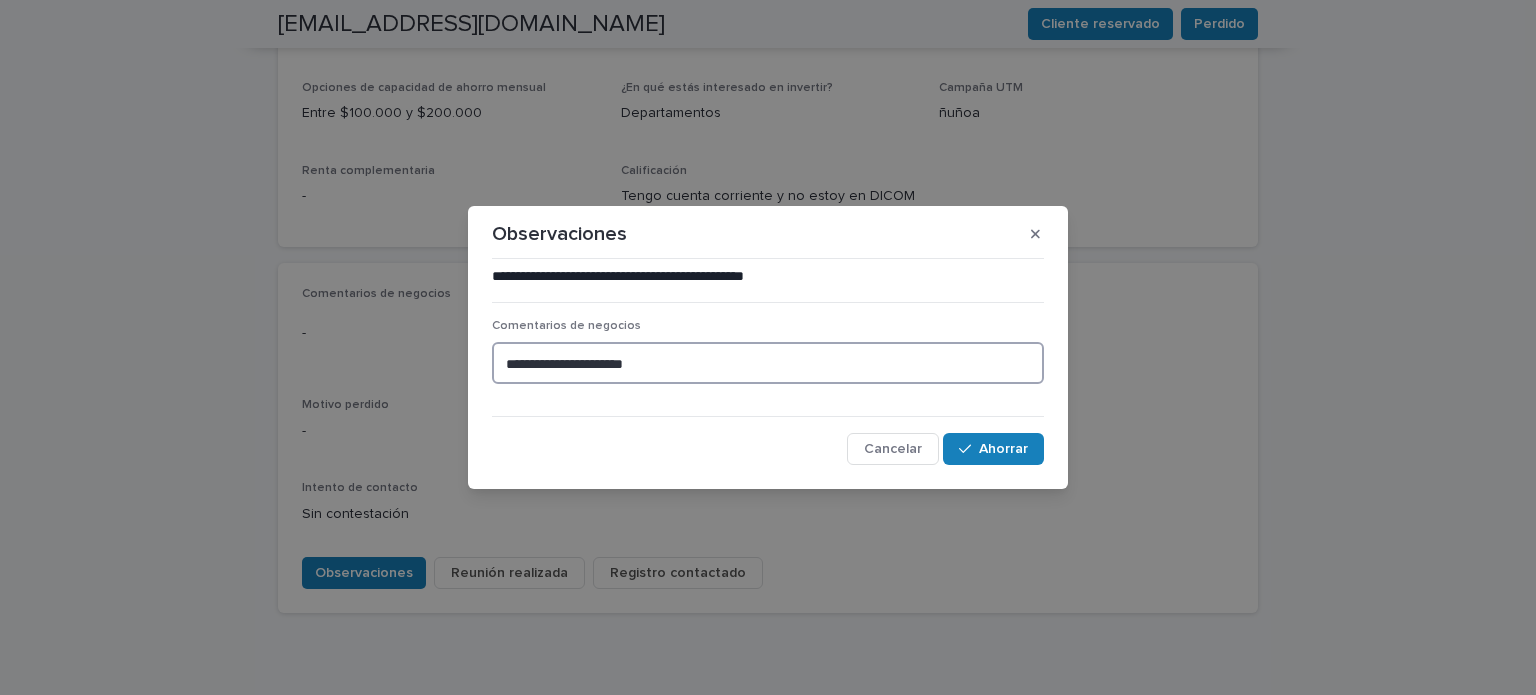 click on "**********" at bounding box center [768, 363] 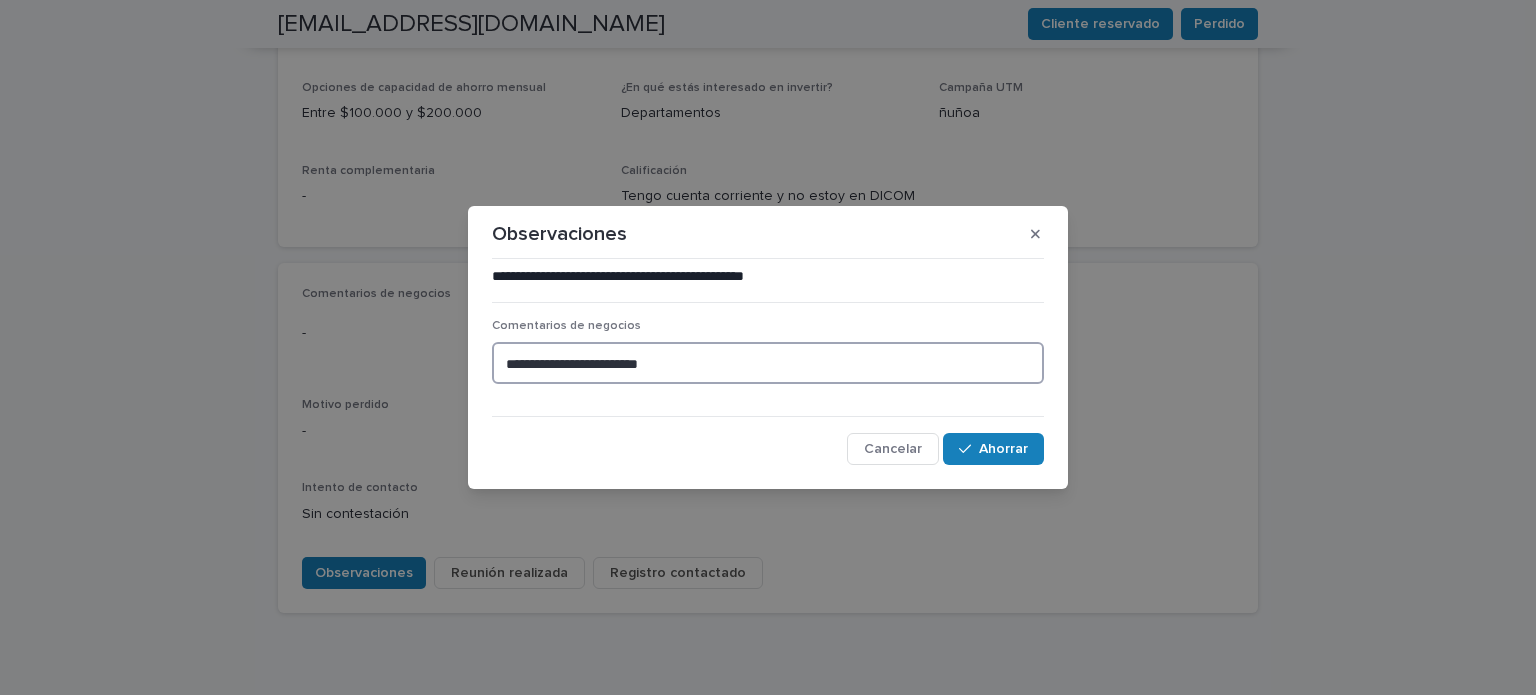 click on "**********" at bounding box center [768, 363] 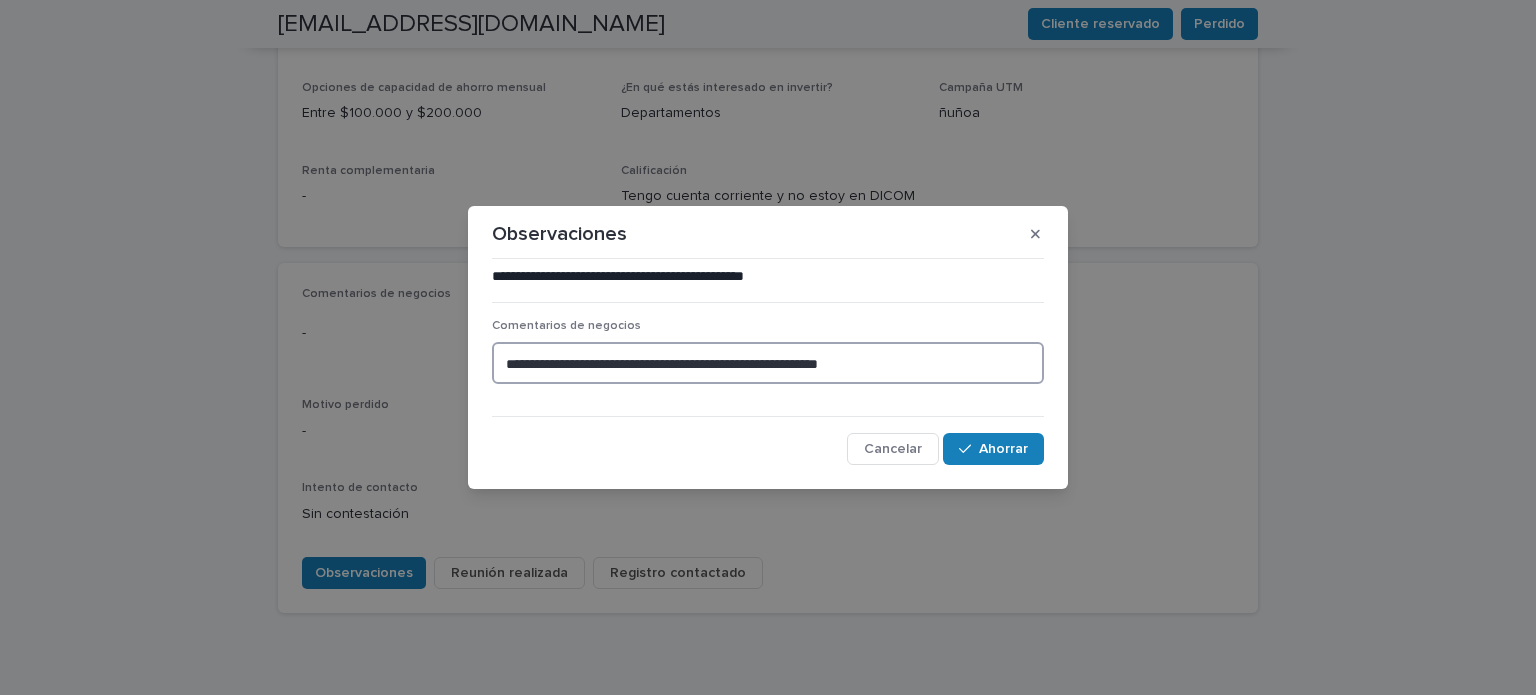 click on "**********" at bounding box center [768, 363] 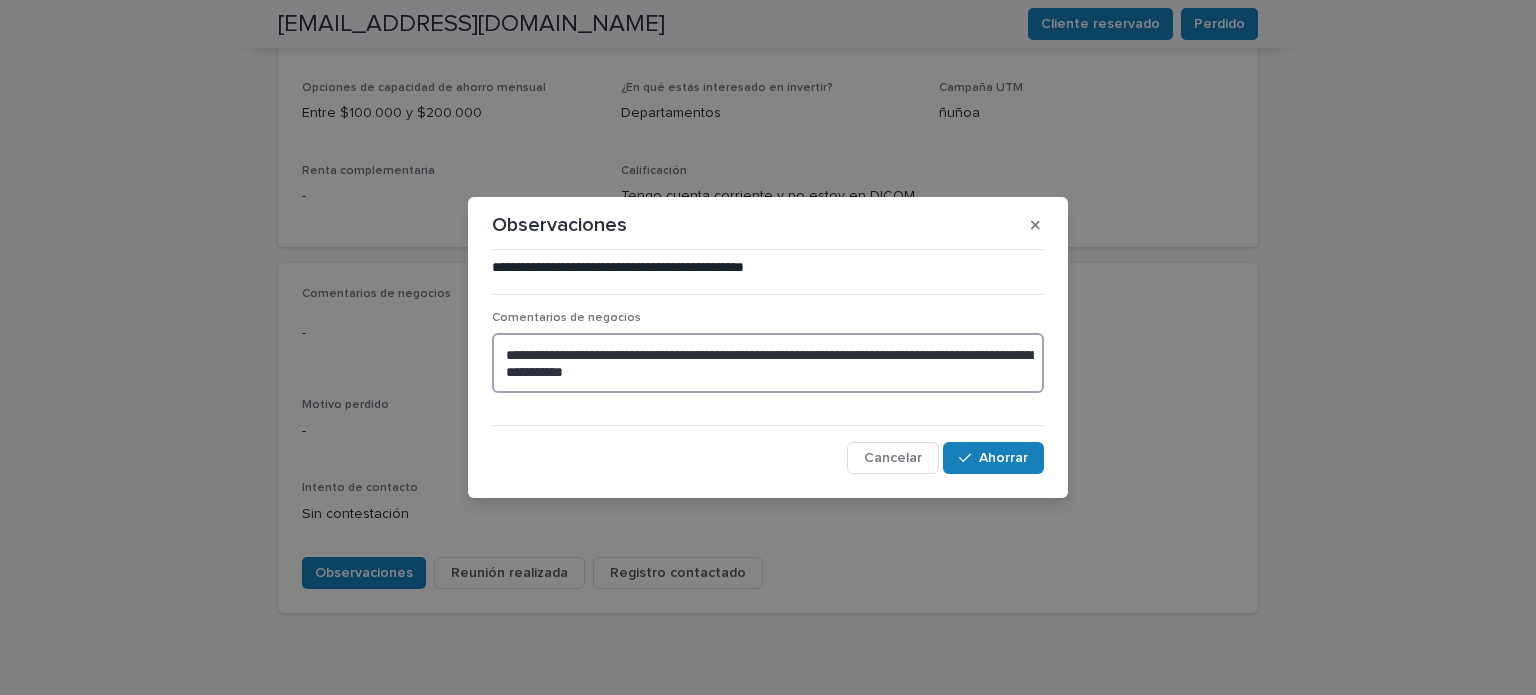 click on "**********" at bounding box center (768, 363) 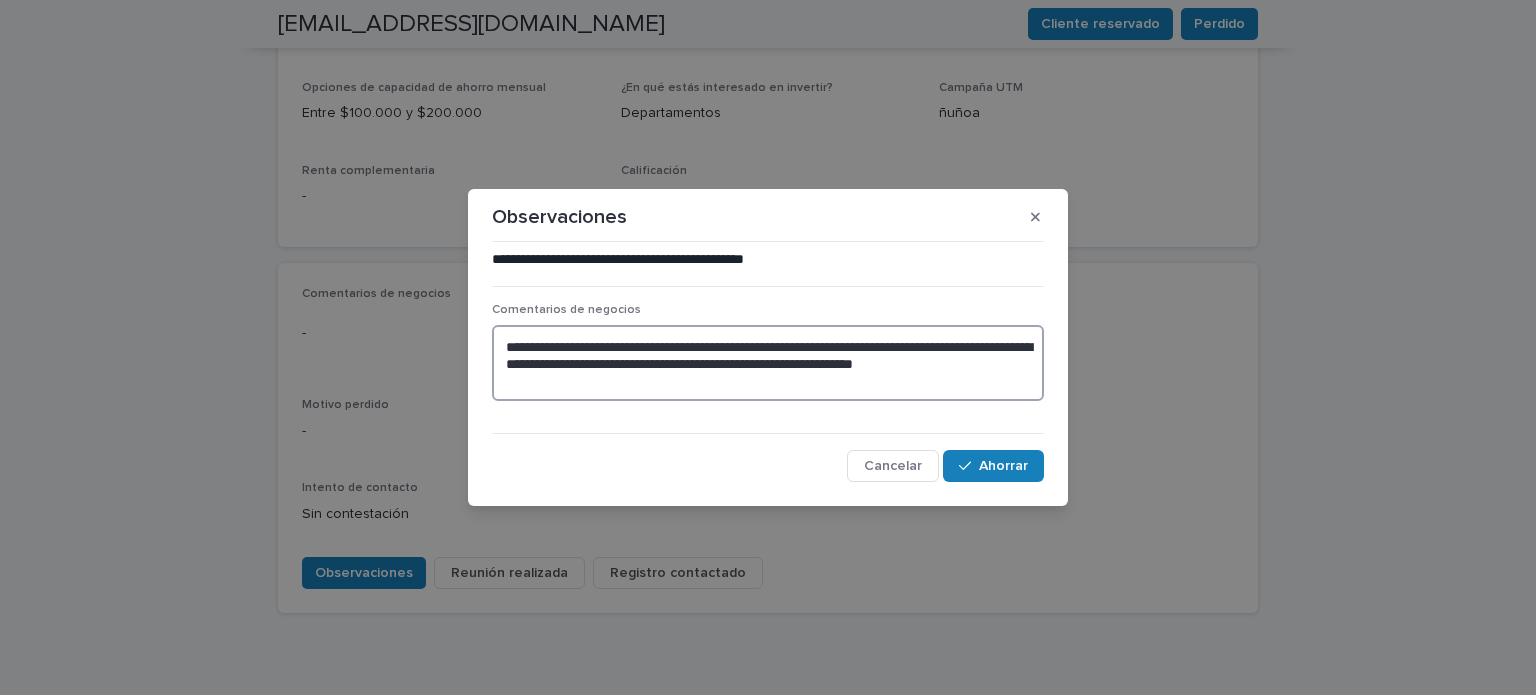 click on "**********" at bounding box center (768, 363) 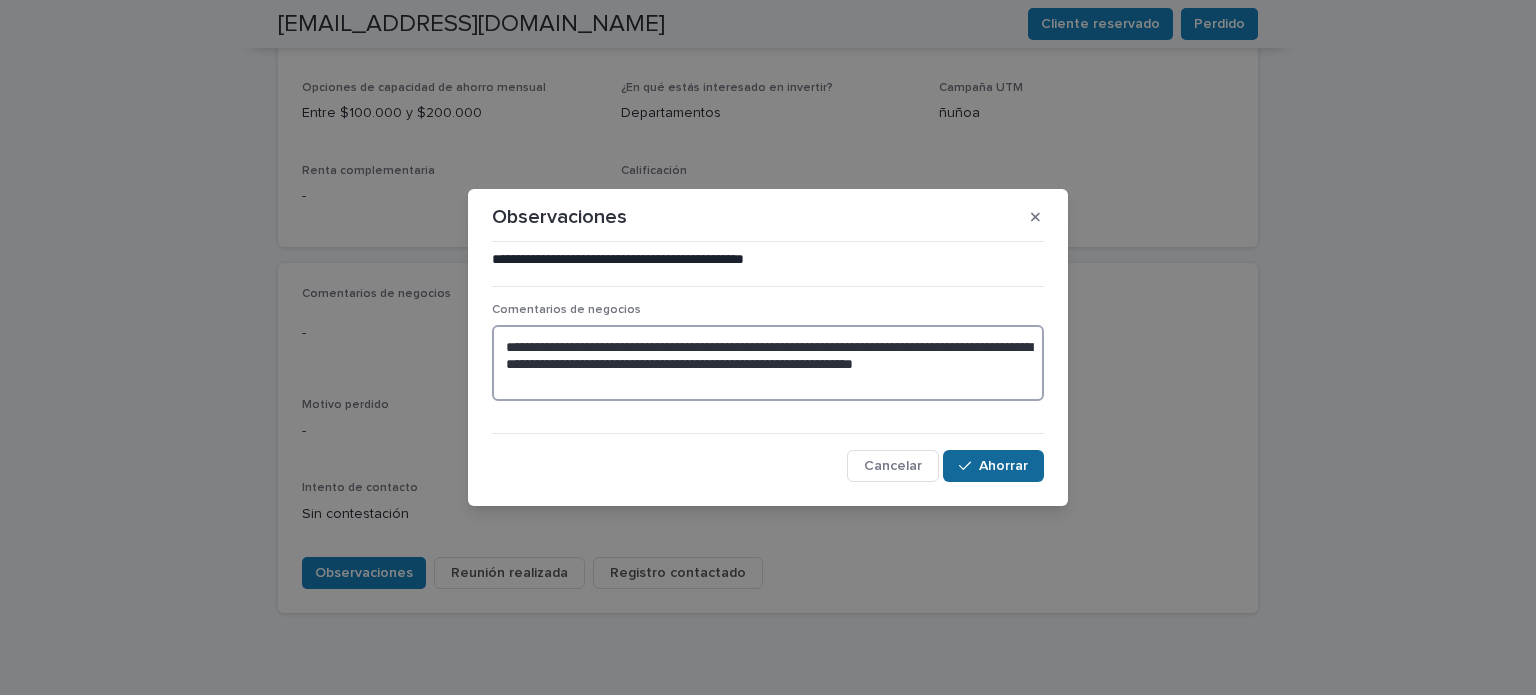 type on "**********" 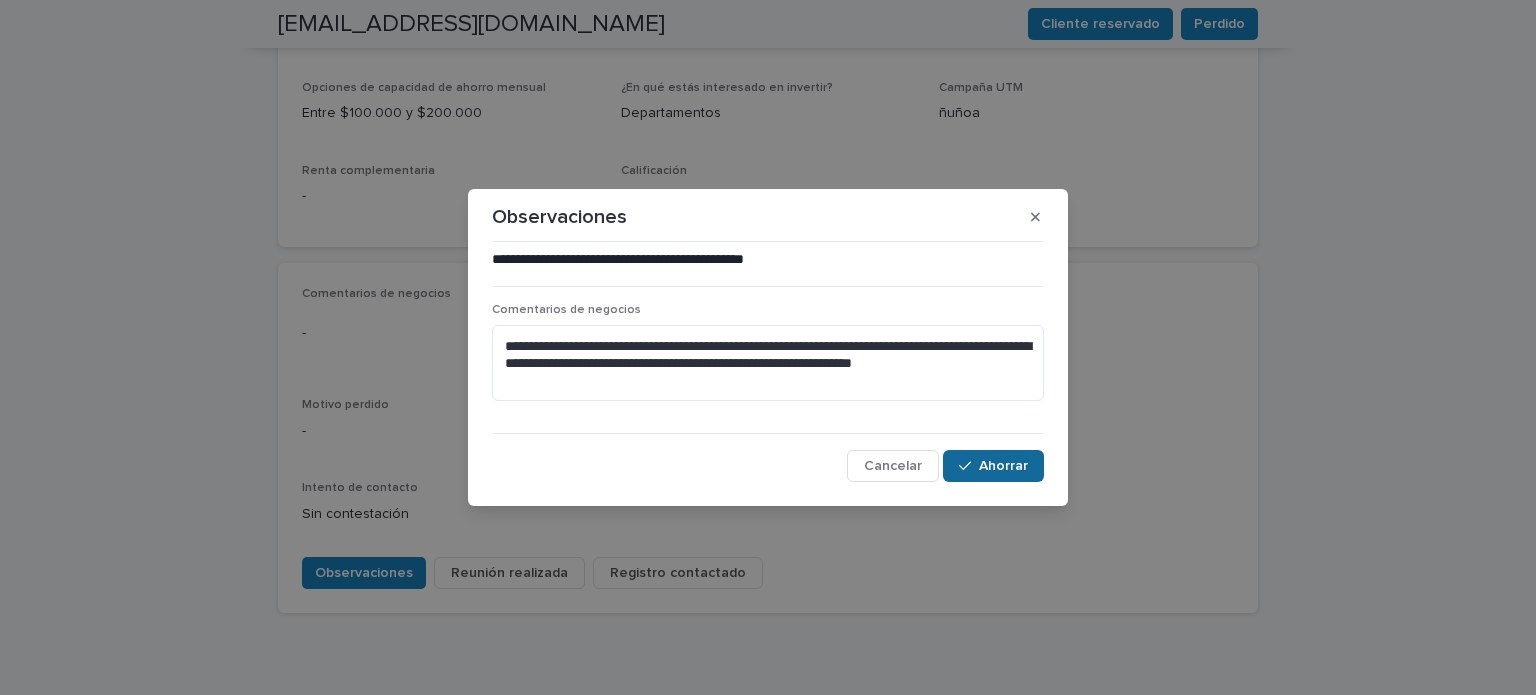 click on "Ahorrar" at bounding box center (993, 466) 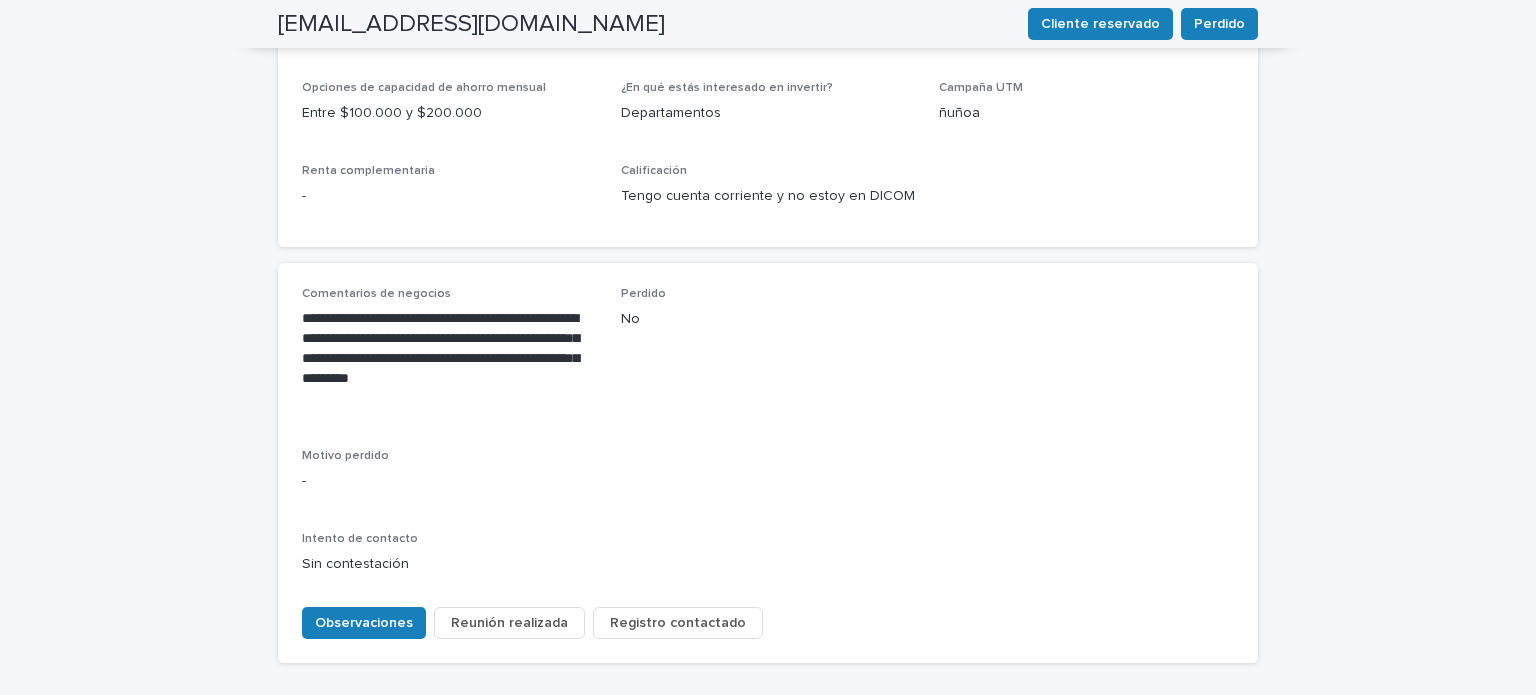 scroll, scrollTop: 813, scrollLeft: 0, axis: vertical 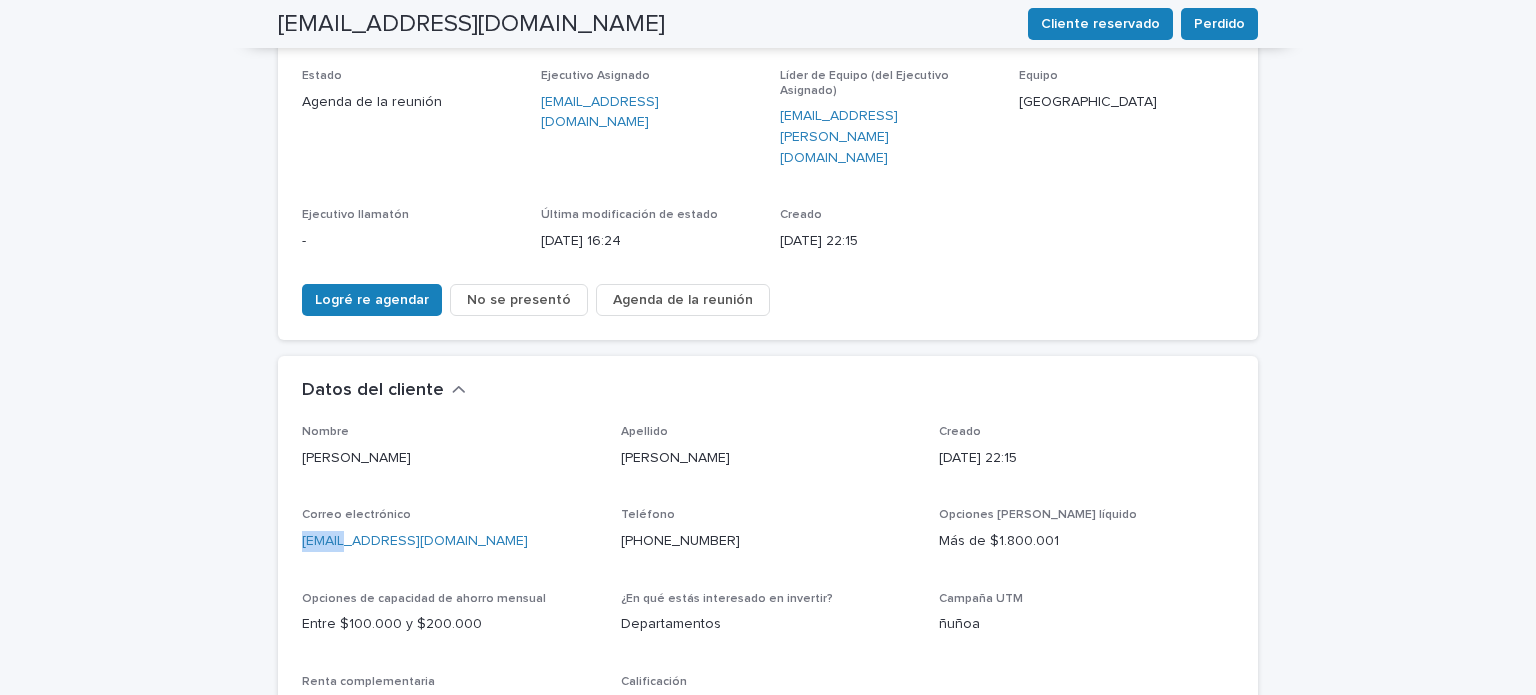 drag, startPoint x: 290, startPoint y: 504, endPoint x: 332, endPoint y: 496, distance: 42.755116 